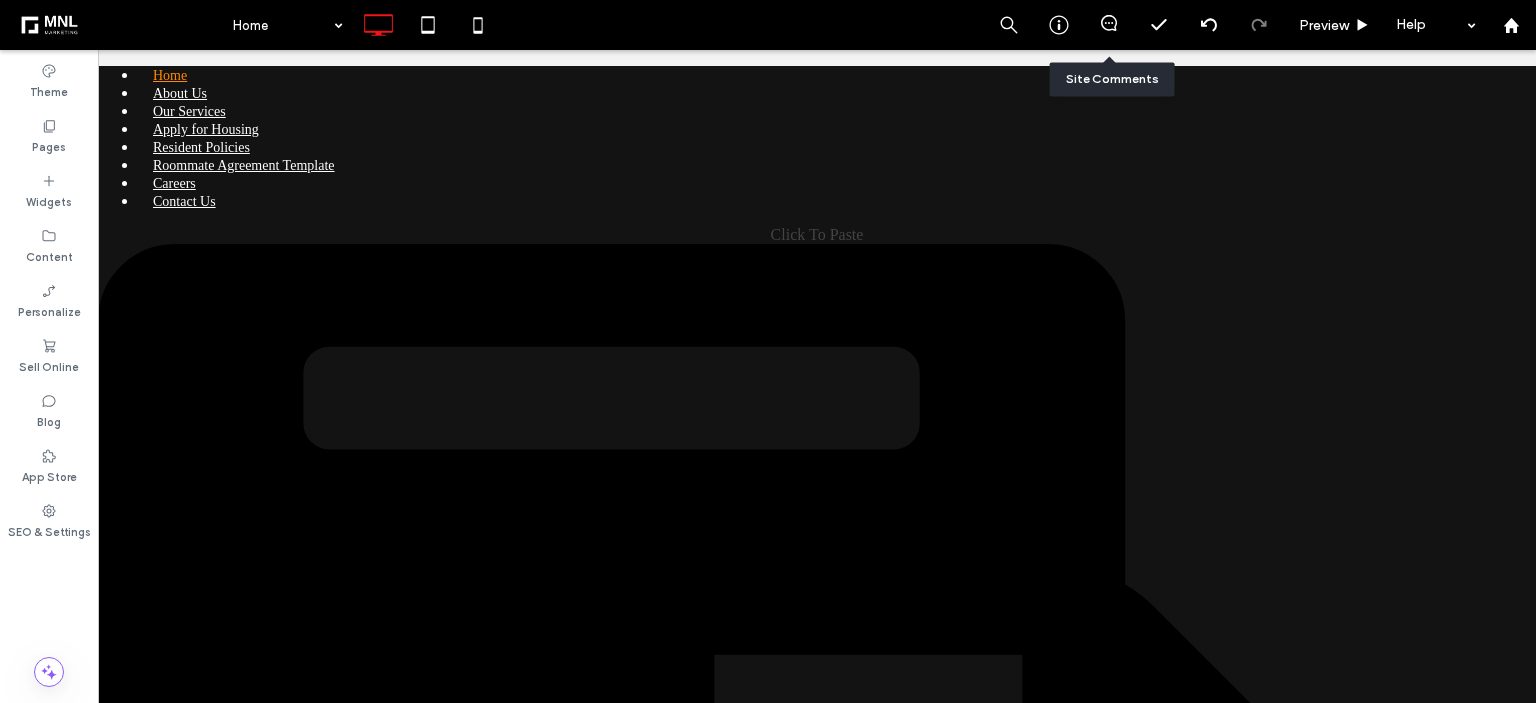 scroll, scrollTop: 1759, scrollLeft: 0, axis: vertical 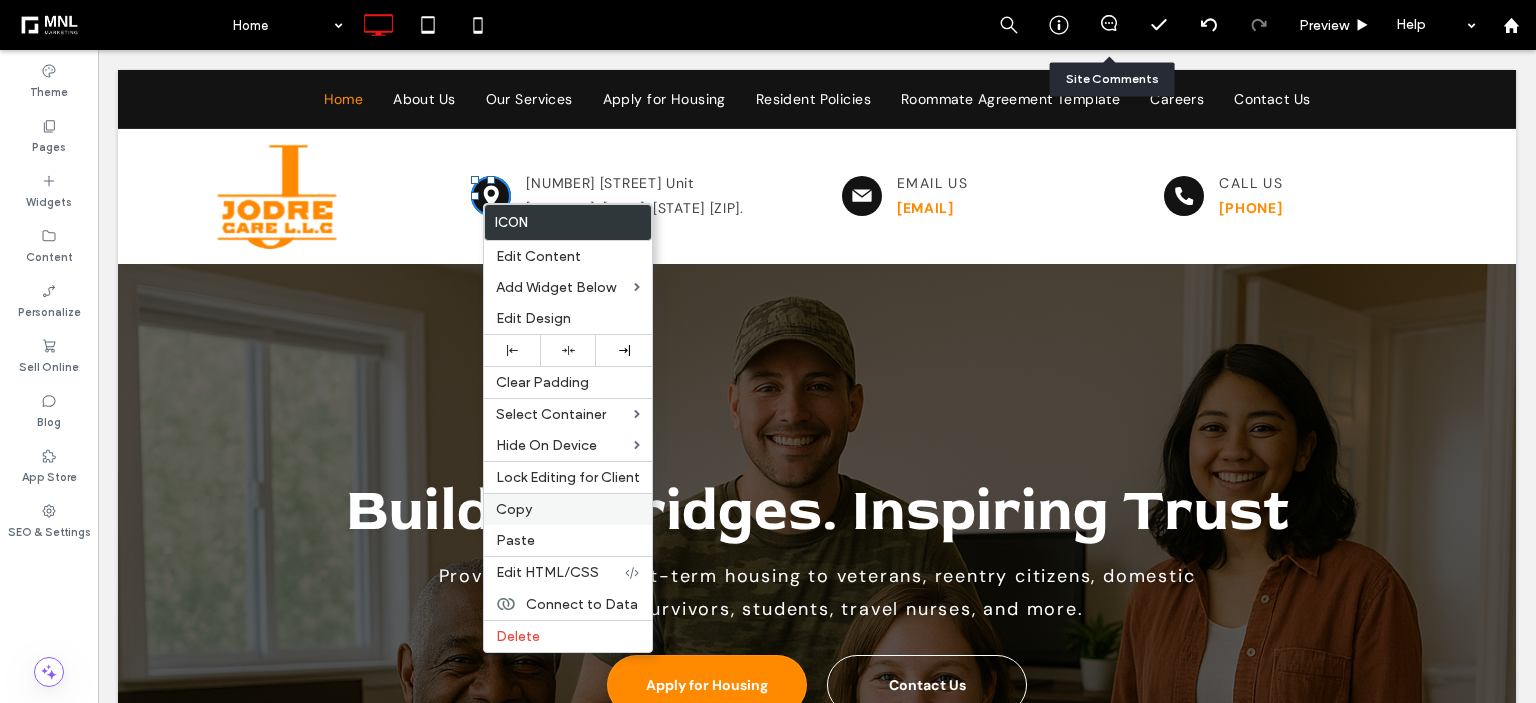 click on "Copy" at bounding box center [514, 509] 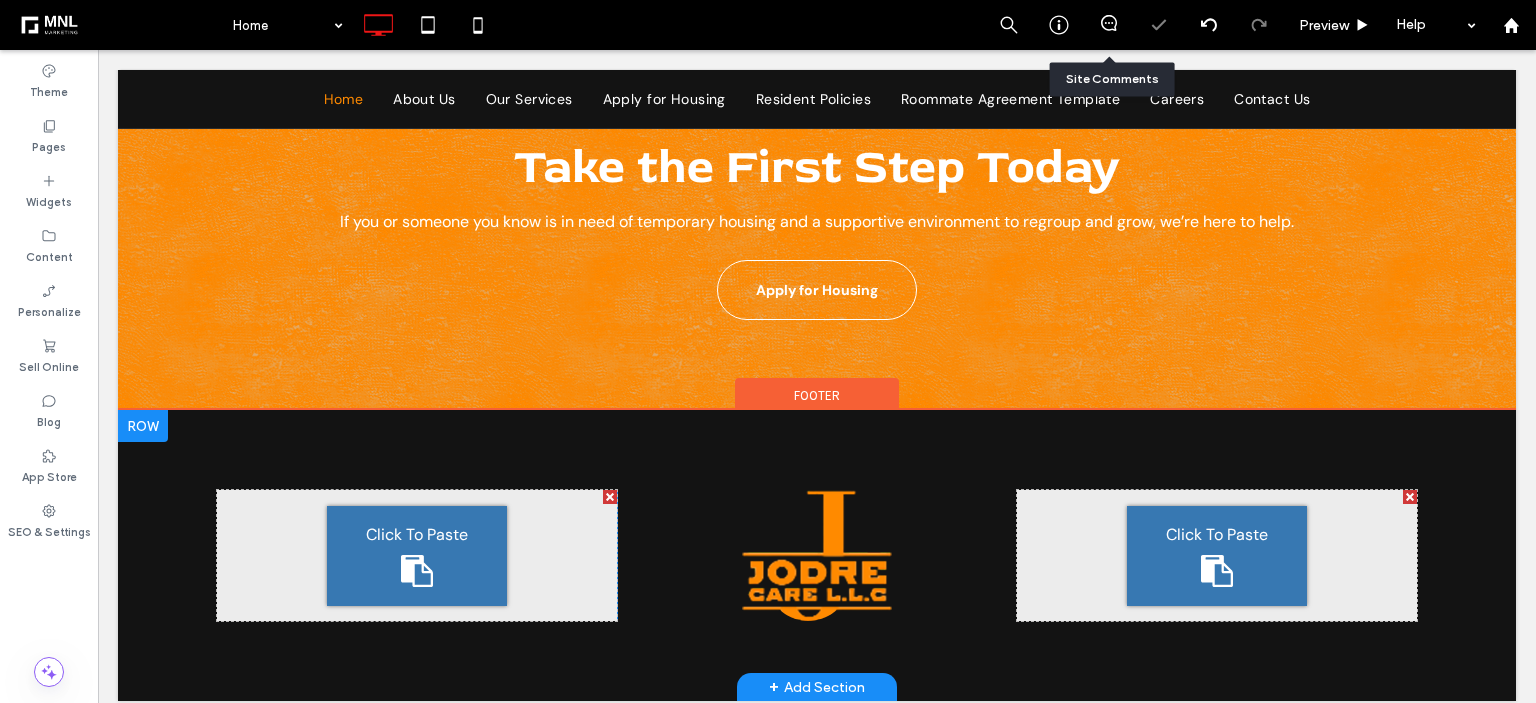 scroll, scrollTop: 3336, scrollLeft: 0, axis: vertical 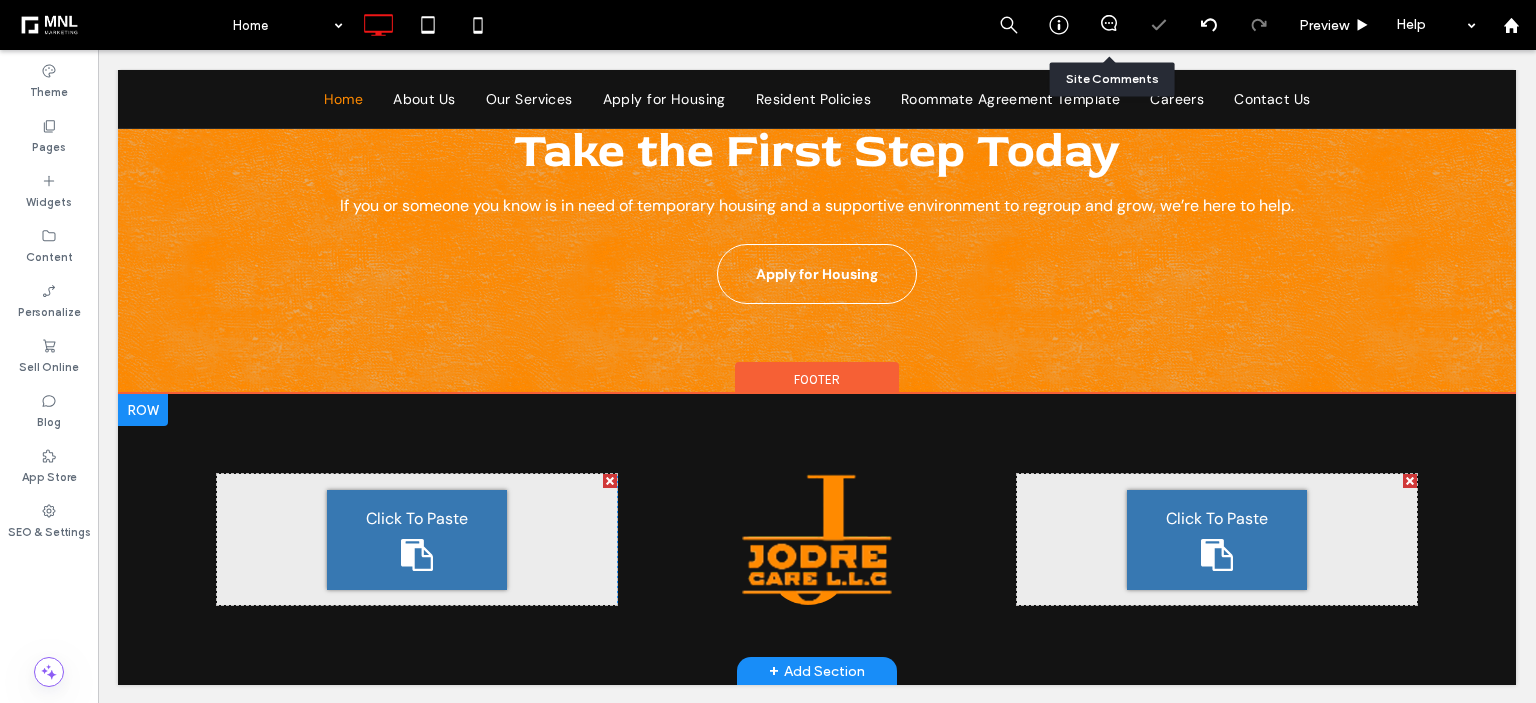 click on "Click To Paste" at bounding box center [417, 518] 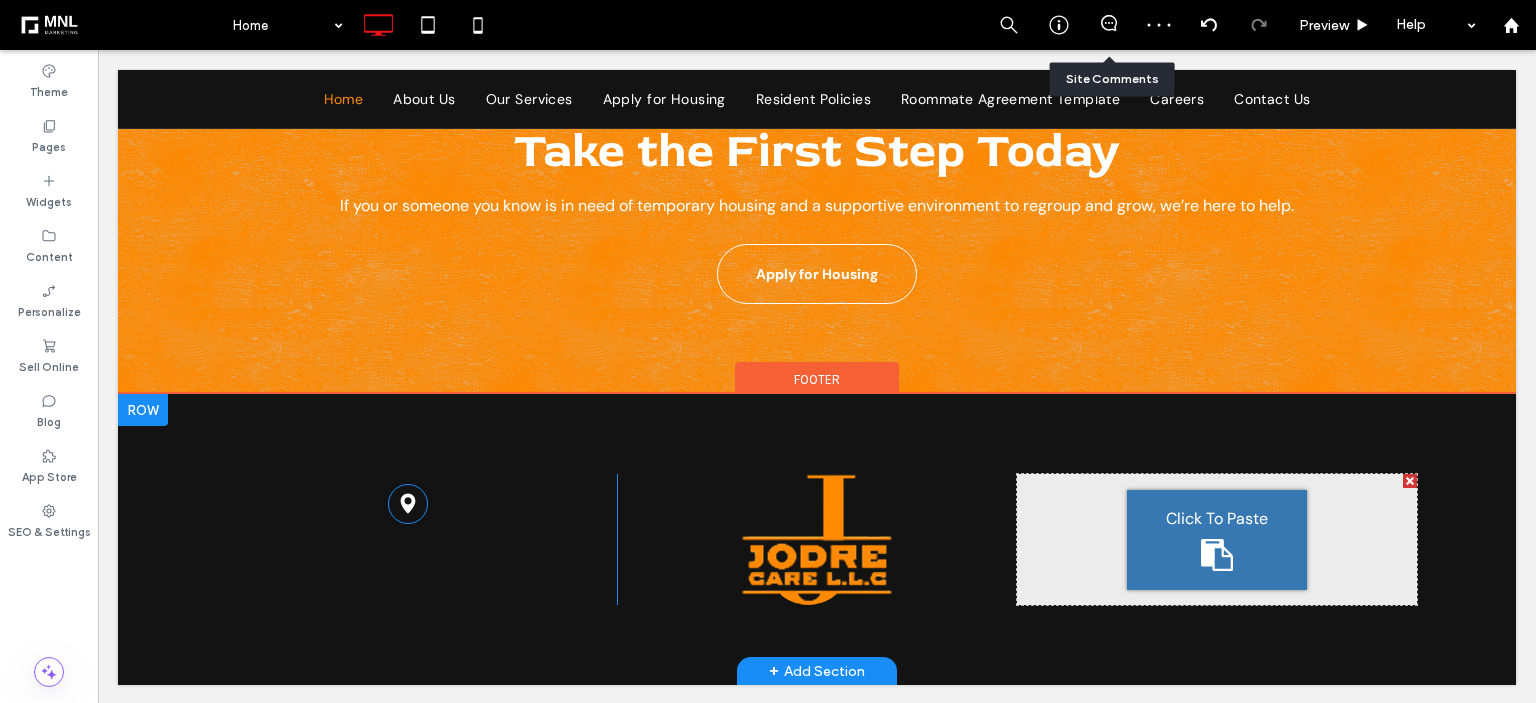 click 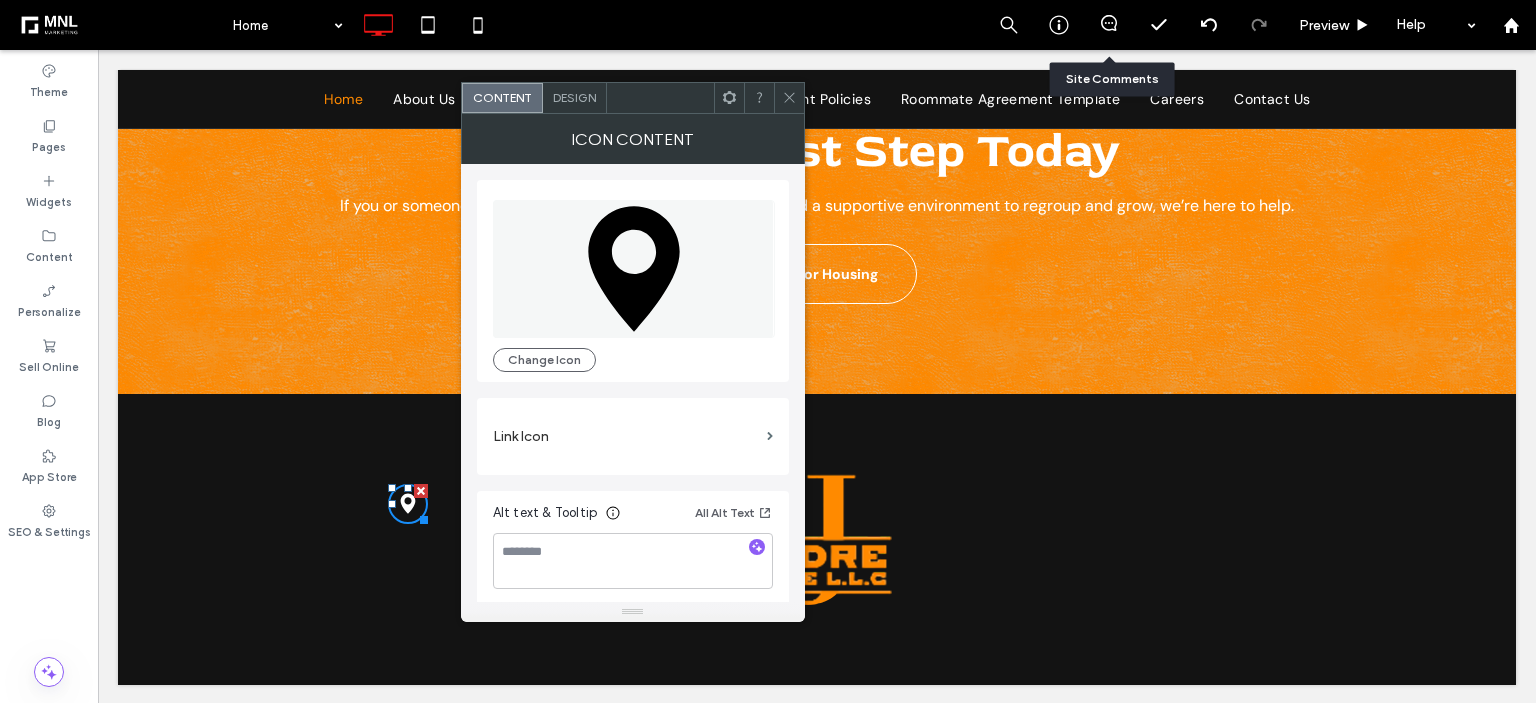 click on "Design" at bounding box center (574, 97) 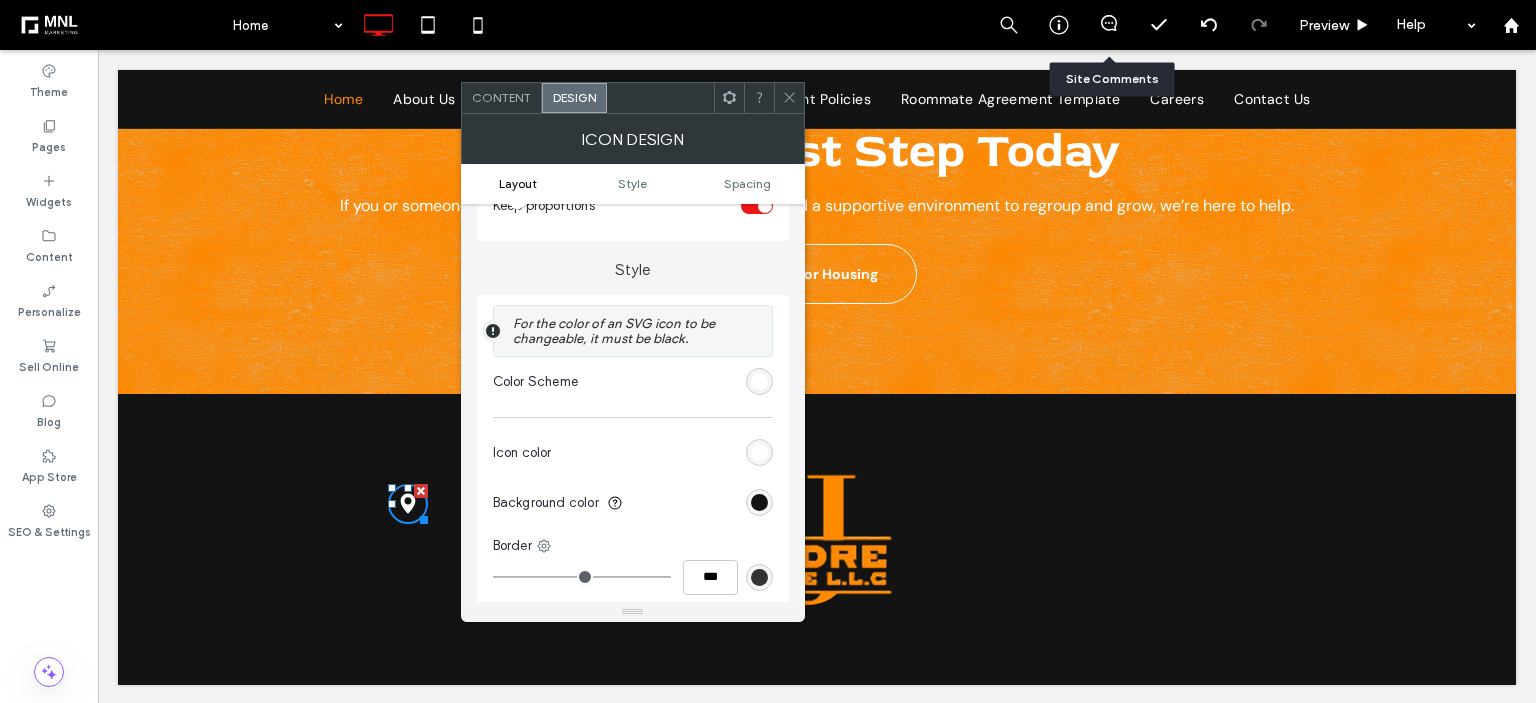 scroll, scrollTop: 400, scrollLeft: 0, axis: vertical 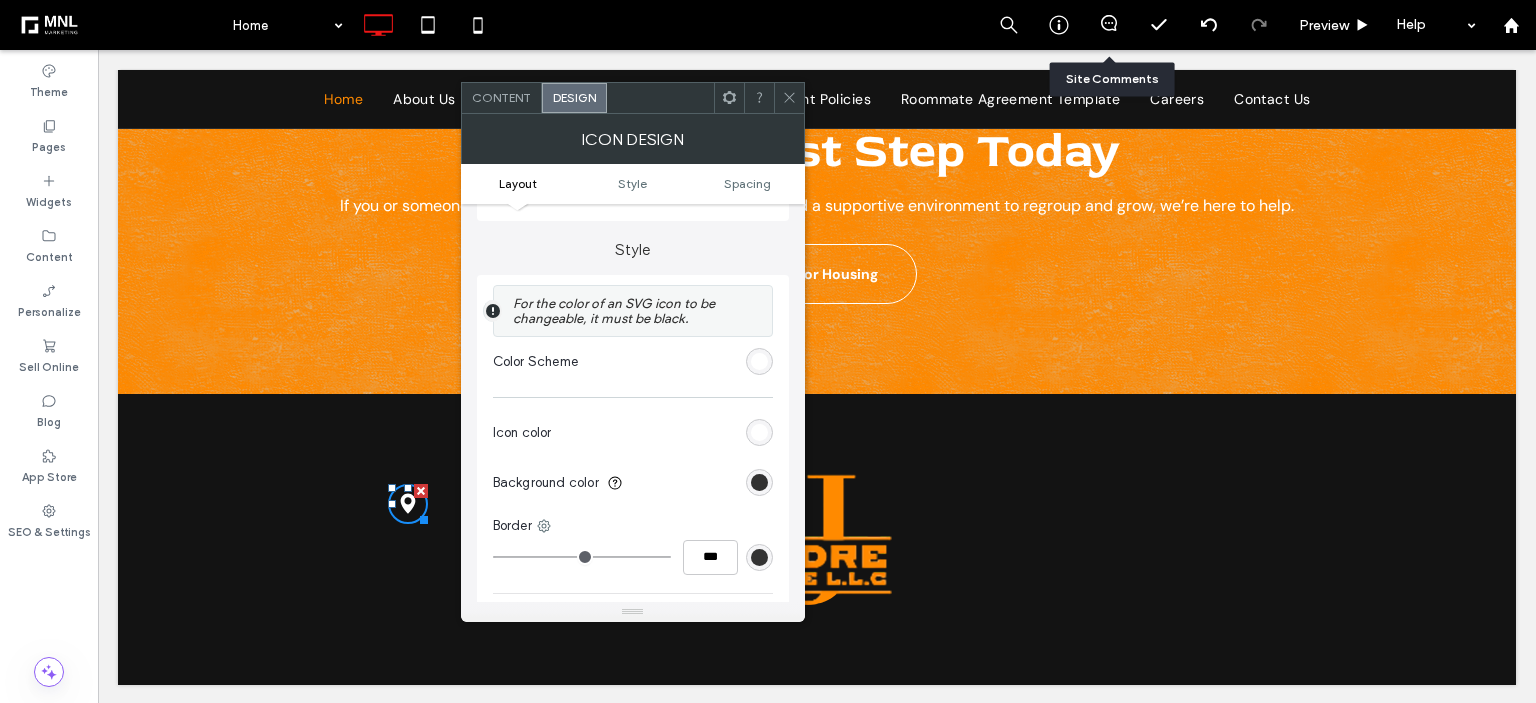 click at bounding box center (759, 482) 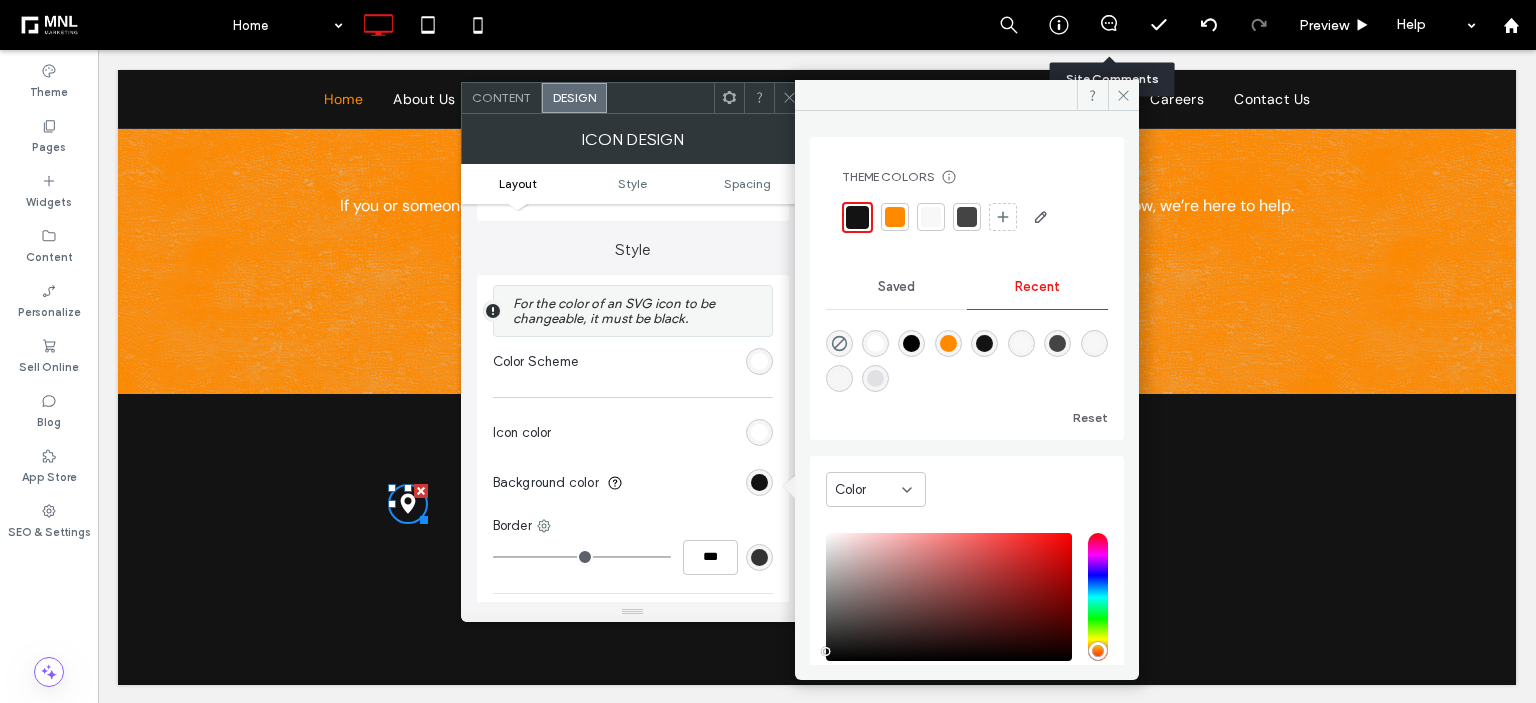 click at bounding box center [895, 217] 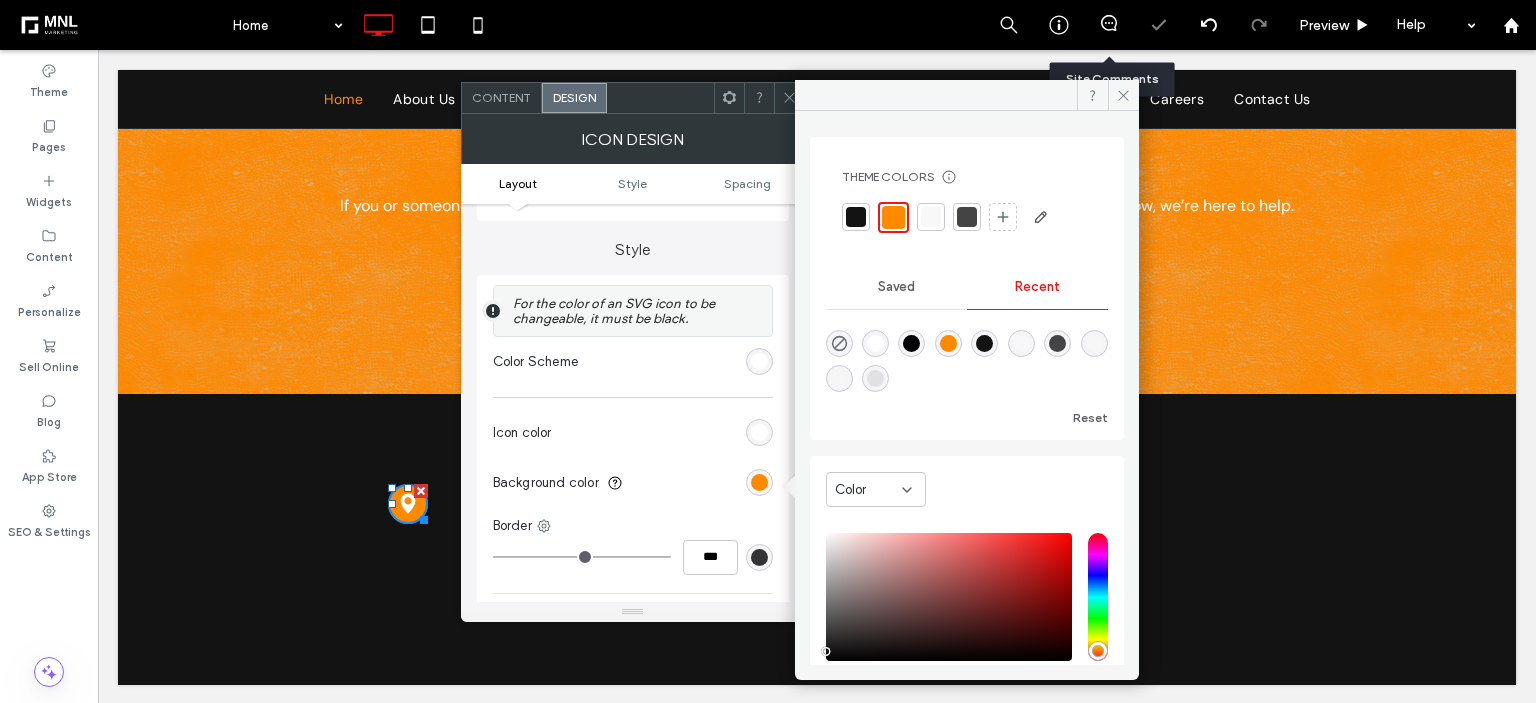 drag, startPoint x: 780, startPoint y: 97, endPoint x: 764, endPoint y: 151, distance: 56.32051 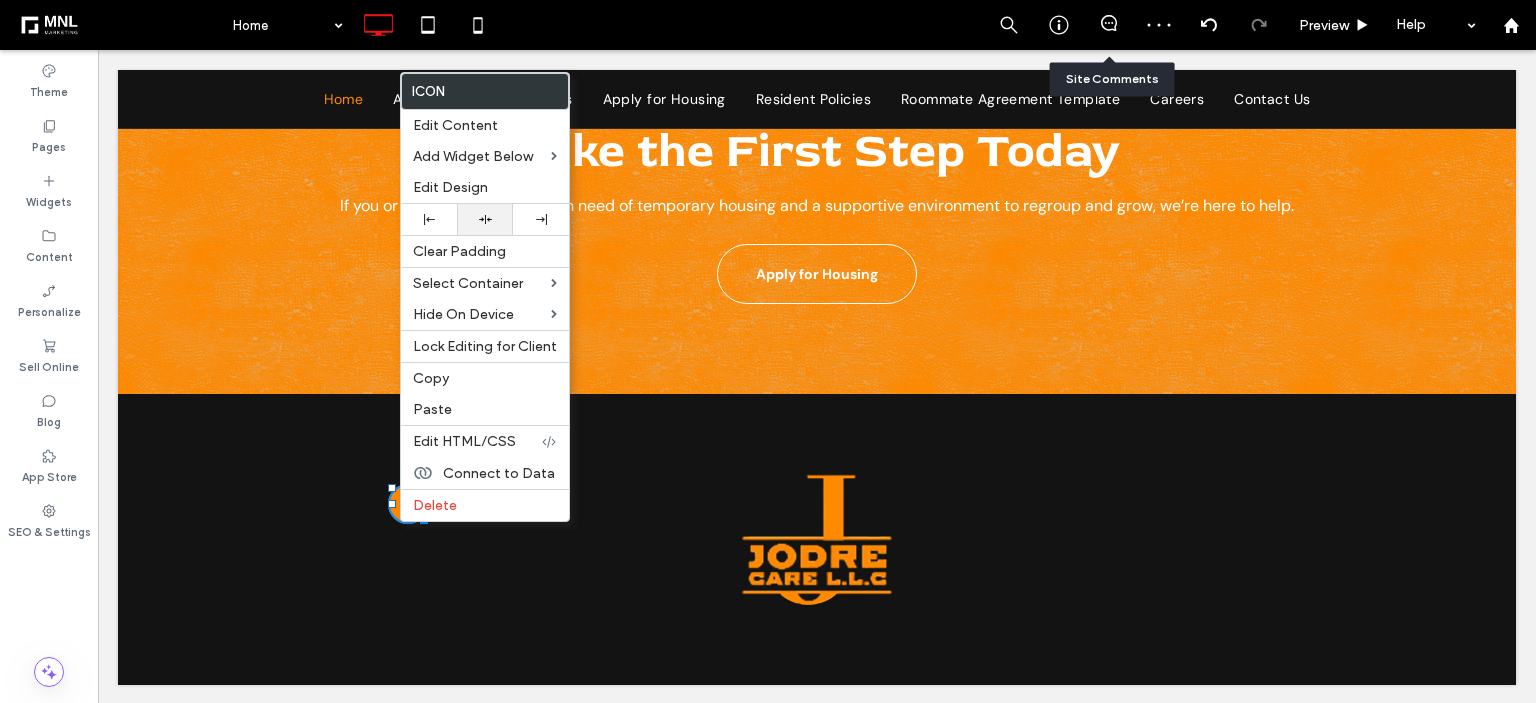 click at bounding box center (485, 219) 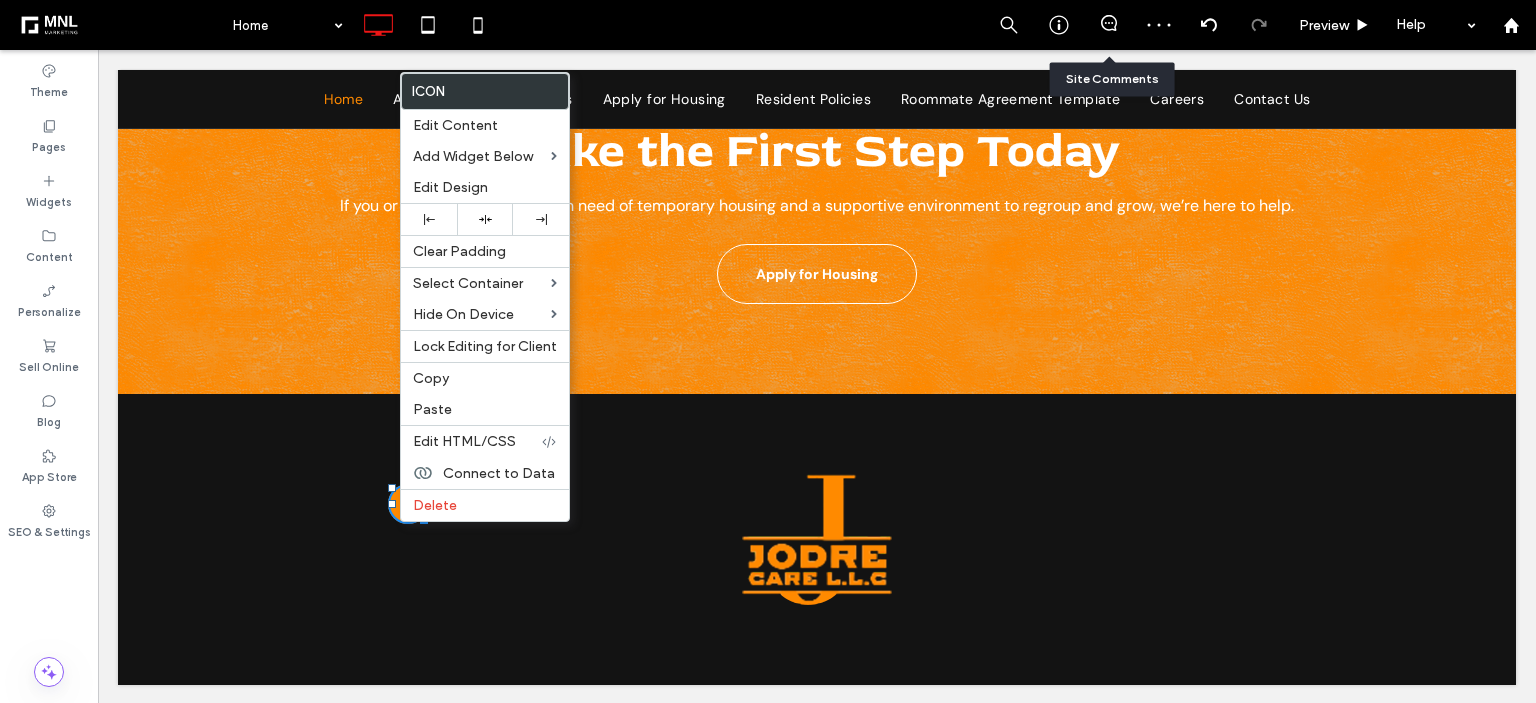 click on "Click To Paste" at bounding box center (1217, 539) 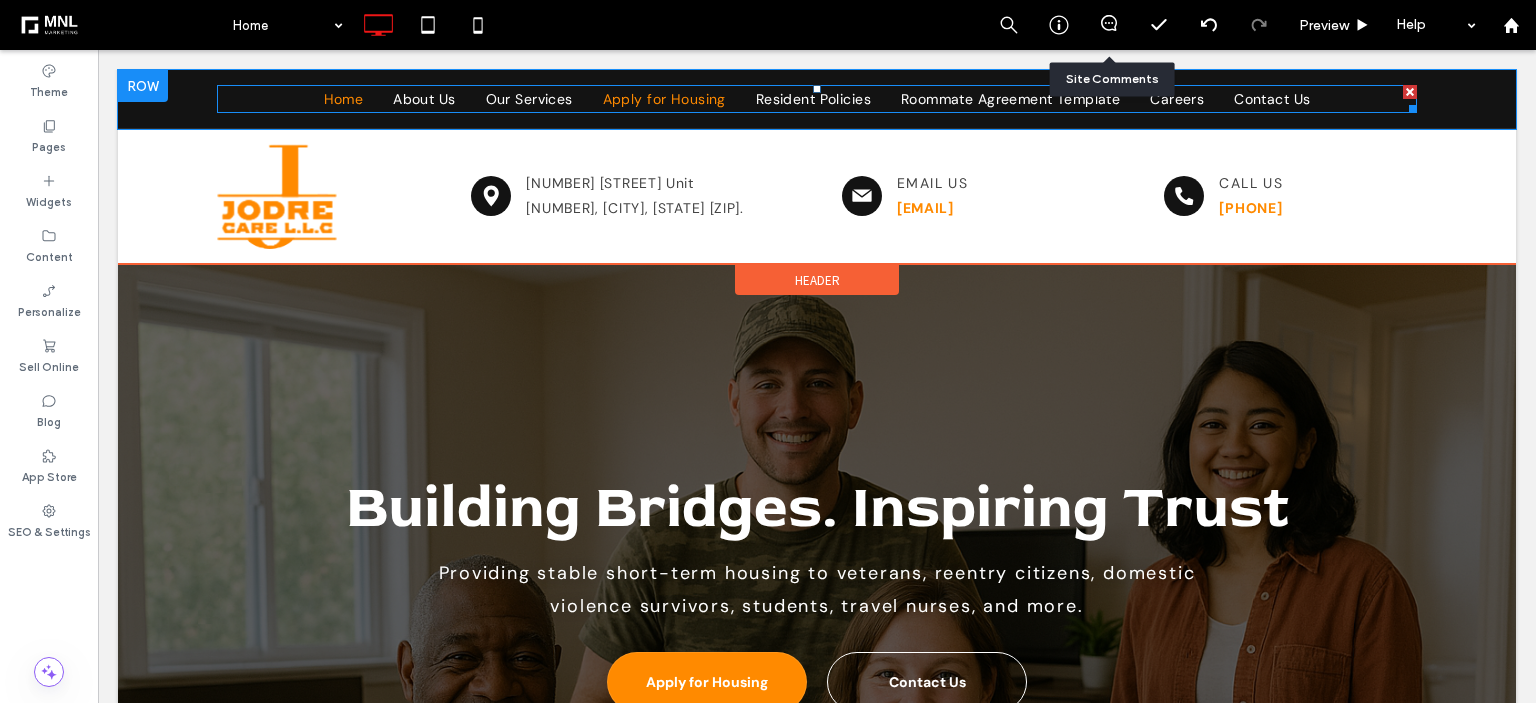 scroll, scrollTop: 0, scrollLeft: 0, axis: both 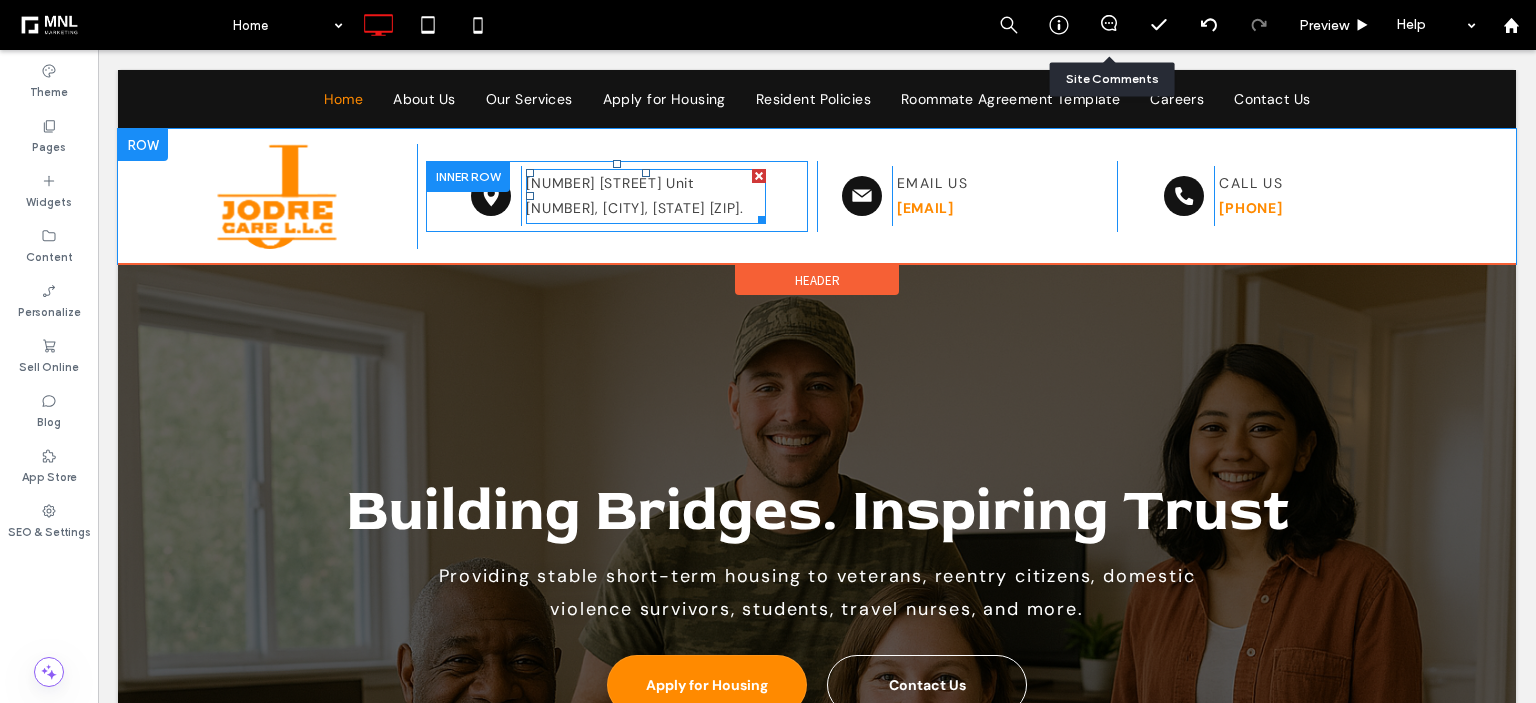 click on "[NUMBER] [STREET] Unit [NUMBER], [CITY], [STATE] [ZIP]." at bounding box center [634, 195] 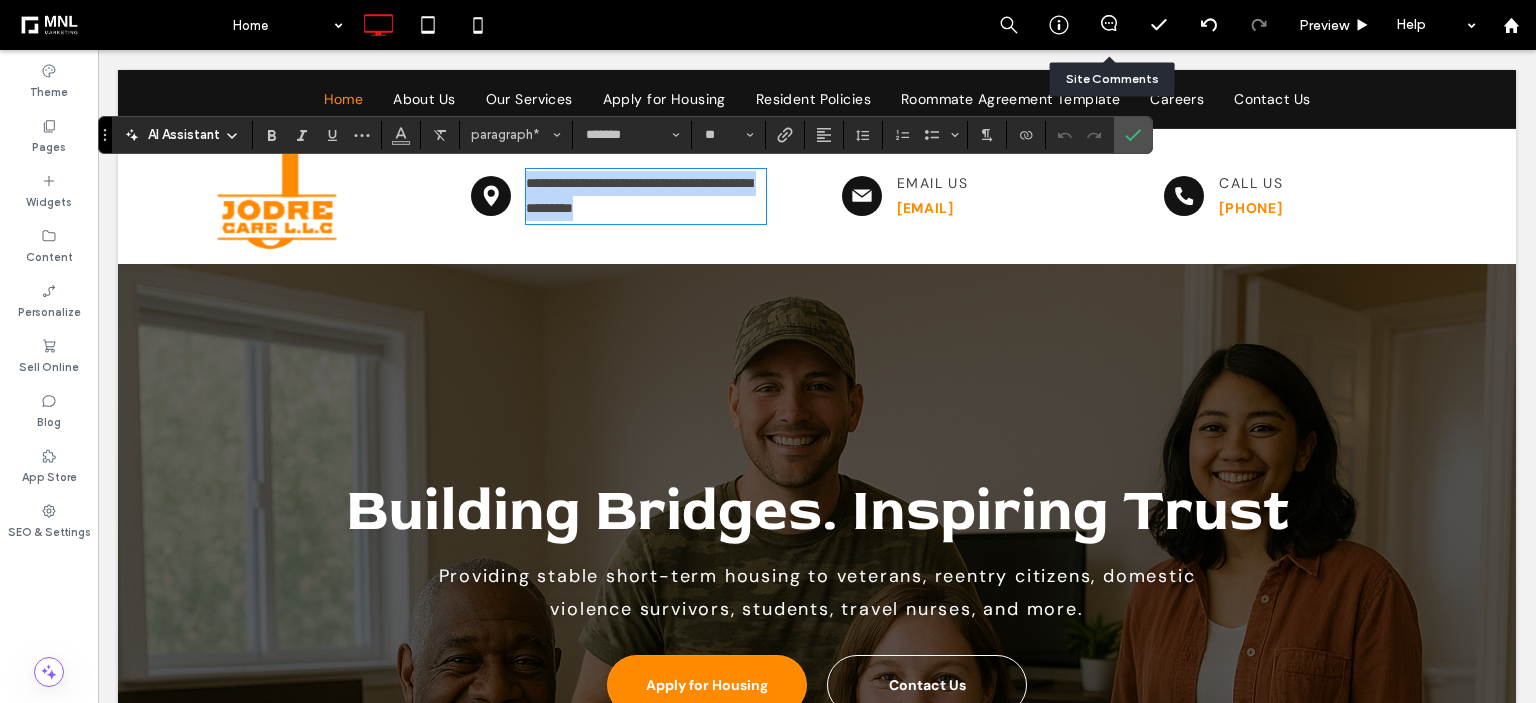 click on "**********" at bounding box center (645, 196) 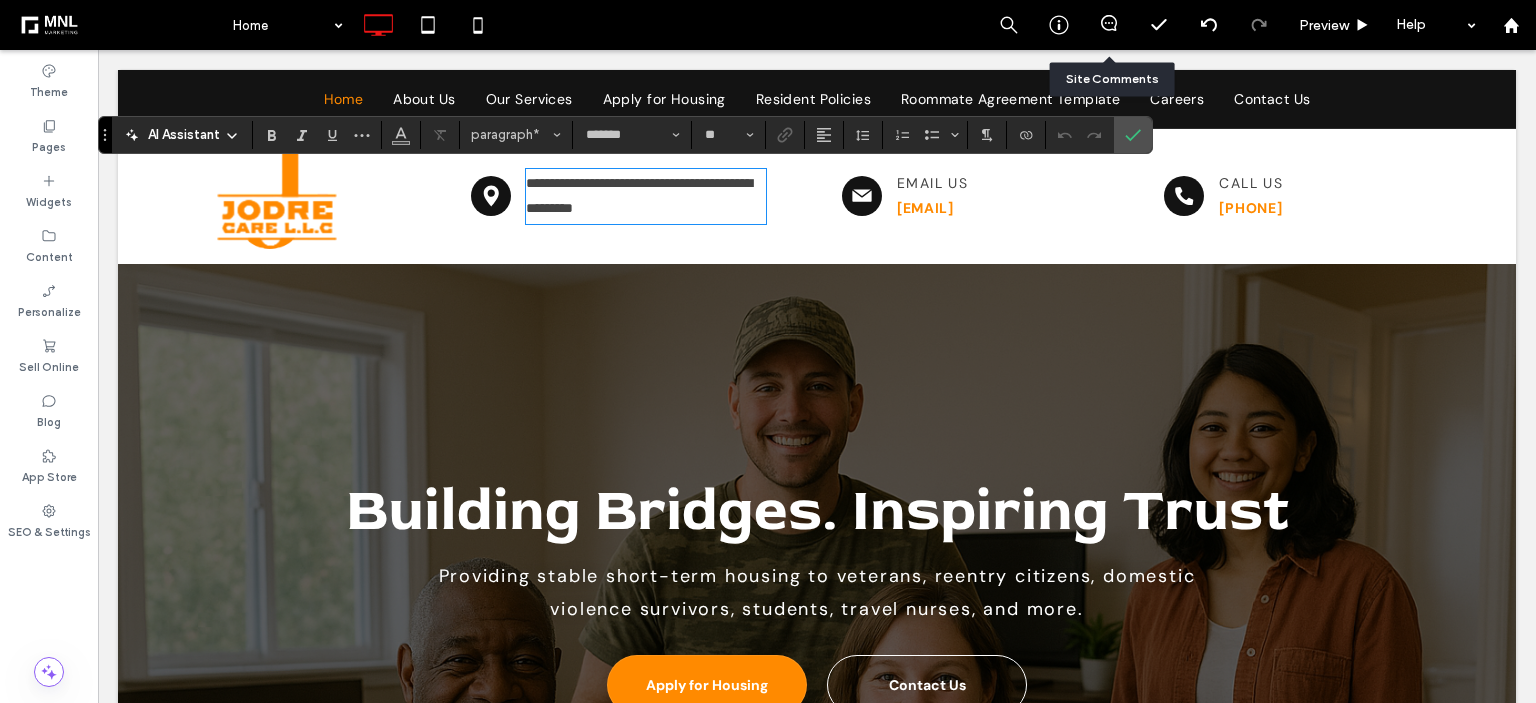 type 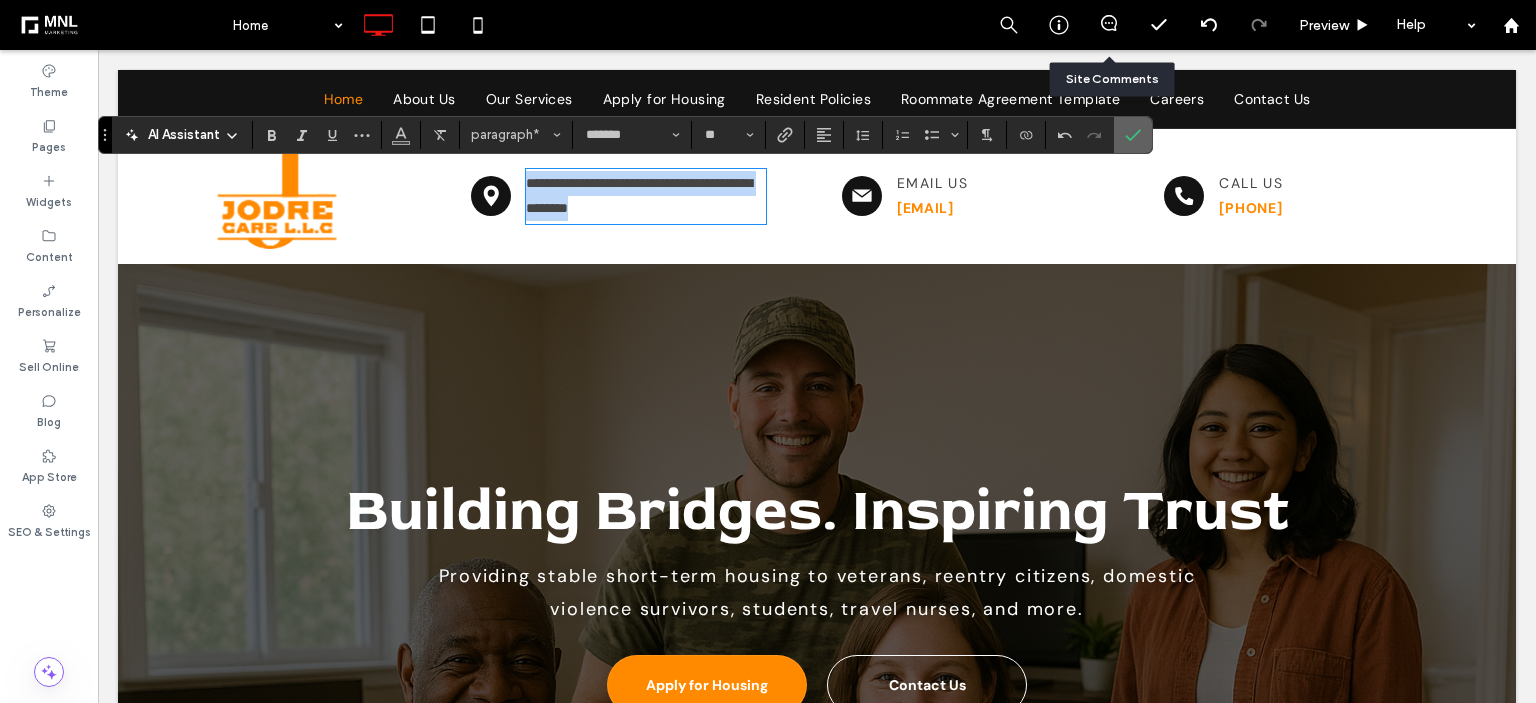 copy on "**********" 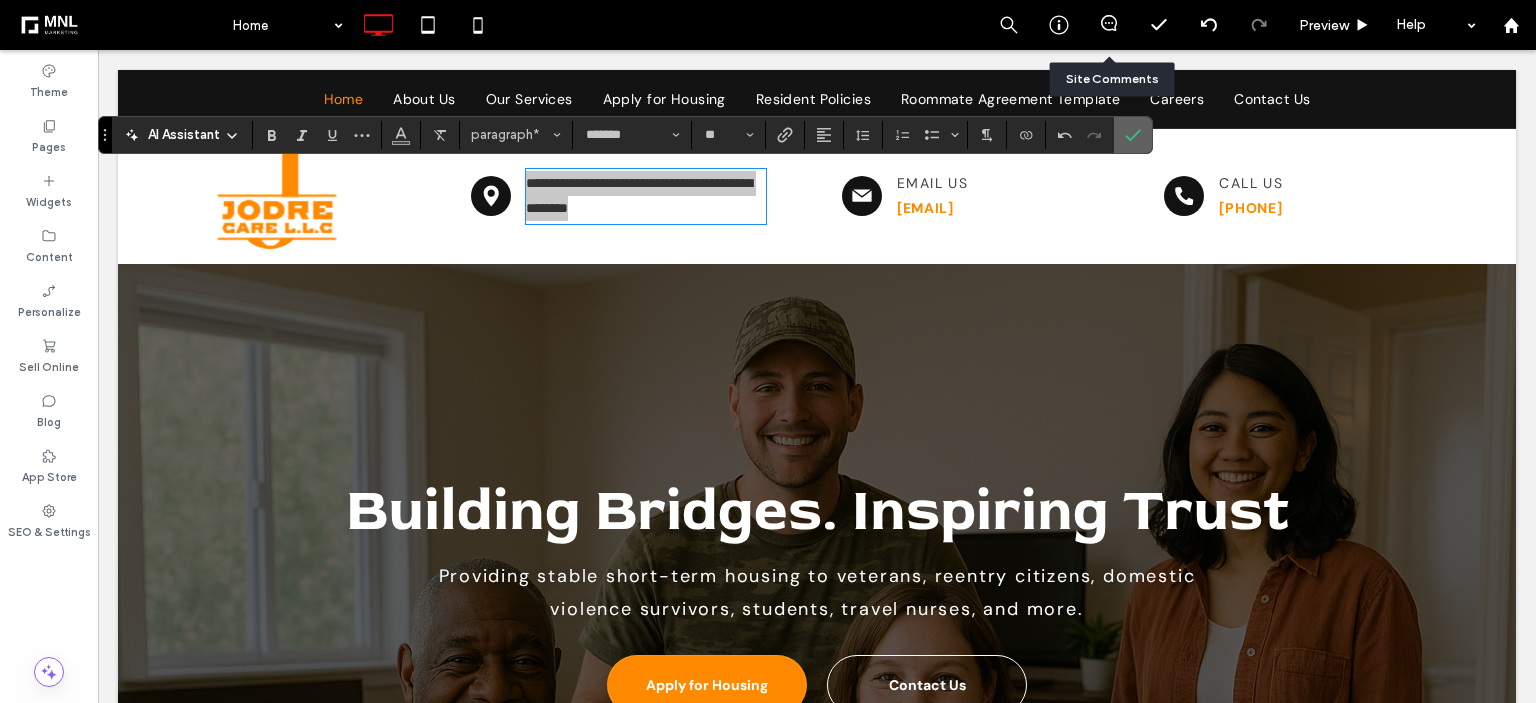 click 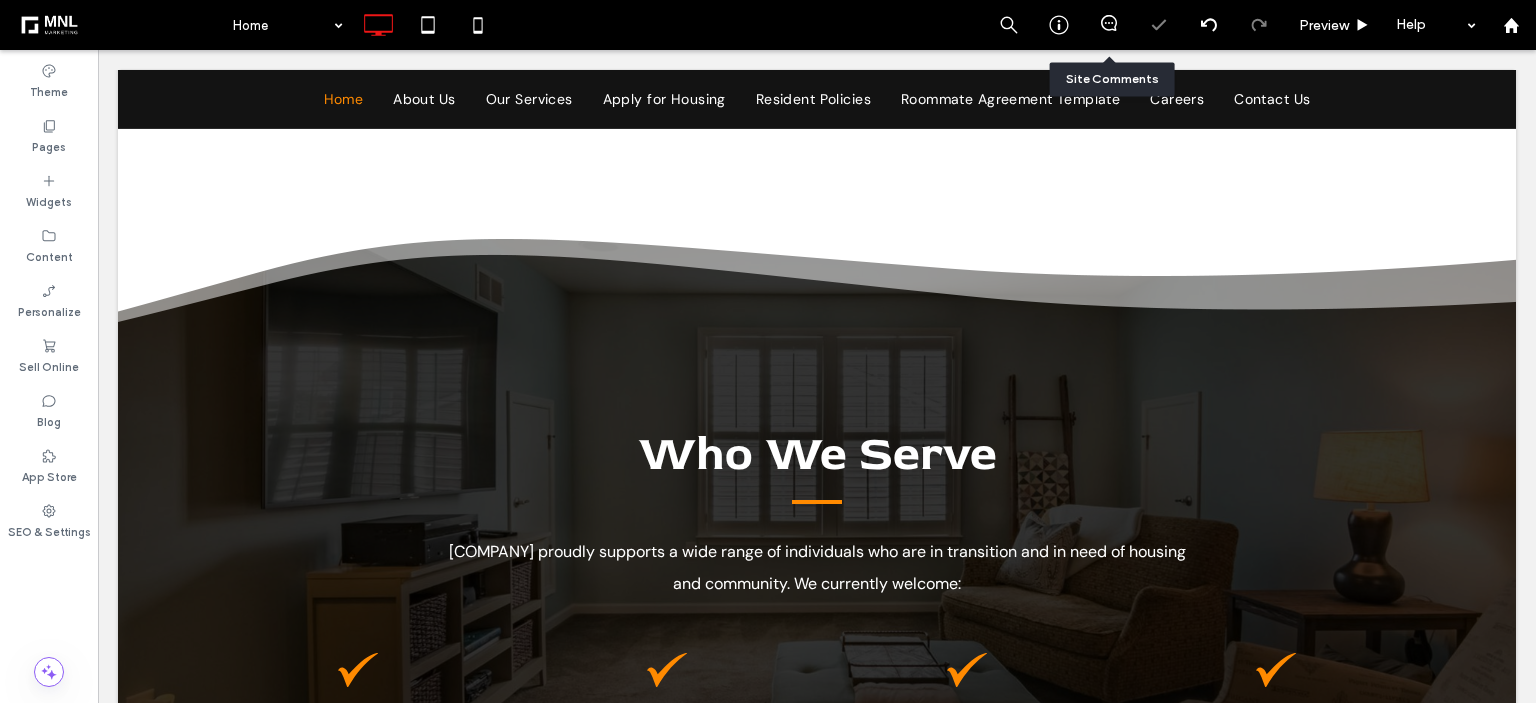 scroll, scrollTop: 3336, scrollLeft: 0, axis: vertical 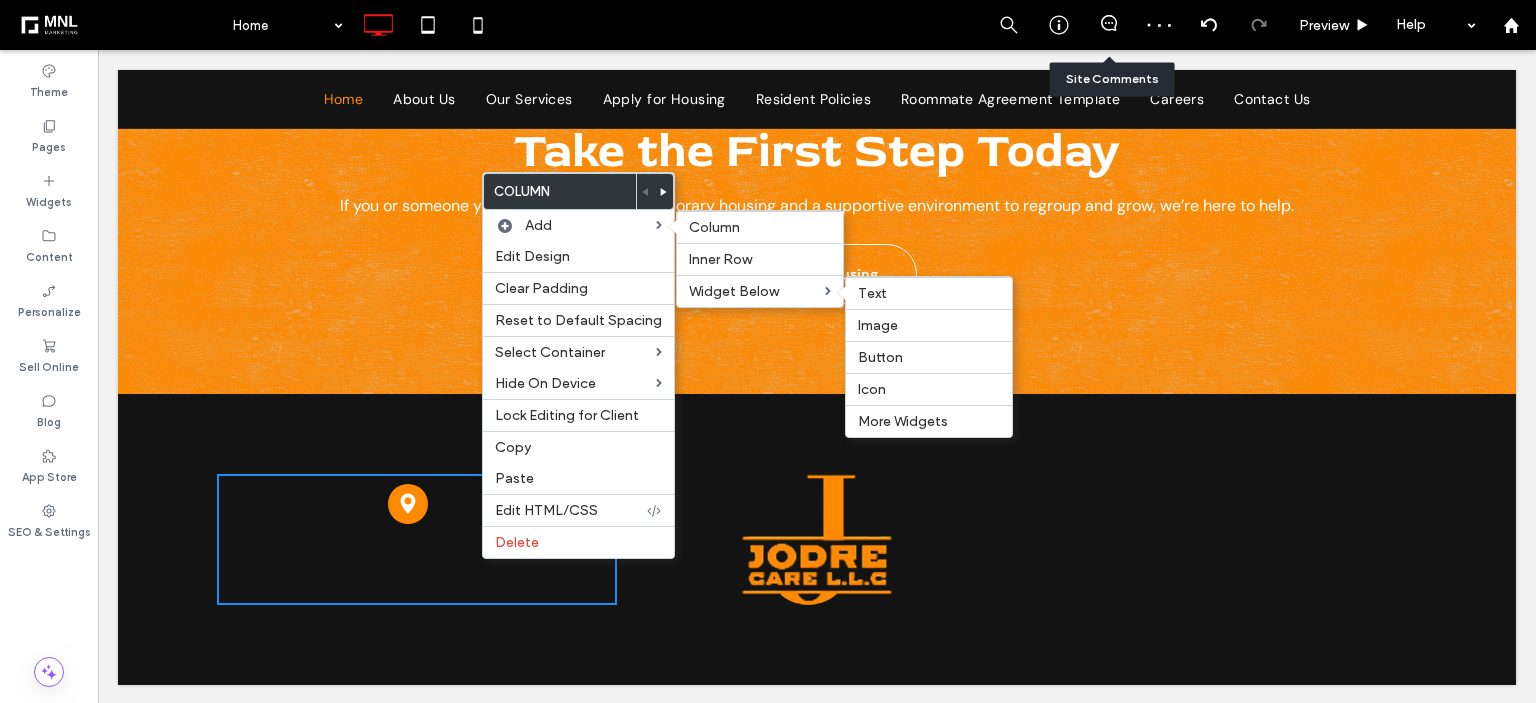 click on "Text" at bounding box center [872, 293] 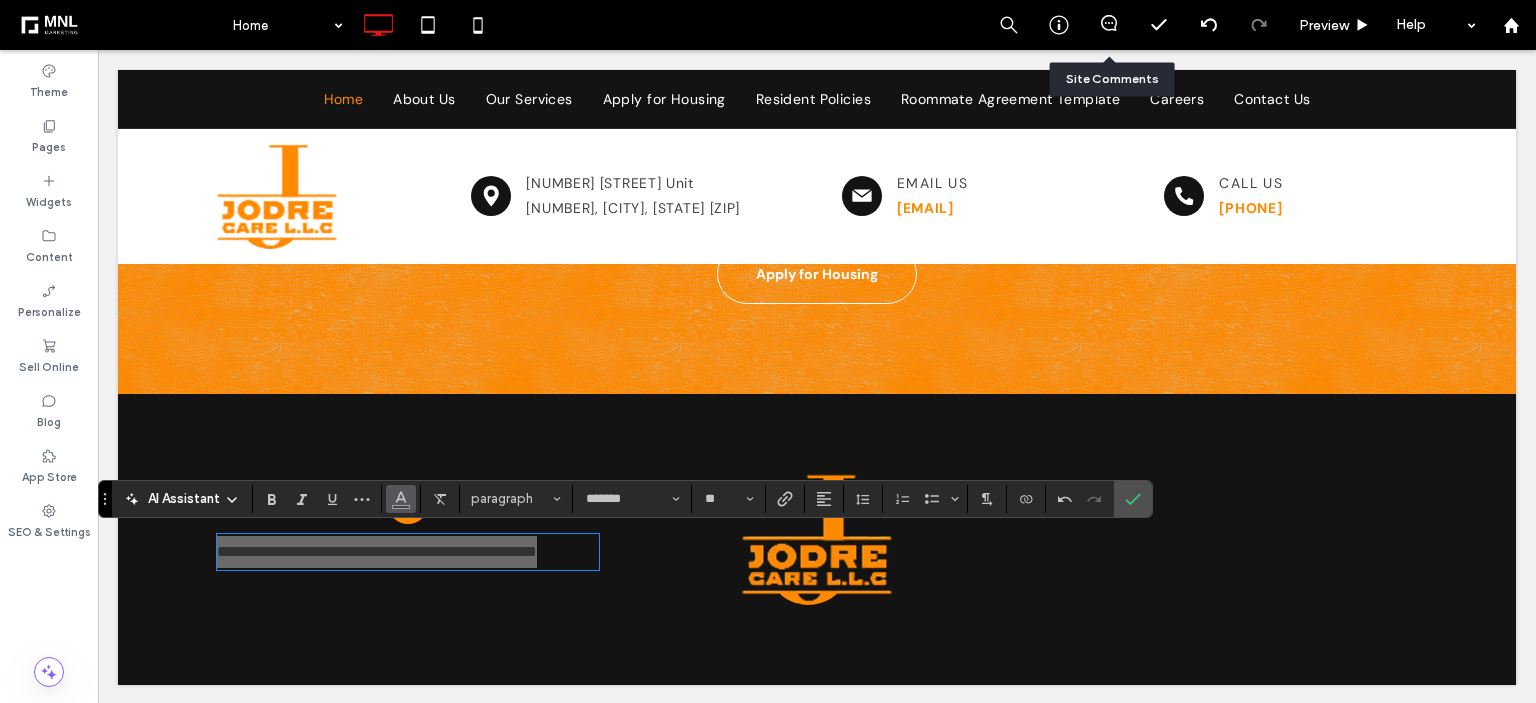 click at bounding box center (401, 499) 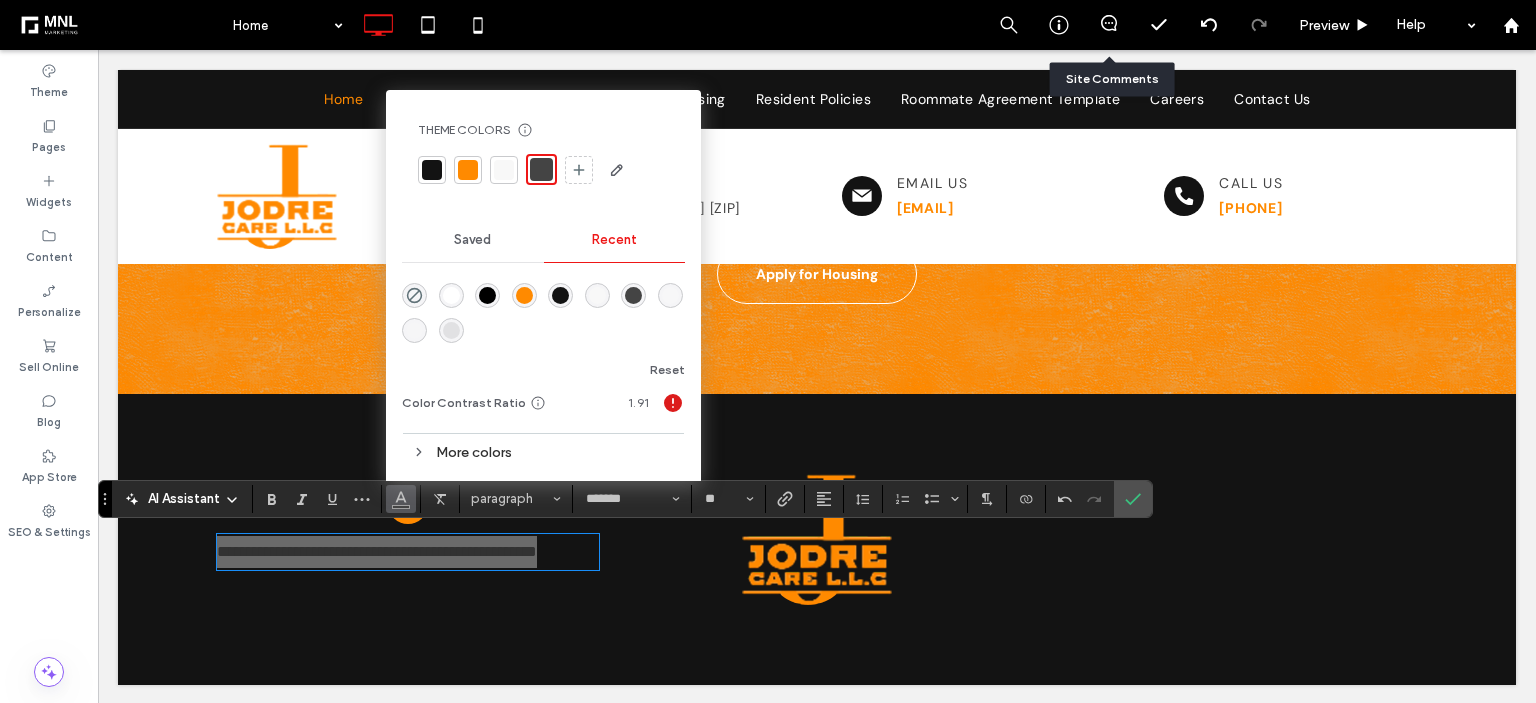 drag, startPoint x: 448, startPoint y: 283, endPoint x: 354, endPoint y: 260, distance: 96.77293 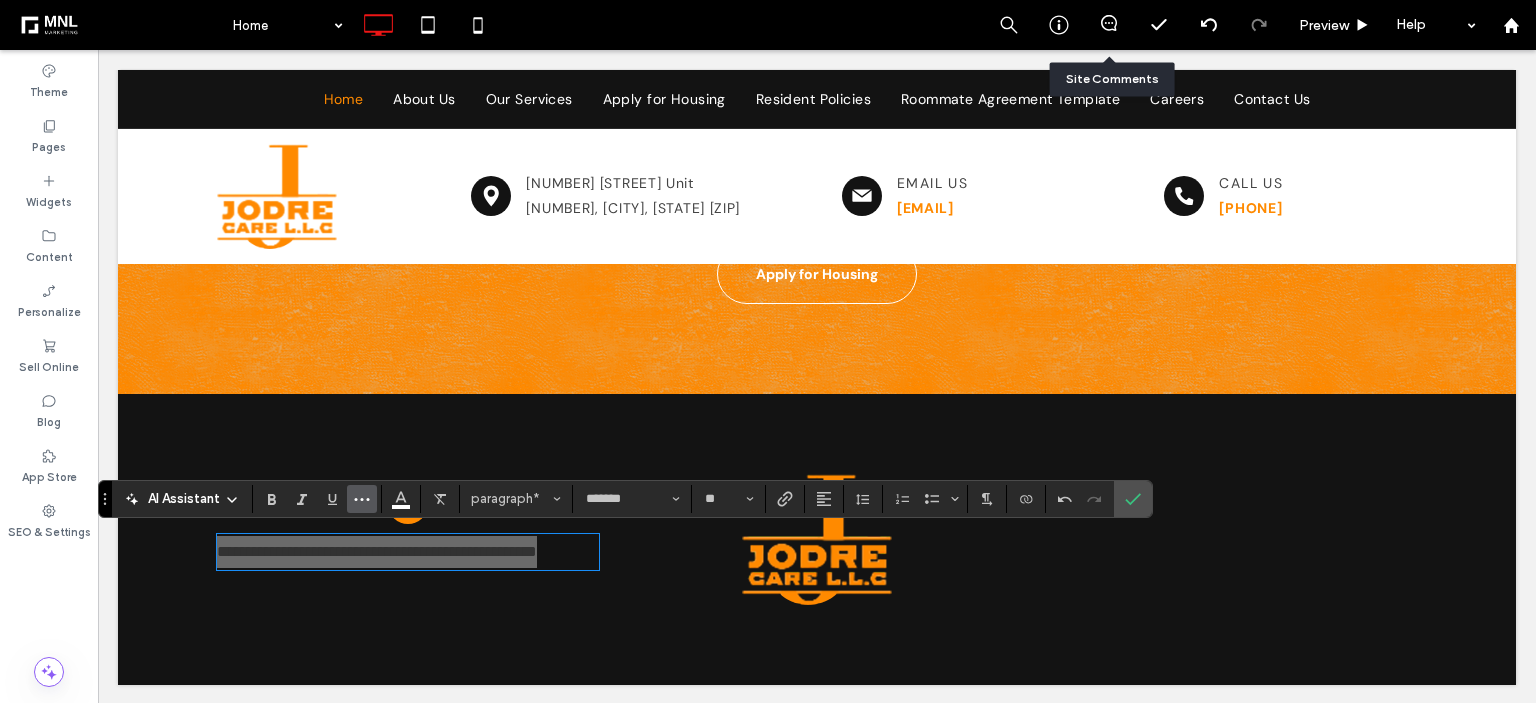 click 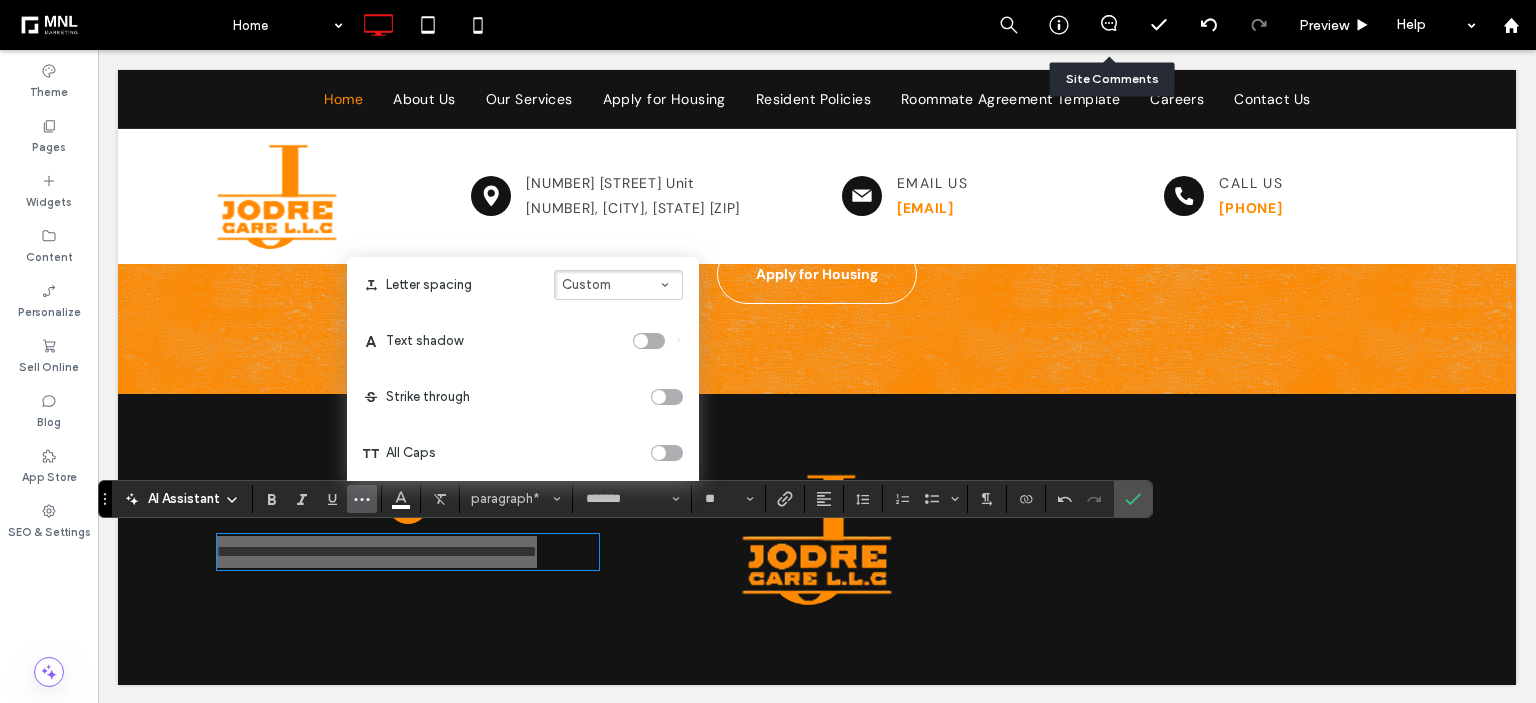 click on "Custom" at bounding box center [586, 284] 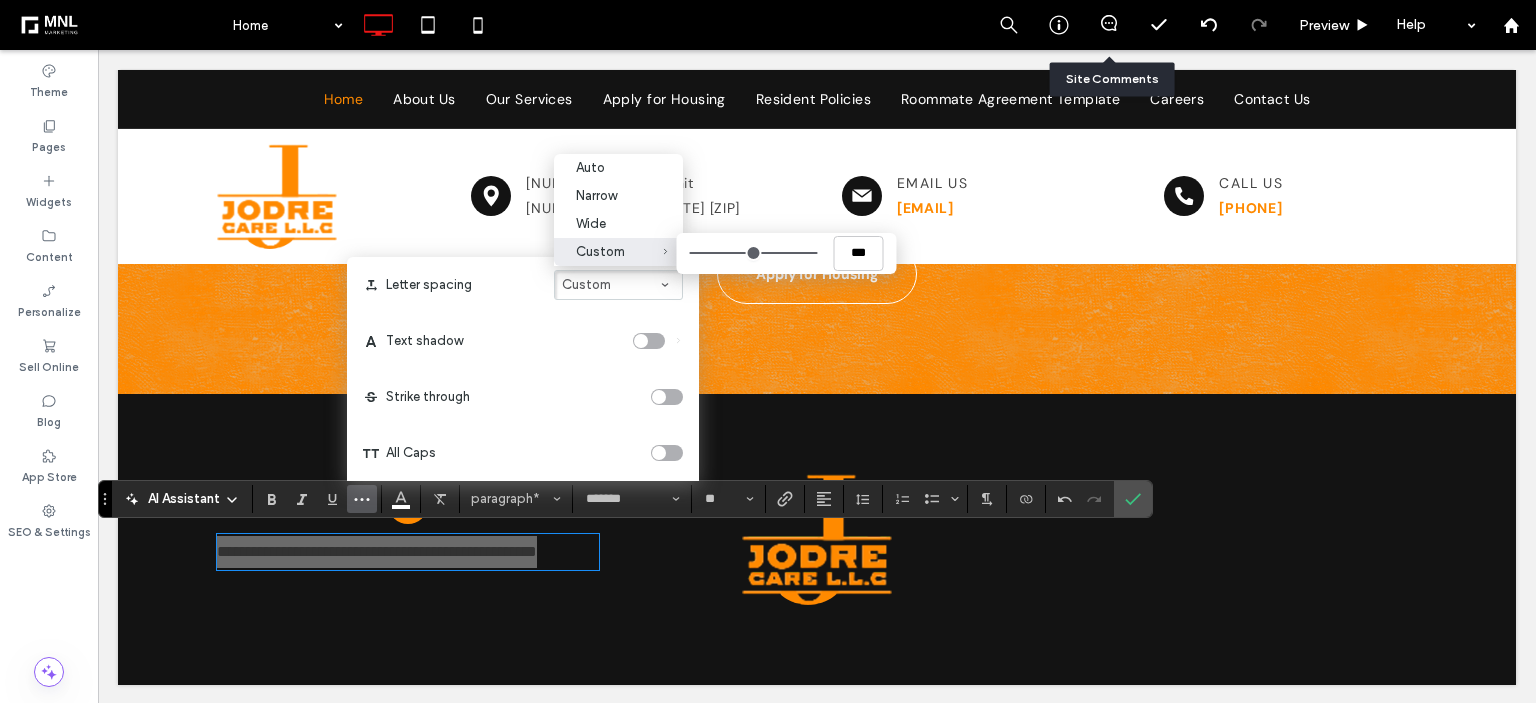 type on "****" 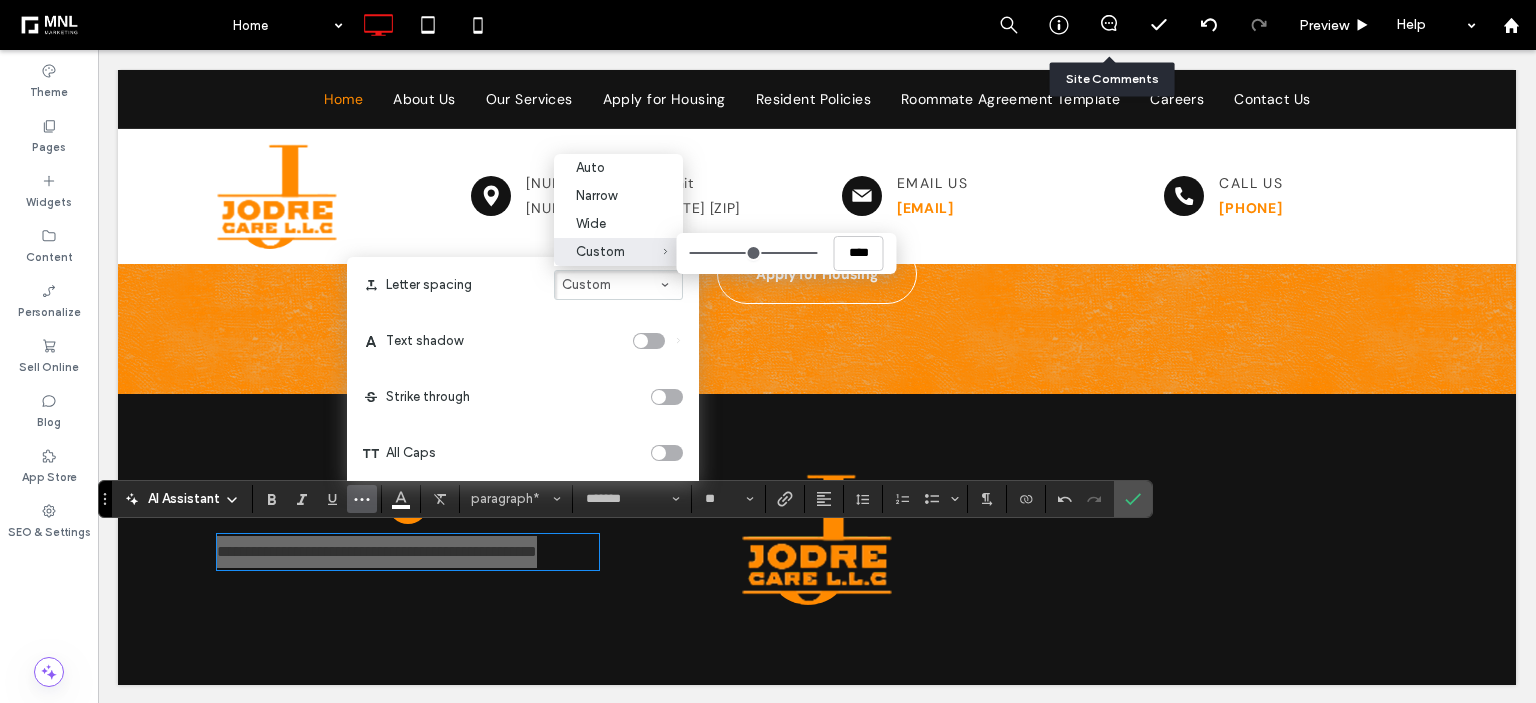 type on "***" 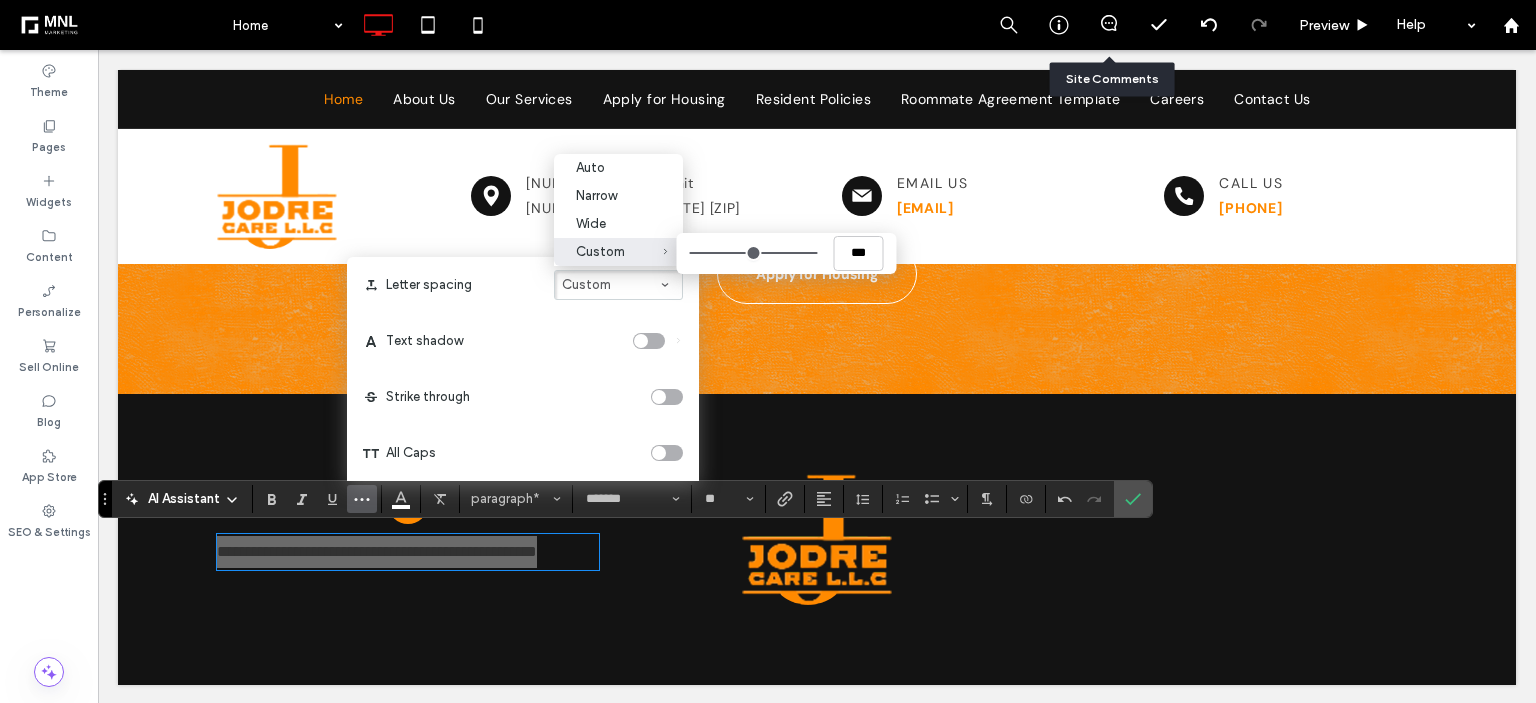 type on "****" 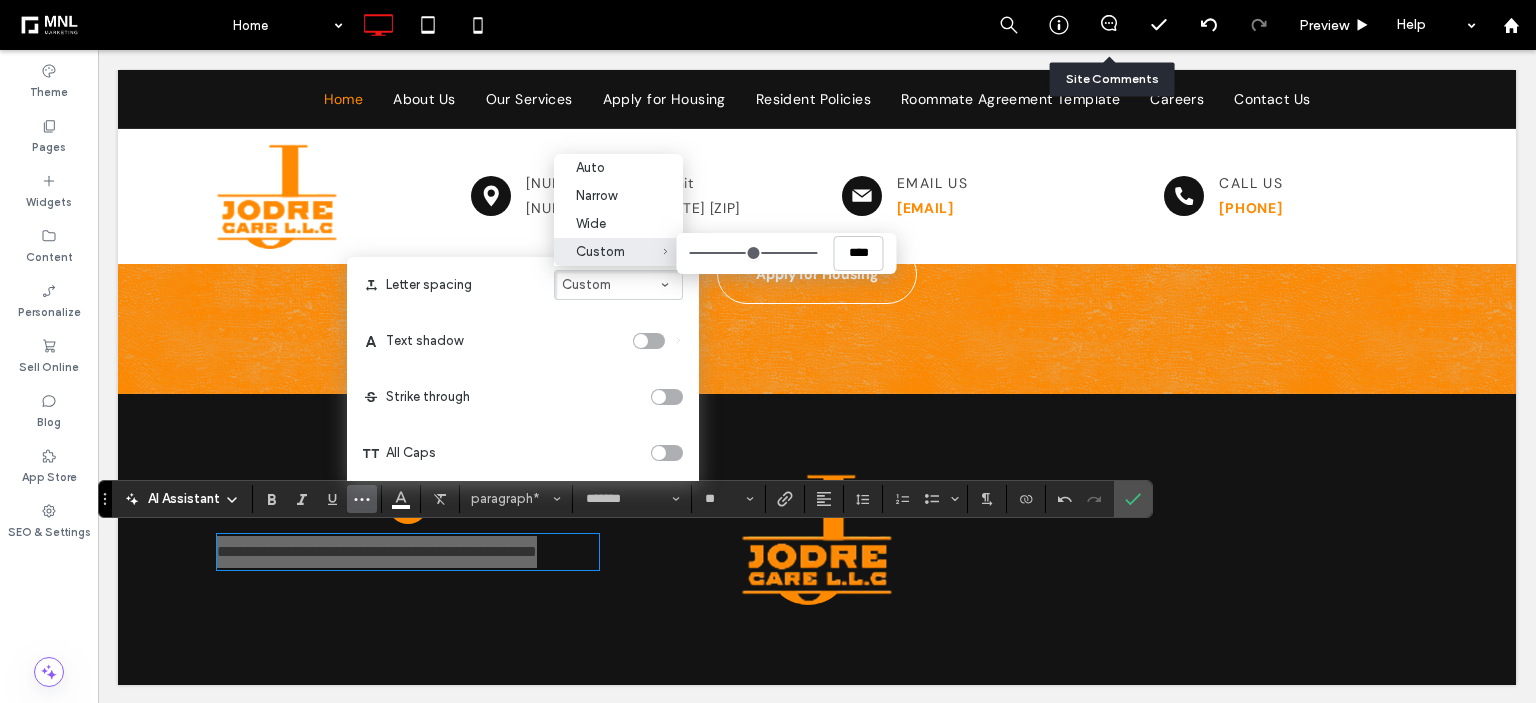 type on "****" 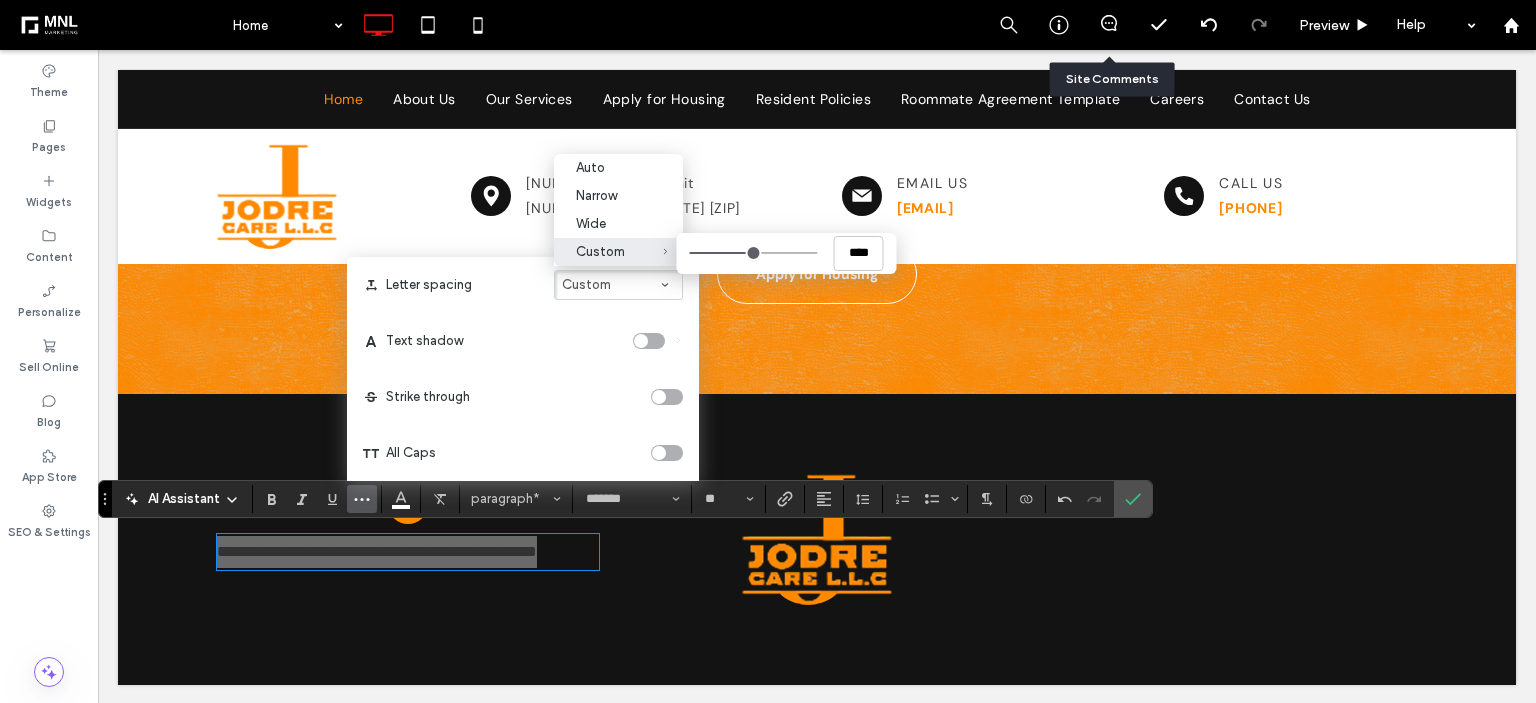 type on "****" 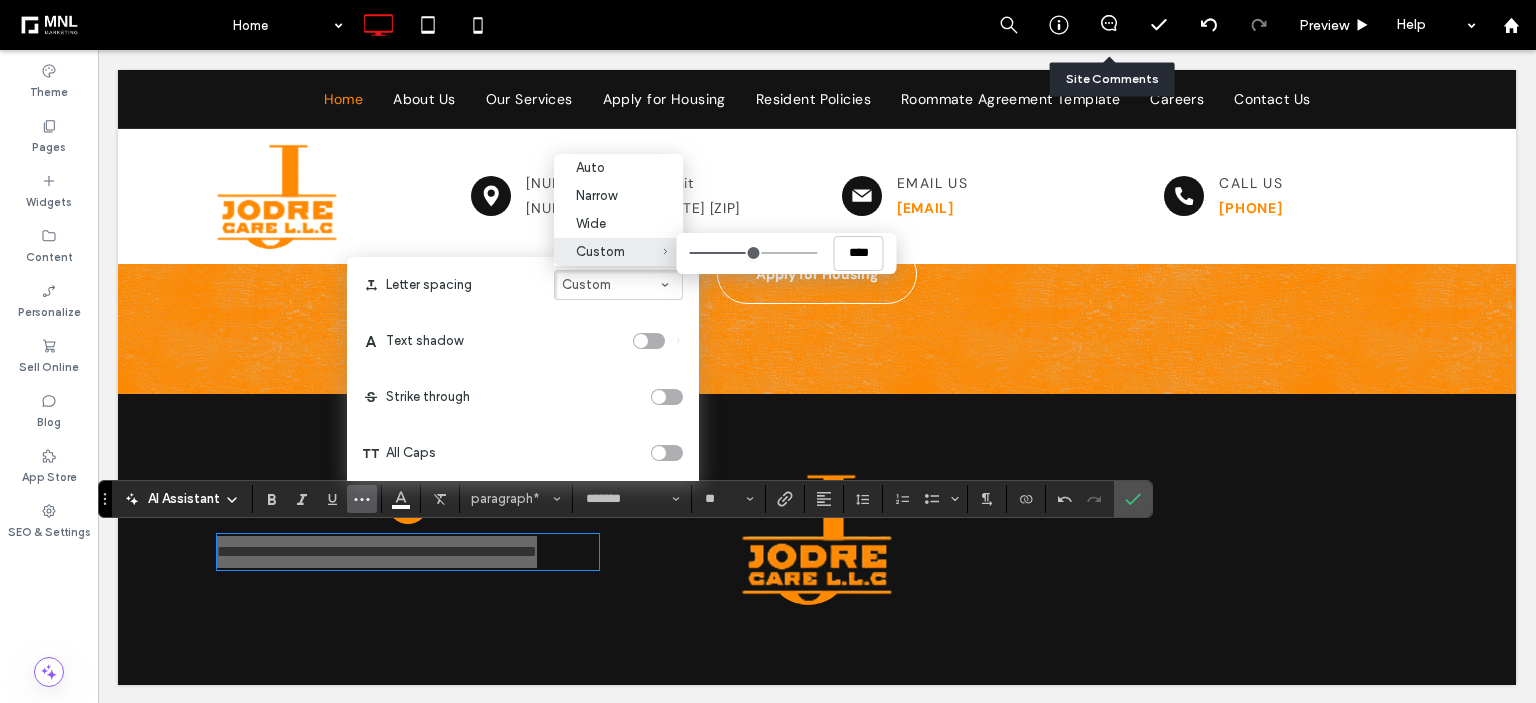type on "****" 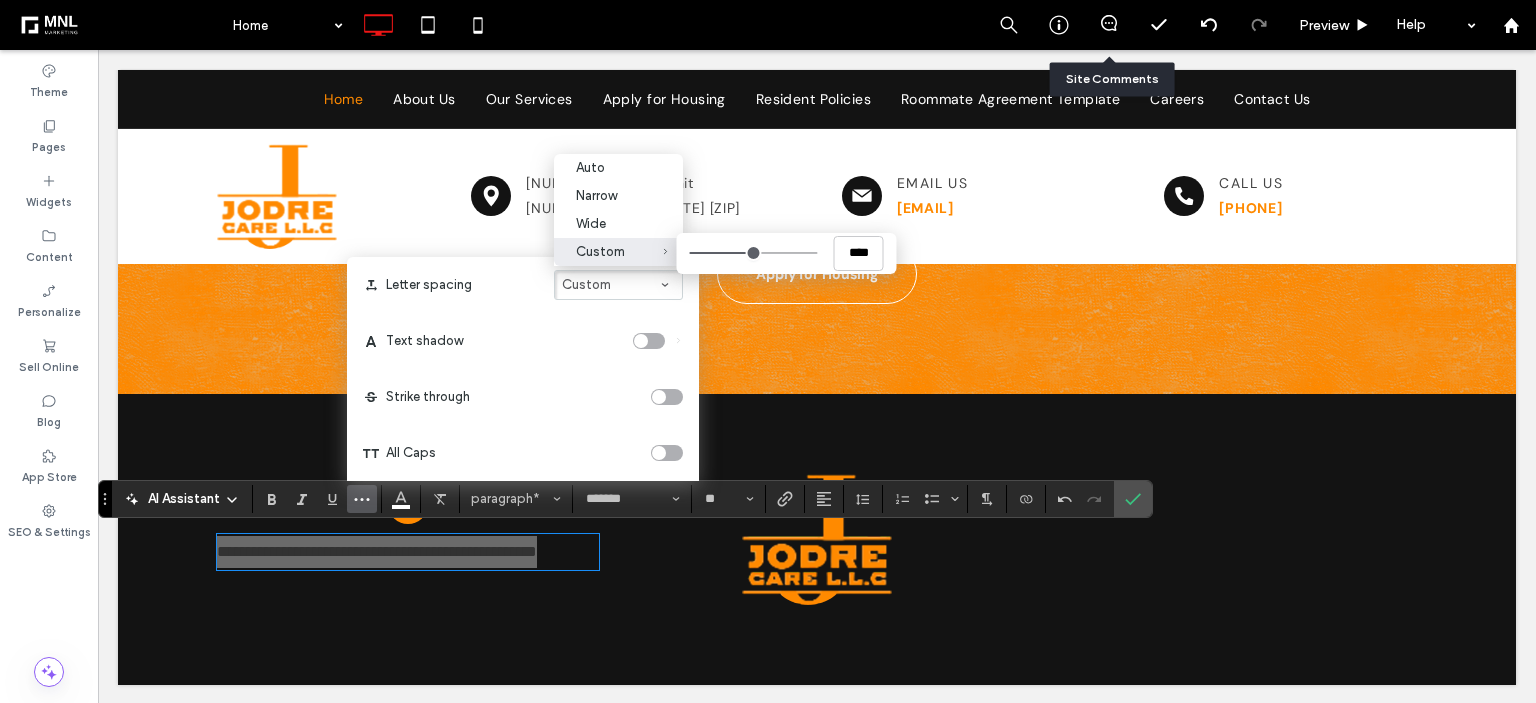 type on "****" 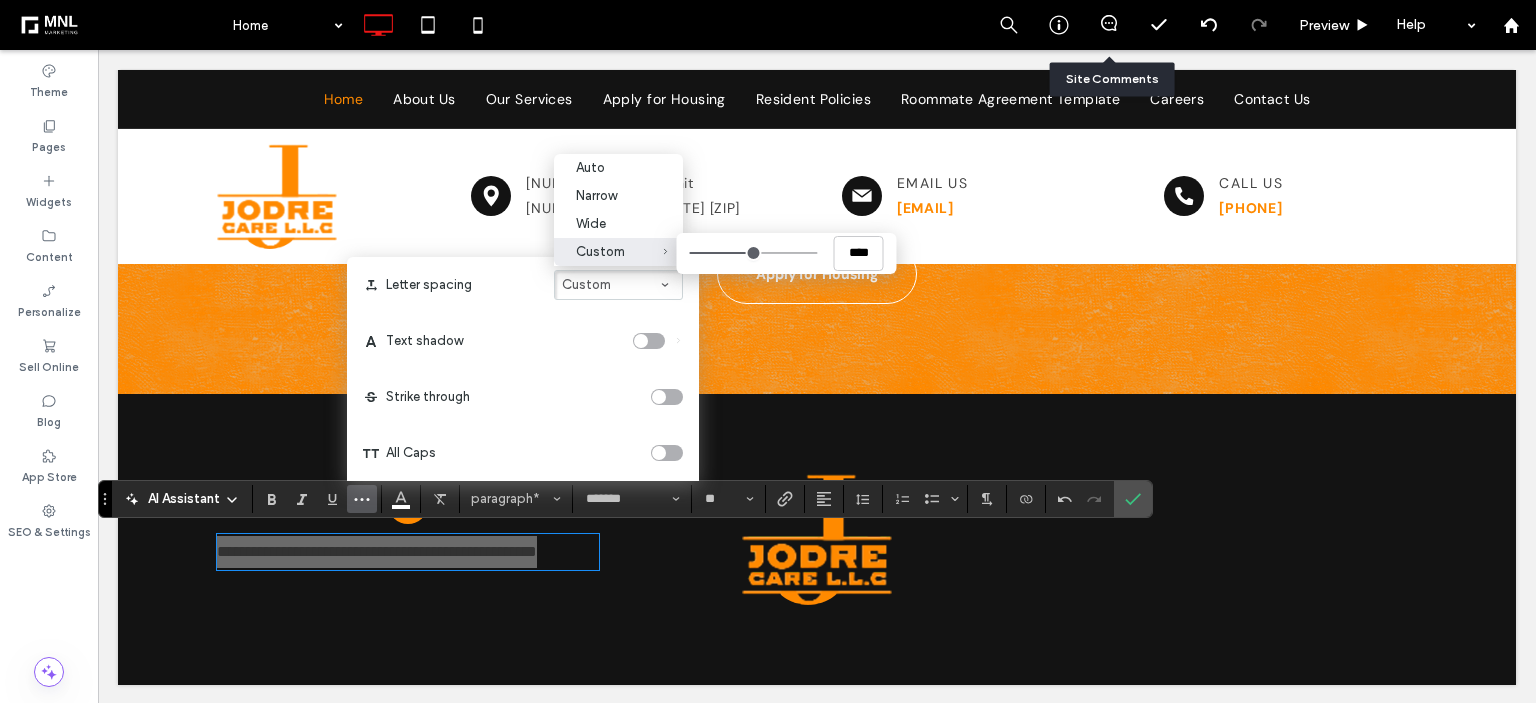 type on "****" 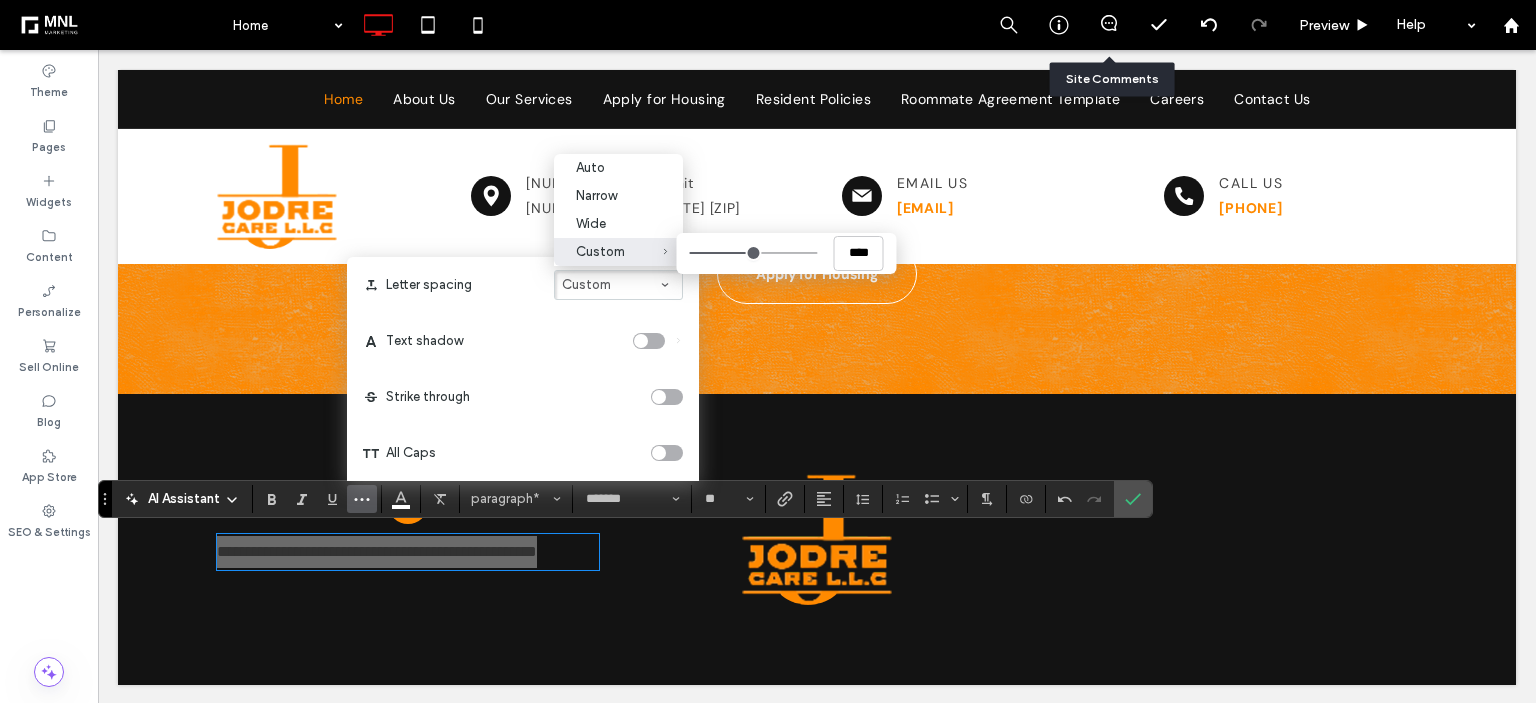 type on "****" 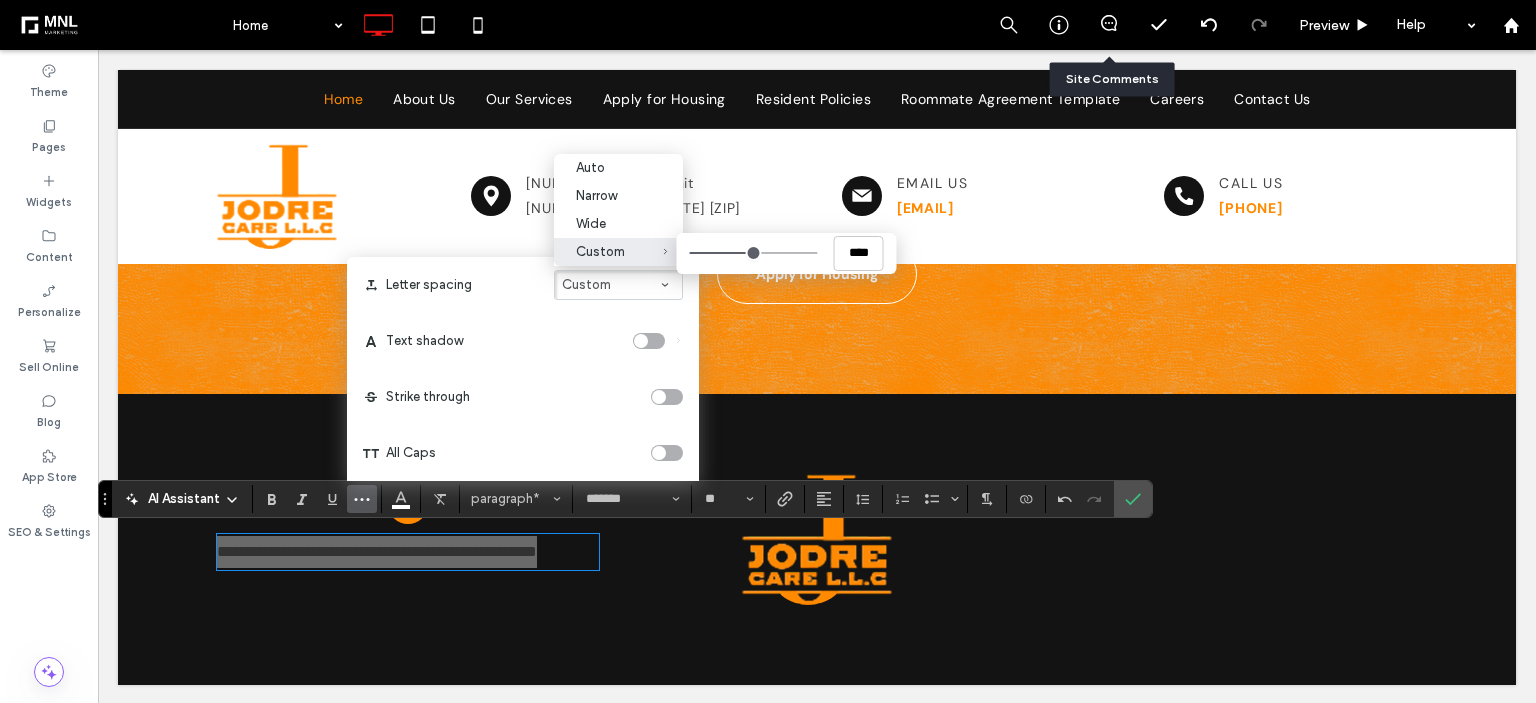 type on "****" 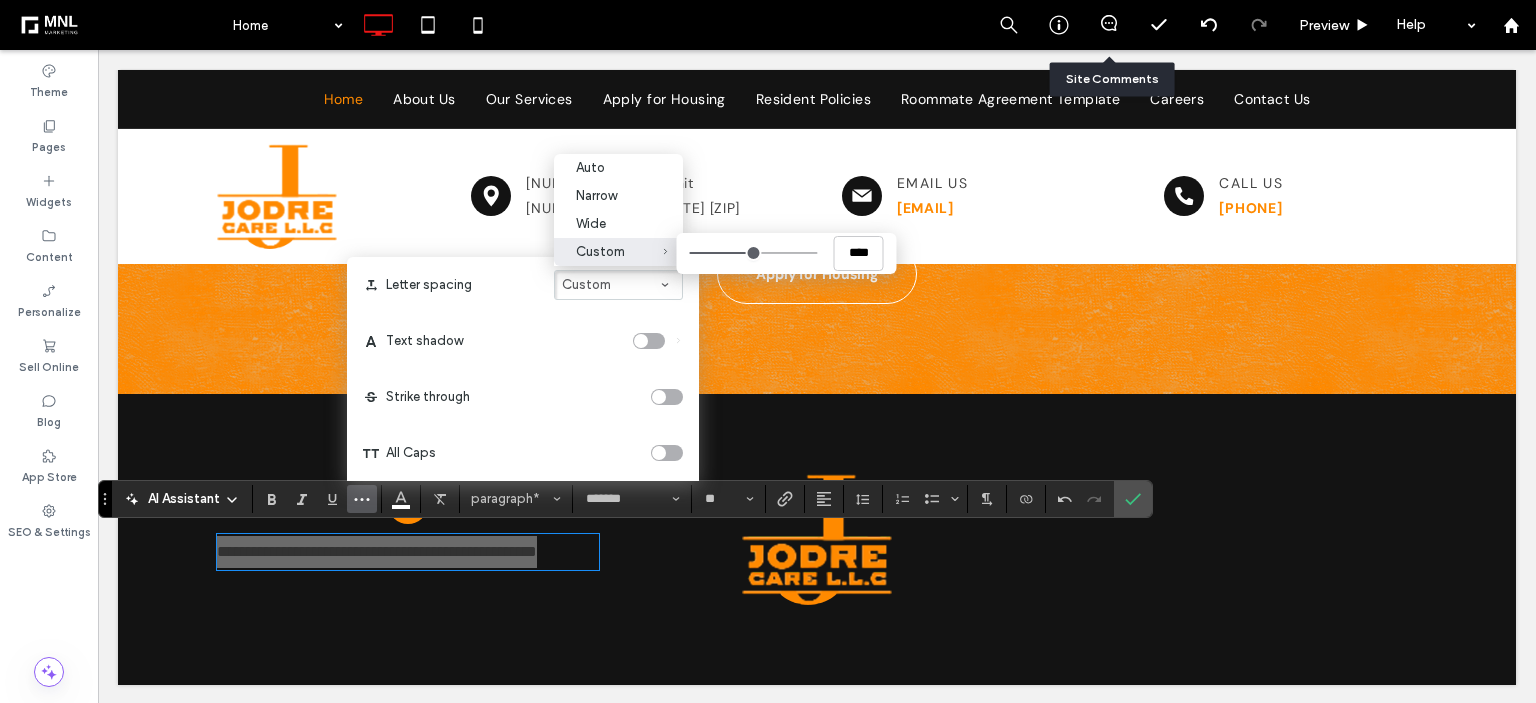 type on "****" 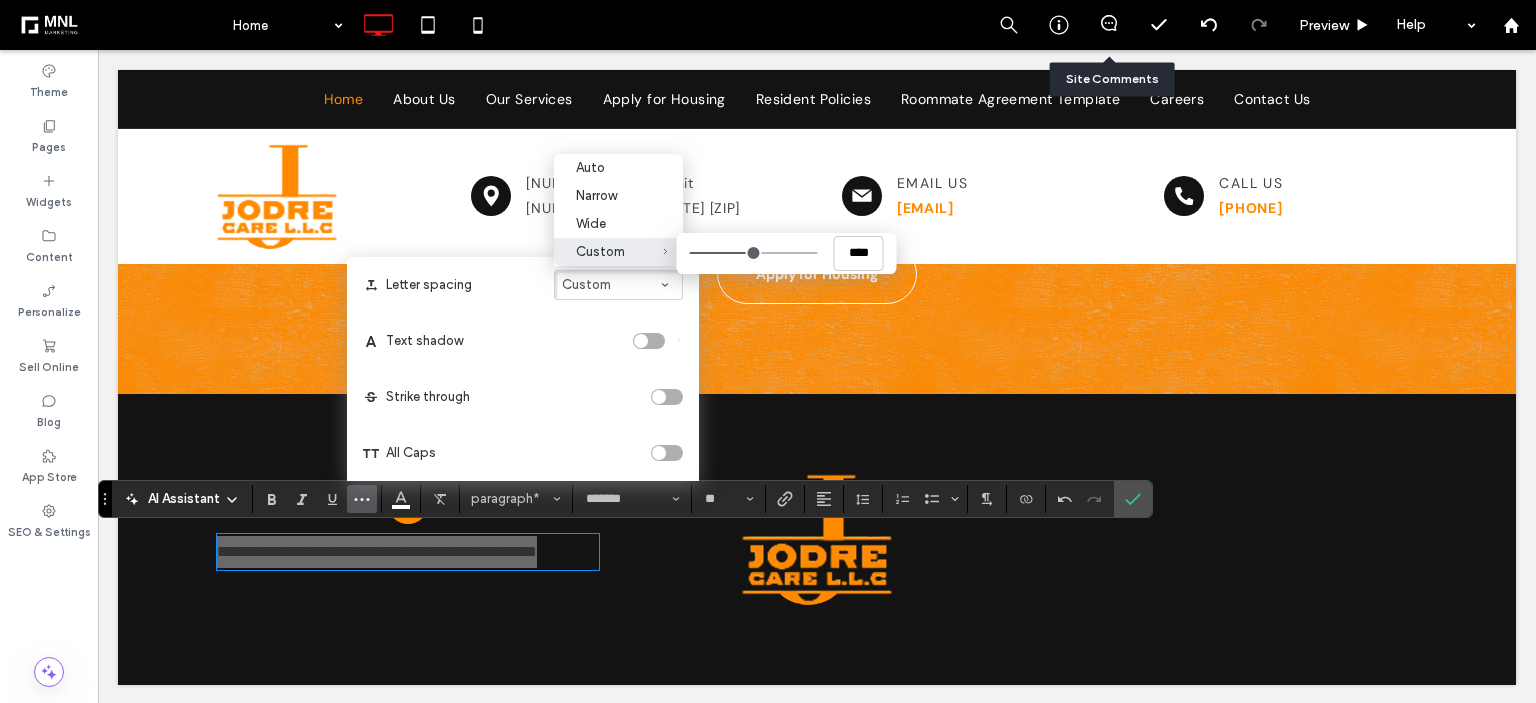 type on "****" 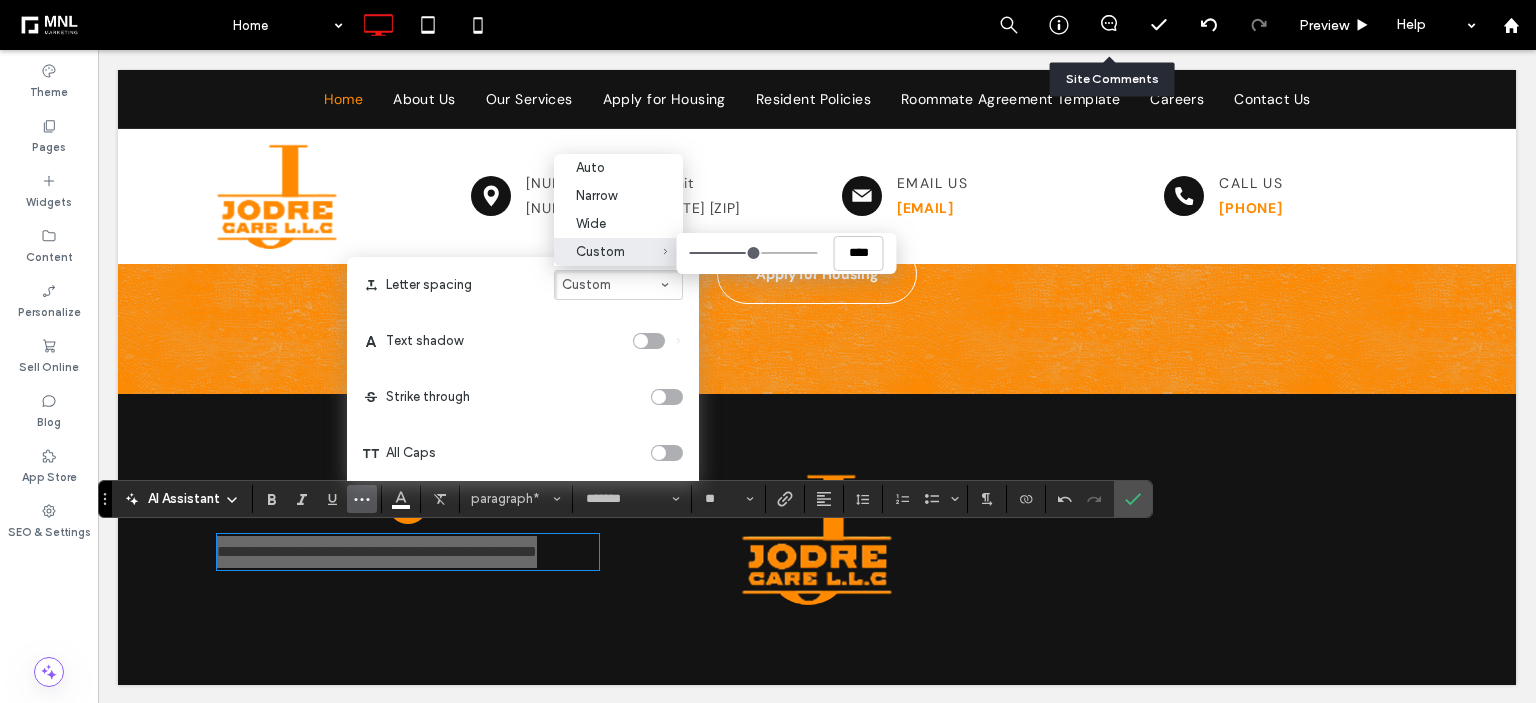 type on "***" 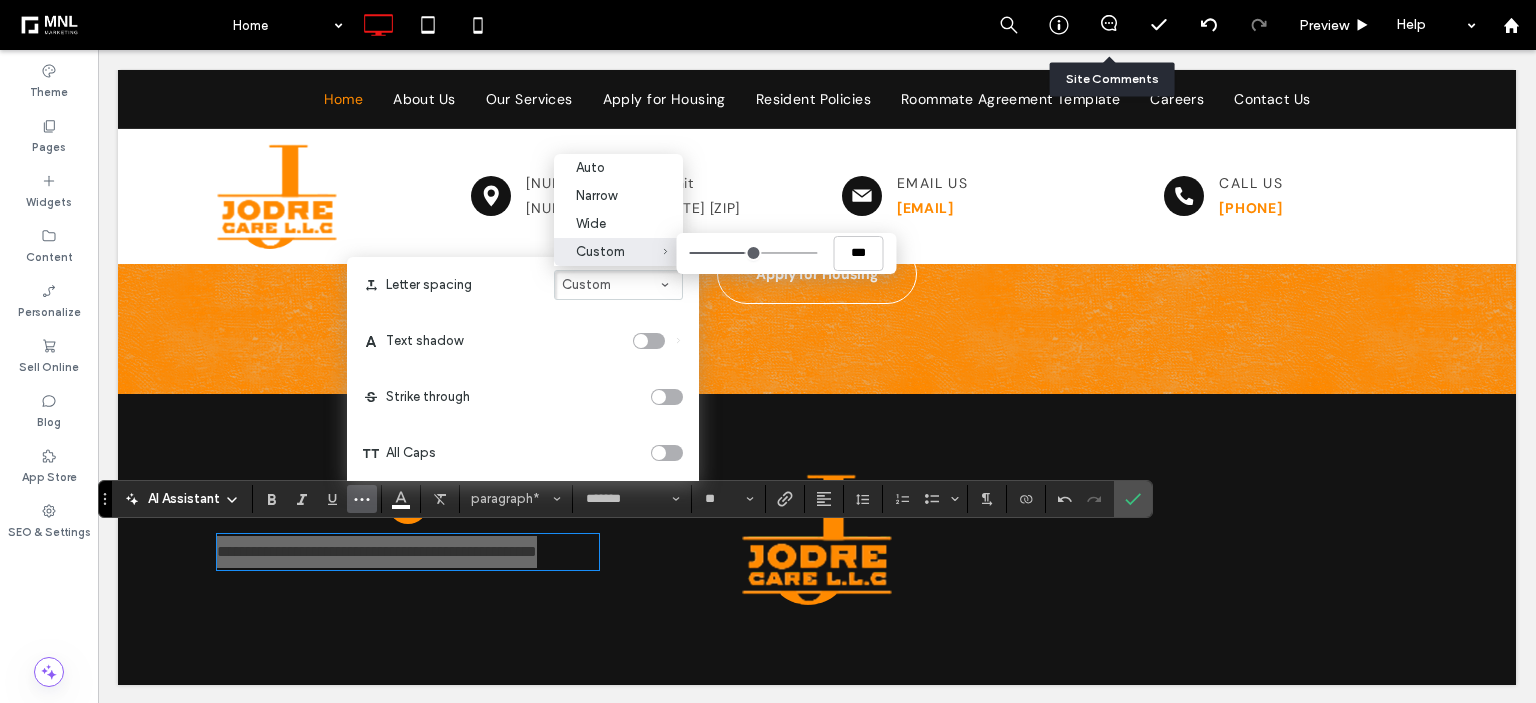drag, startPoint x: 777, startPoint y: 254, endPoint x: 744, endPoint y: 251, distance: 33.13608 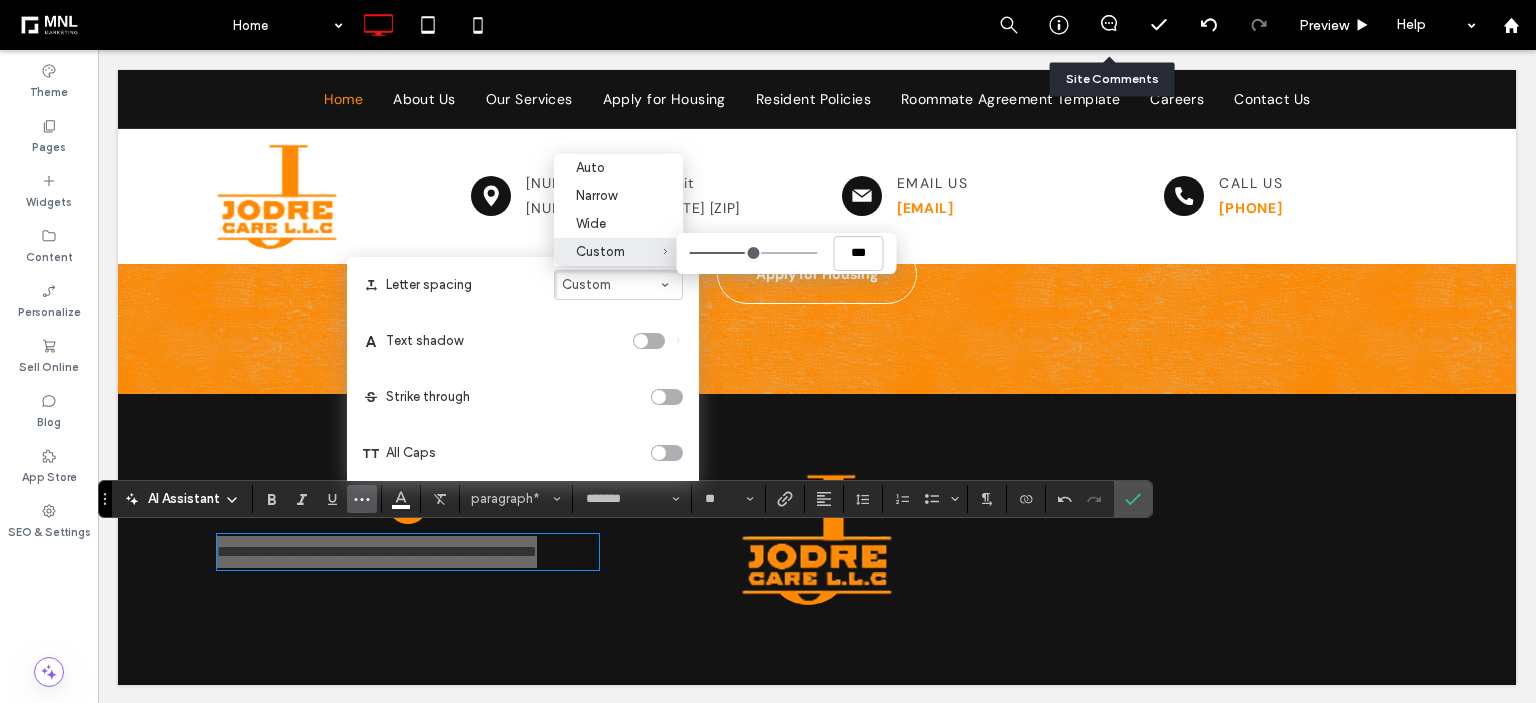 type on "***" 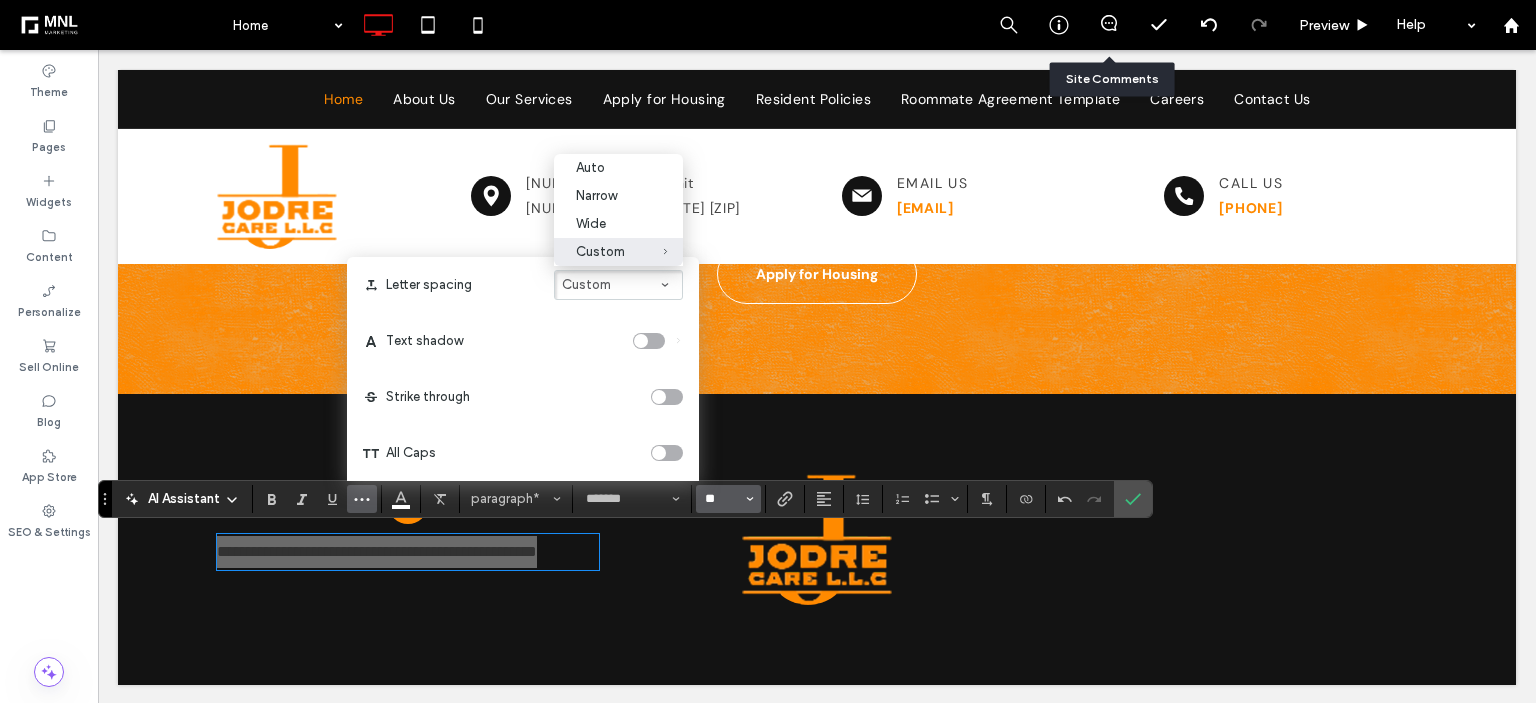 click on "**" at bounding box center [722, 499] 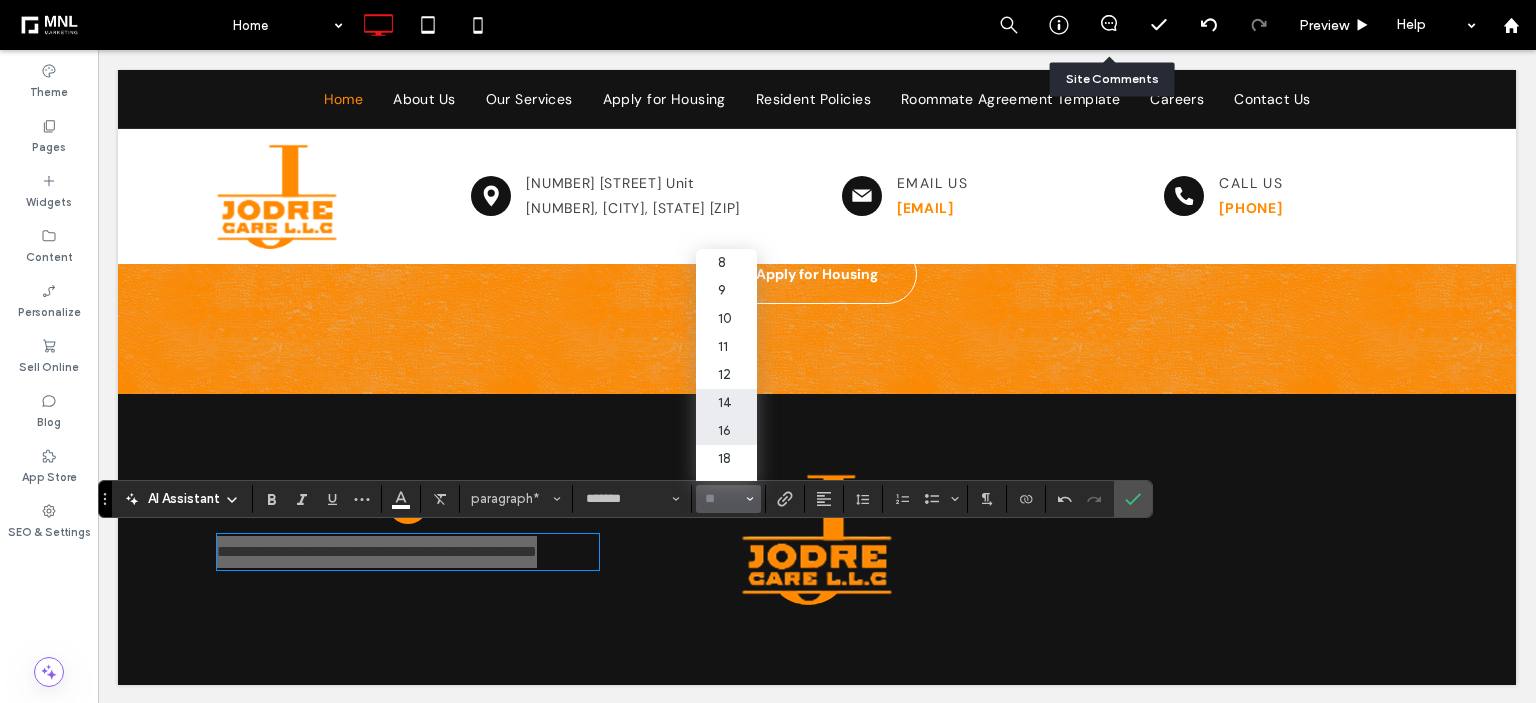 drag, startPoint x: 733, startPoint y: 410, endPoint x: 656, endPoint y: 389, distance: 79.81228 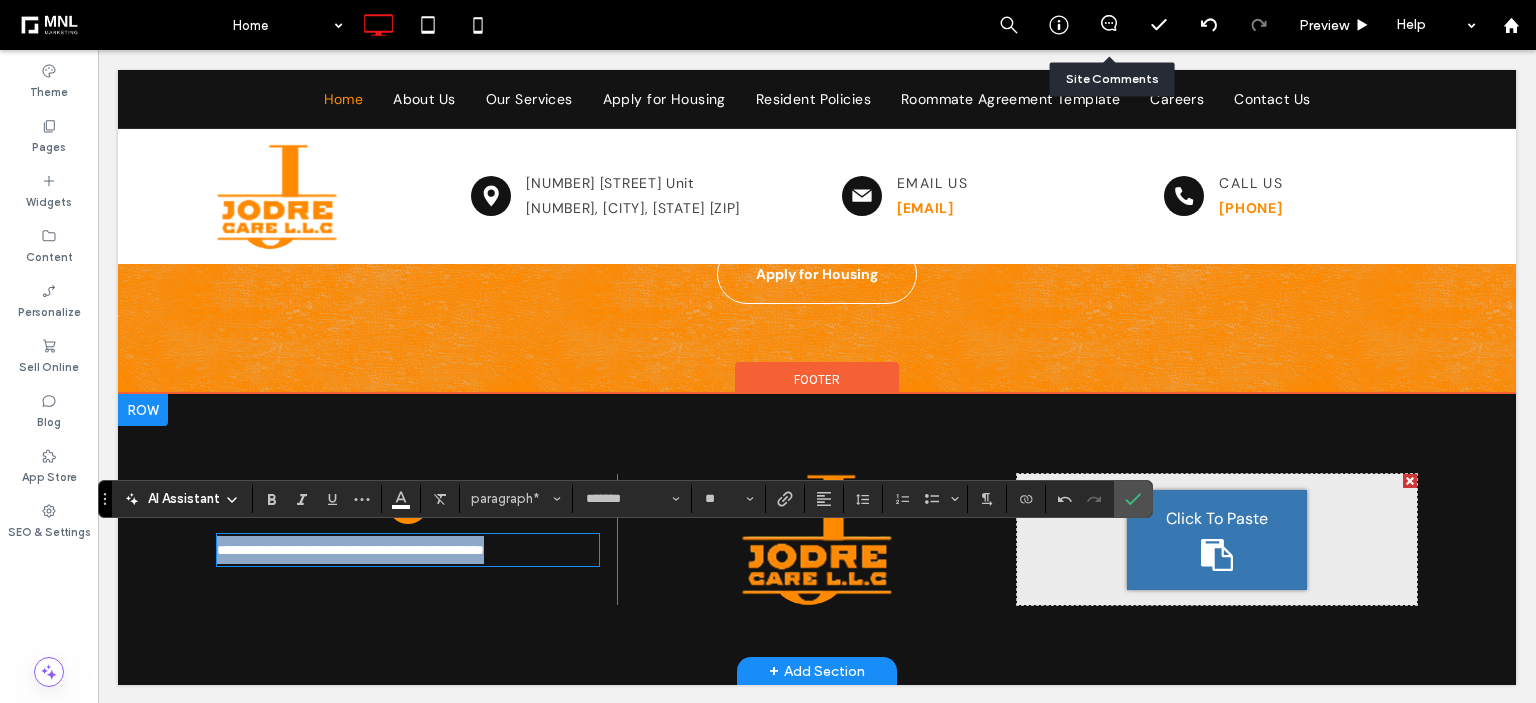 type on "**" 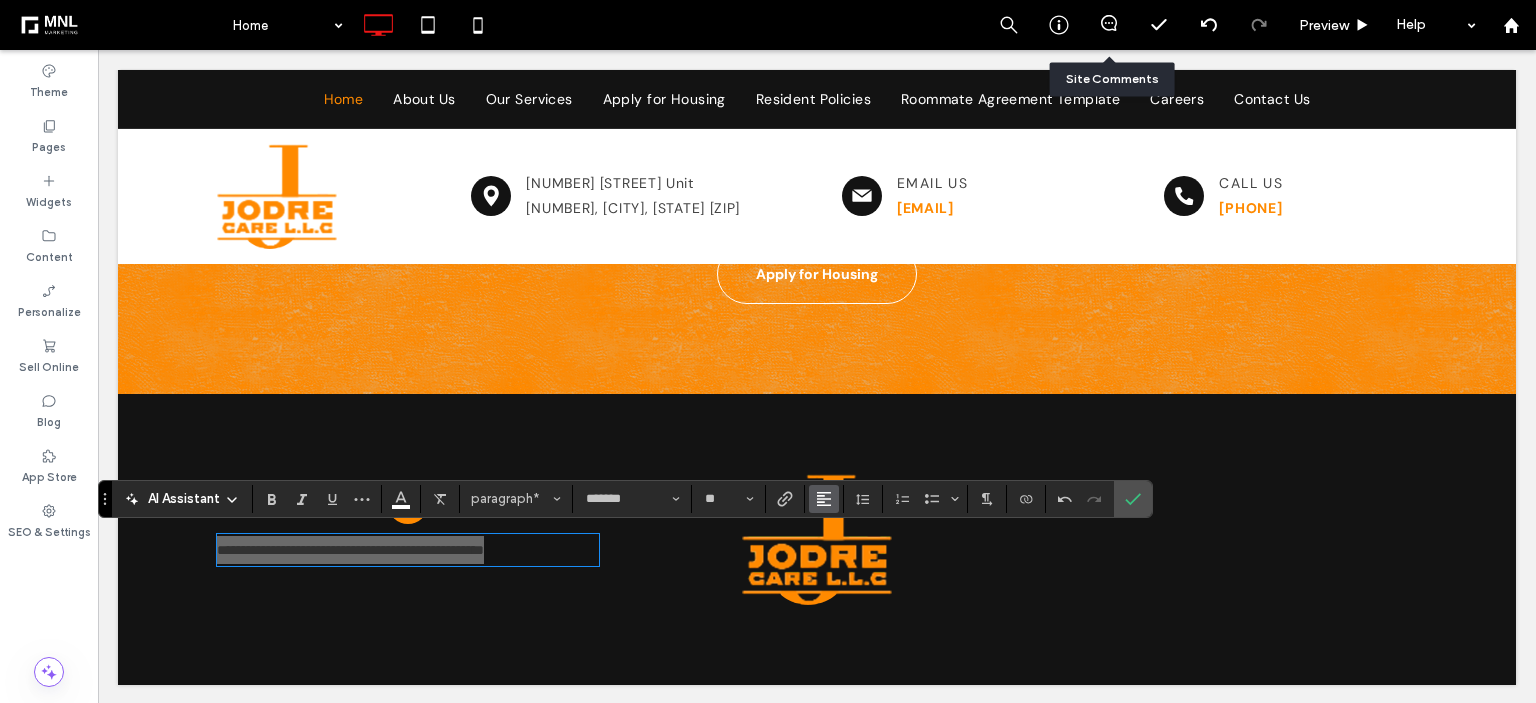click 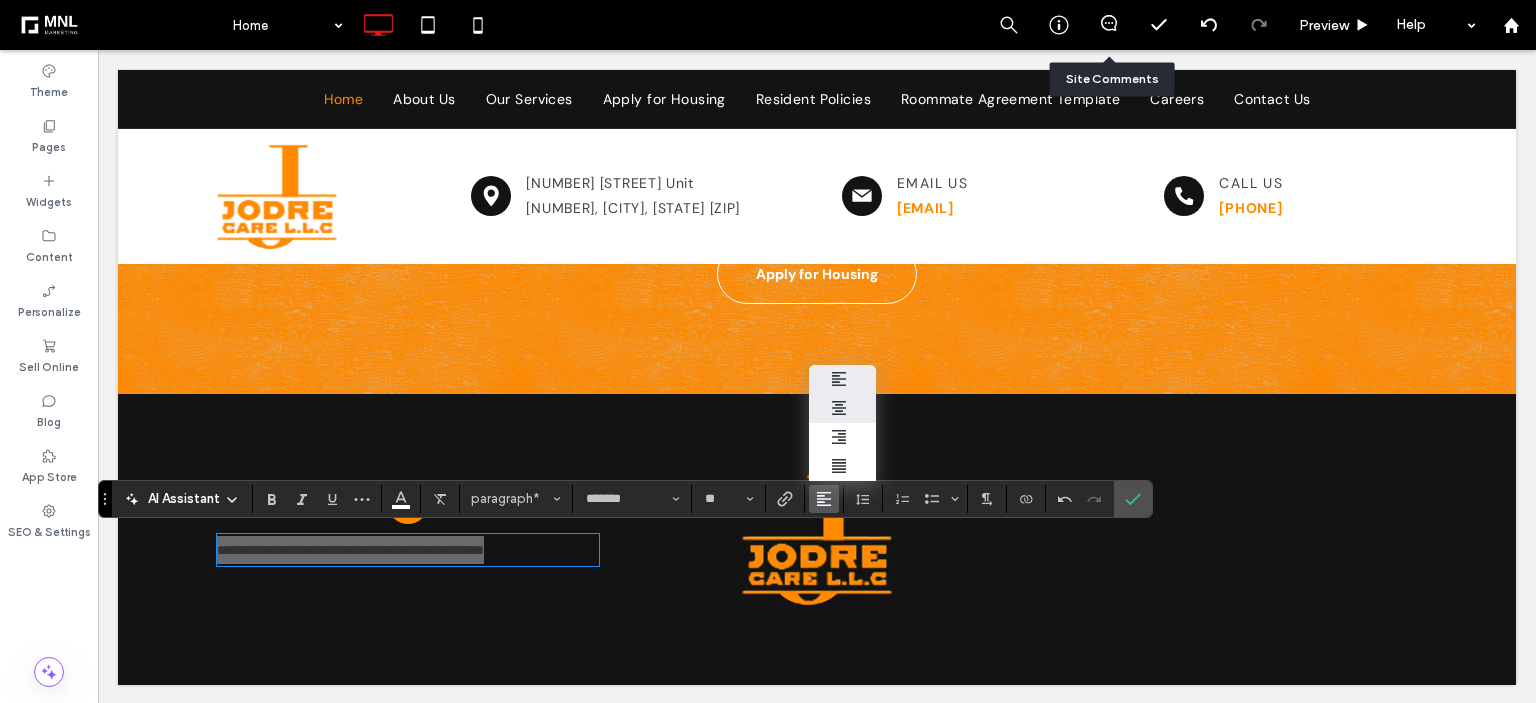drag, startPoint x: 833, startPoint y: 415, endPoint x: 774, endPoint y: 369, distance: 74.8131 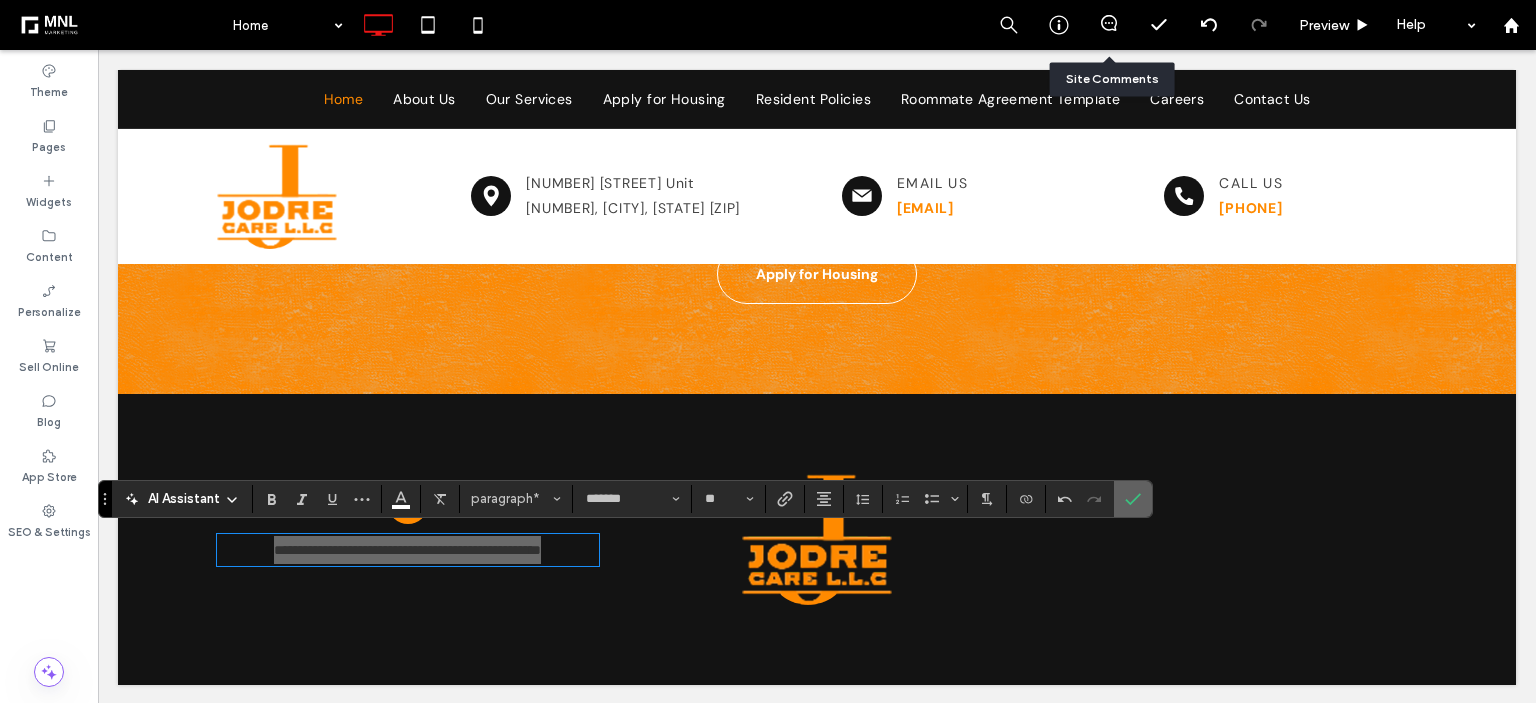 click at bounding box center [1133, 499] 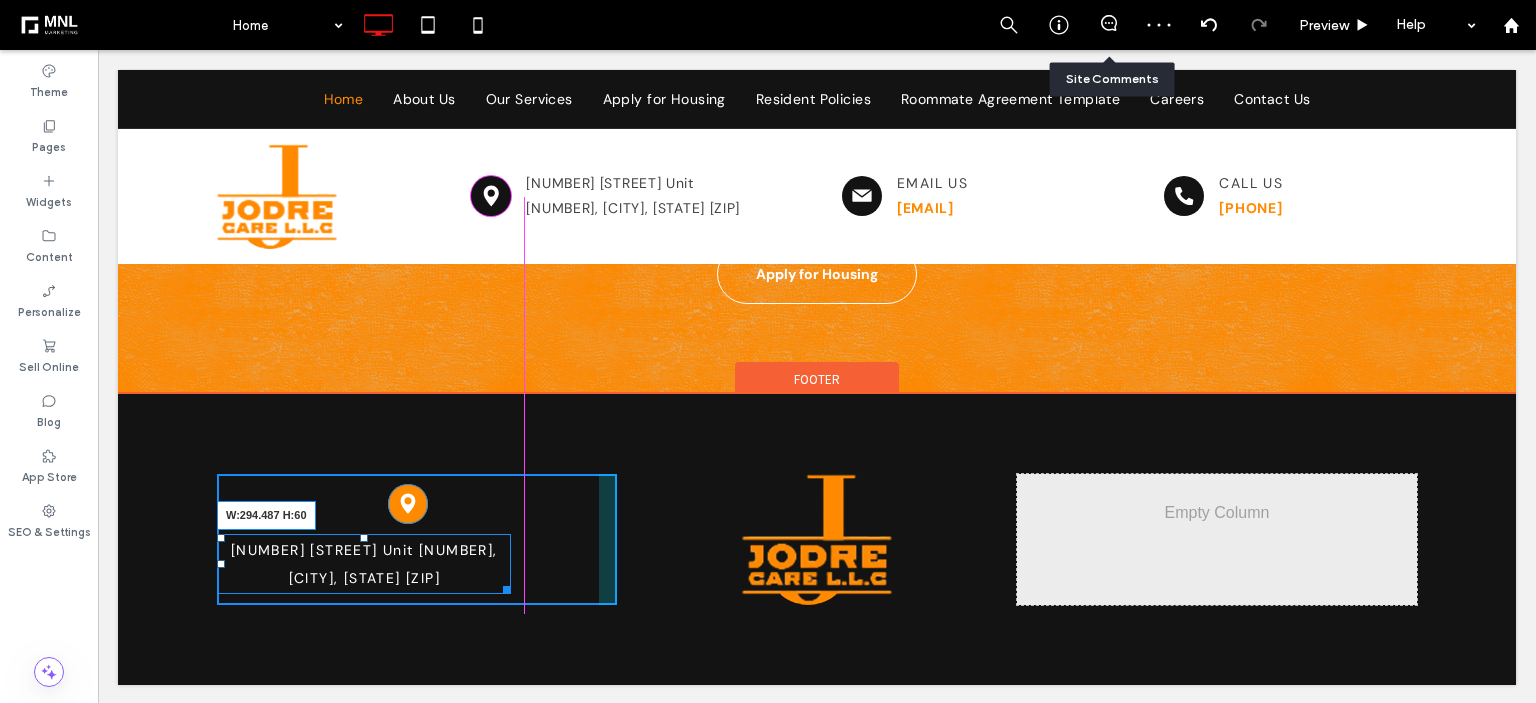 drag, startPoint x: 584, startPoint y: 584, endPoint x: 492, endPoint y: 579, distance: 92.13577 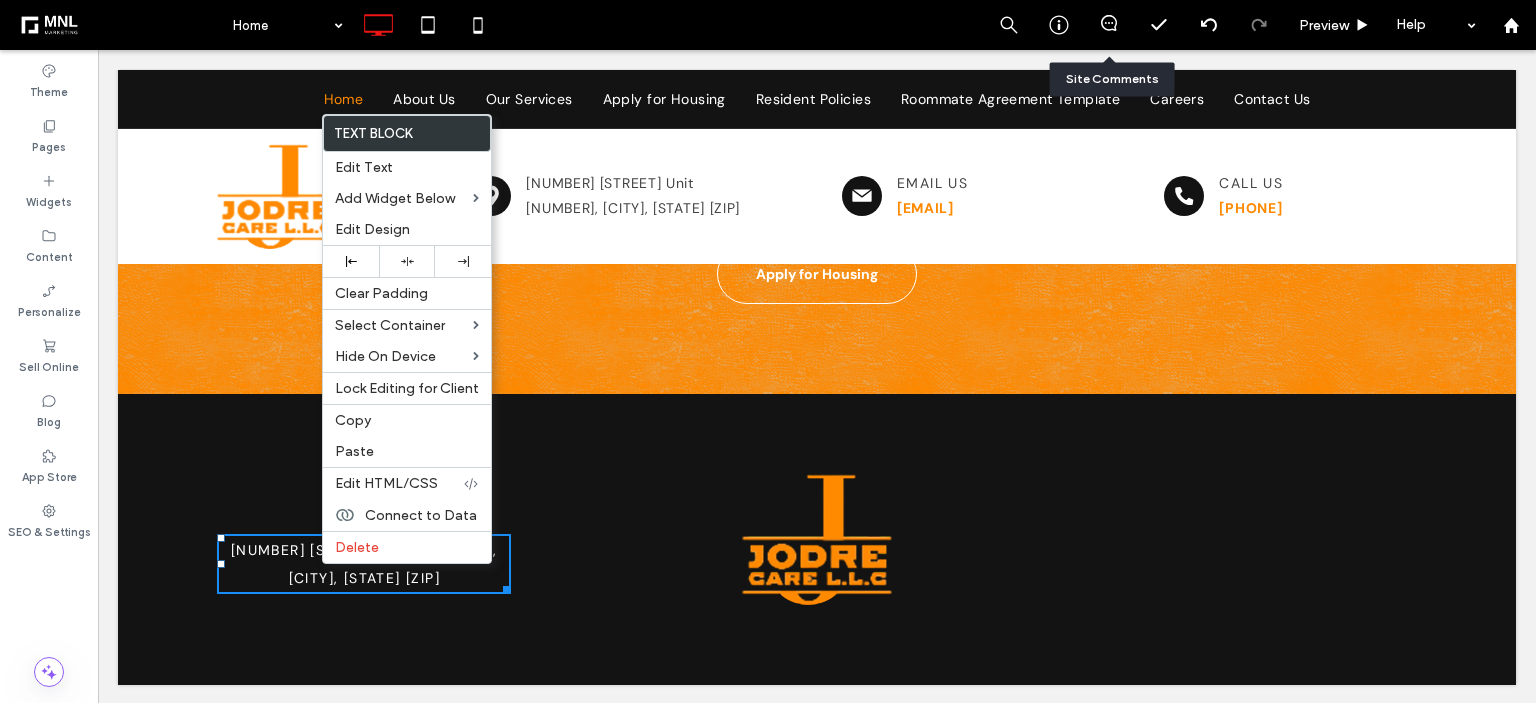 click on "[NUMBER] [STREET] Unit [NUMBER], [CITY], [STATE] [ZIP]" at bounding box center (817, 539) 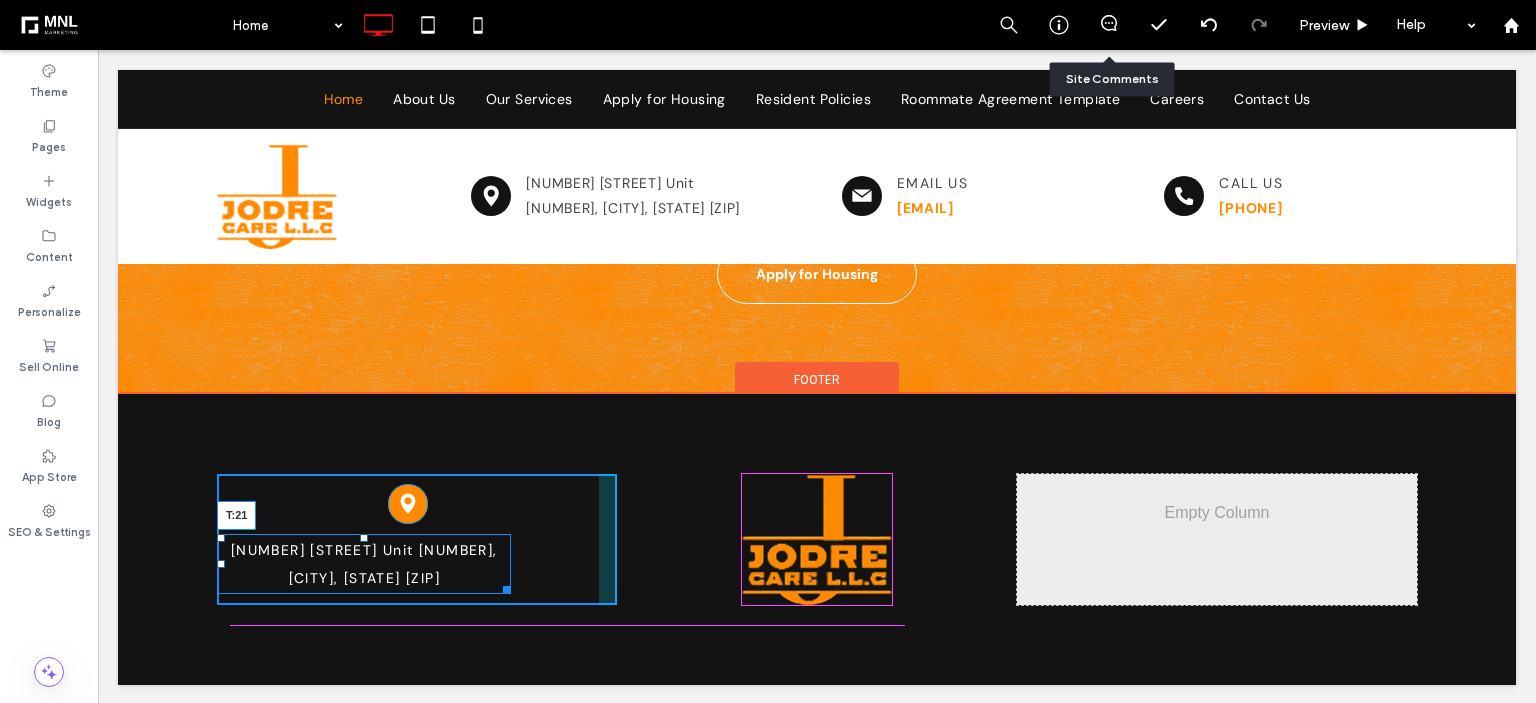 drag, startPoint x: 358, startPoint y: 535, endPoint x: 367, endPoint y: 544, distance: 12.727922 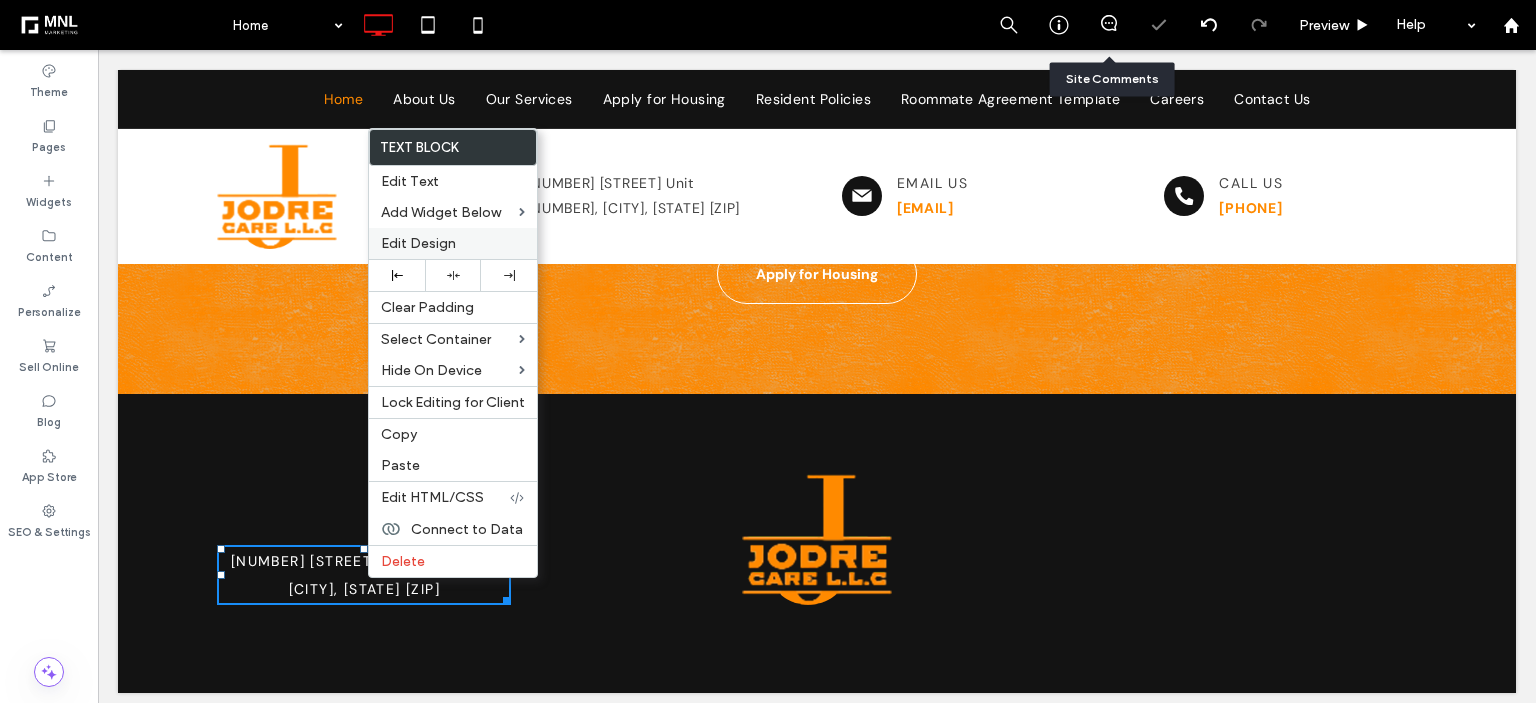click on "Edit Design" at bounding box center [418, 243] 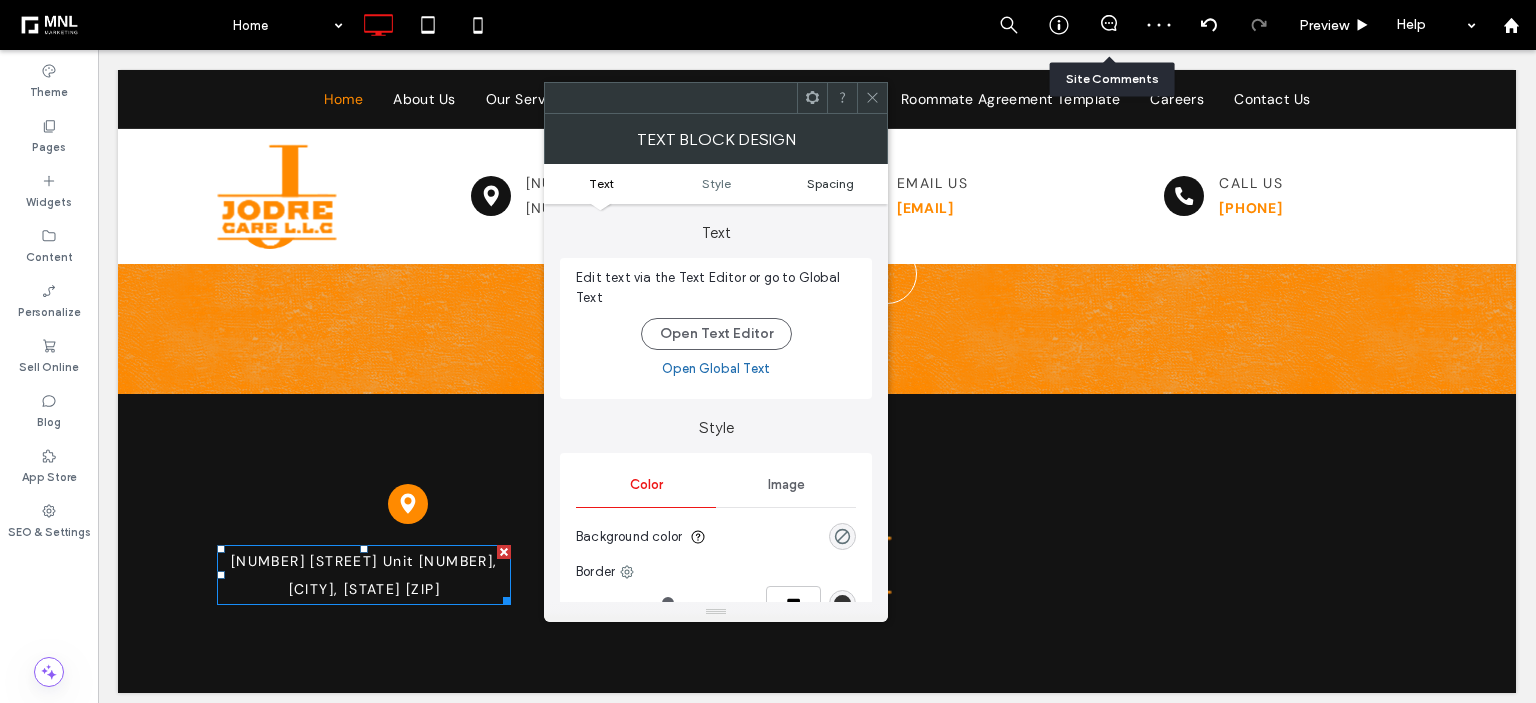 click on "Text Style Spacing" at bounding box center [716, 184] 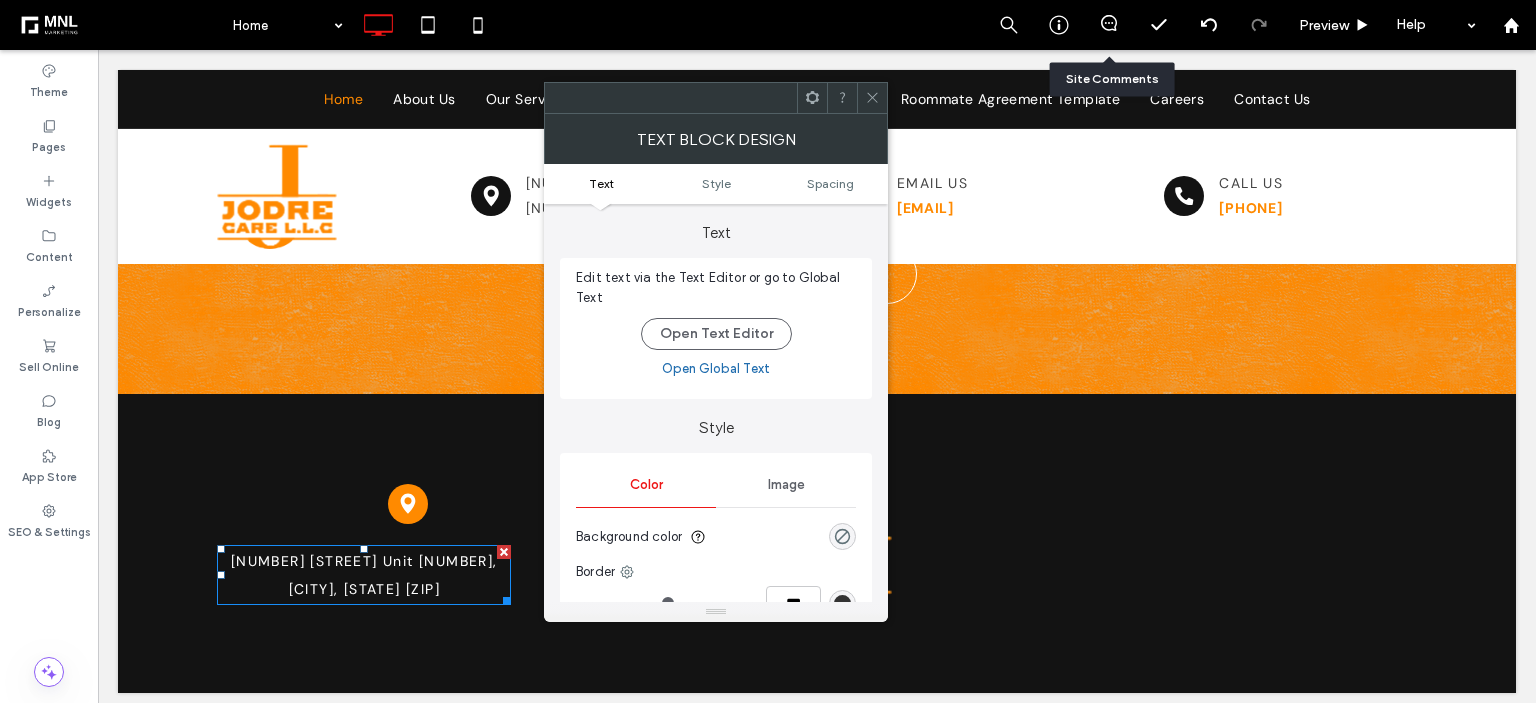 click on "Text Style Spacing" at bounding box center (716, 184) 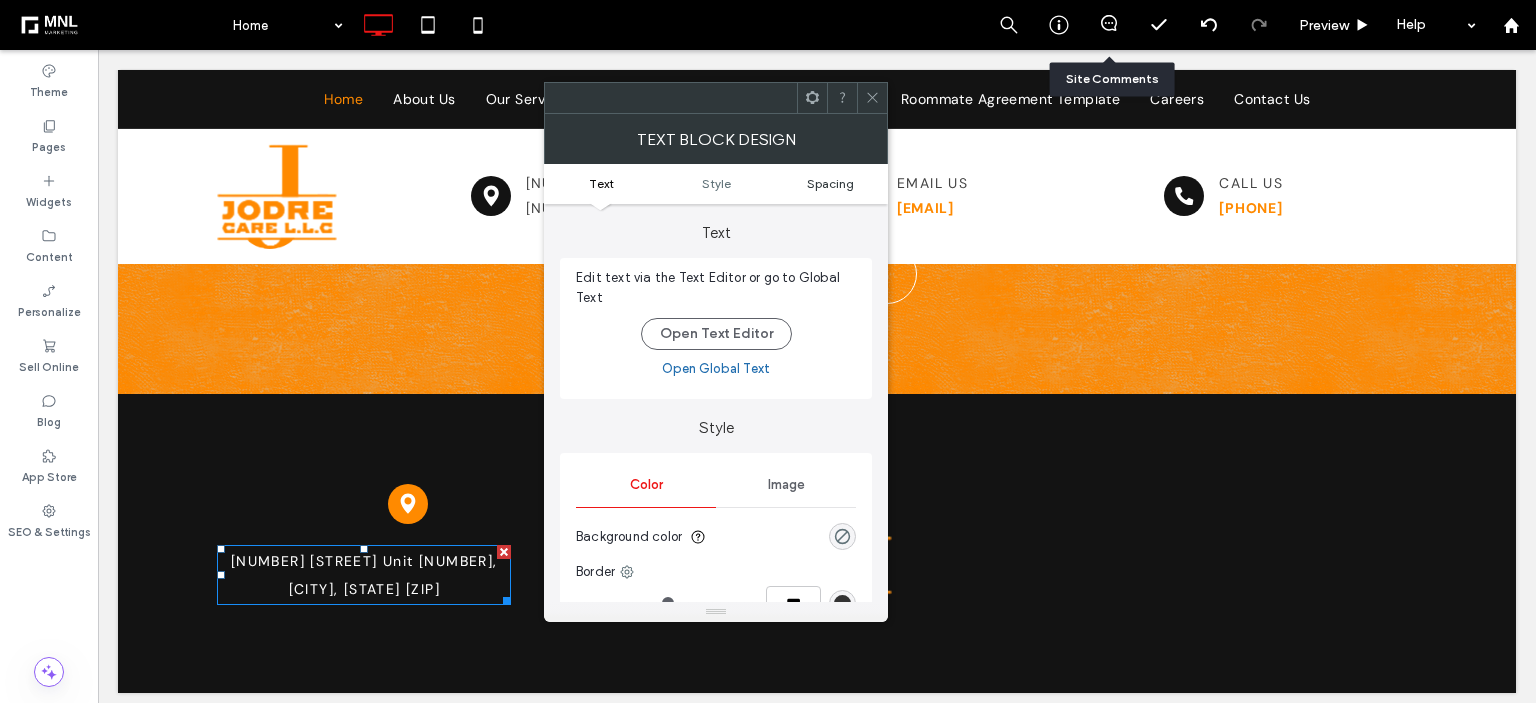 click on "Spacing" at bounding box center (830, 183) 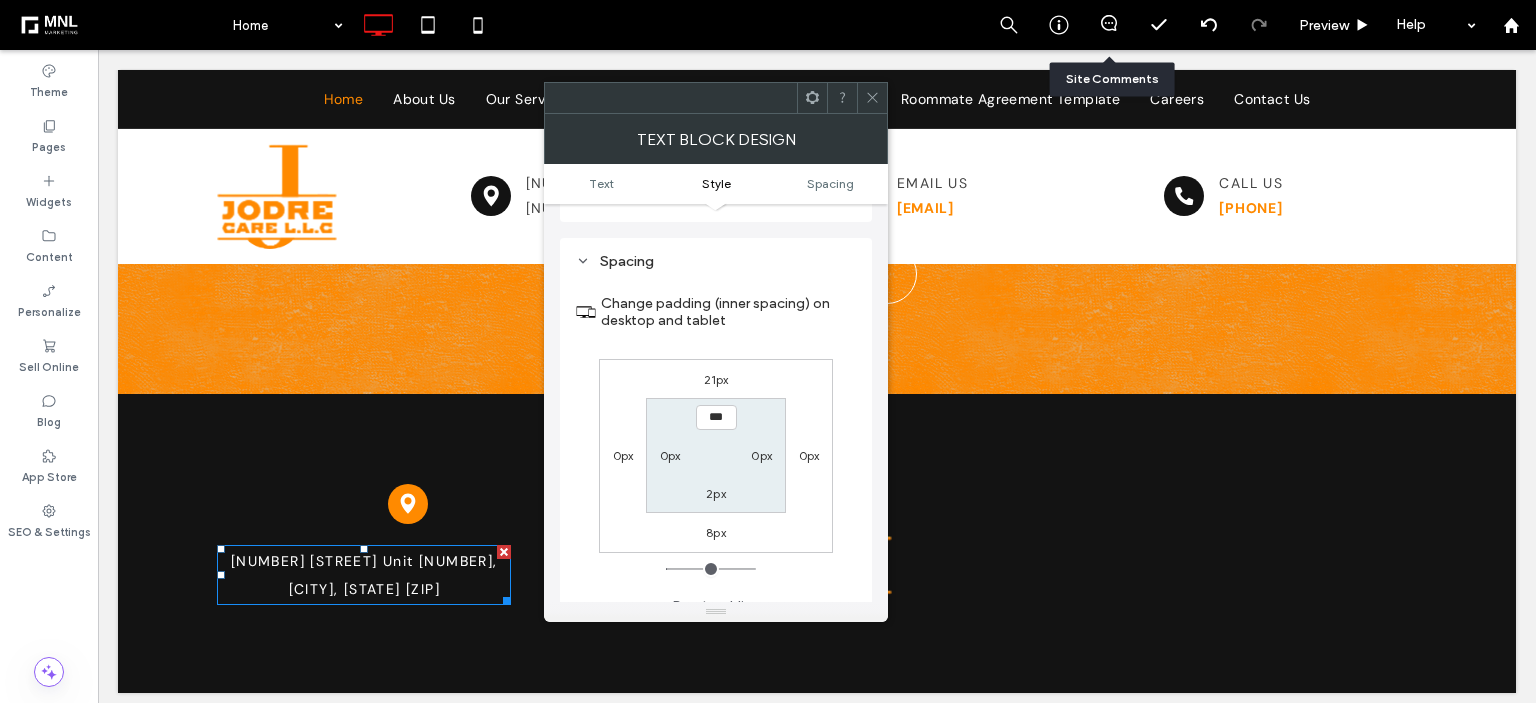 scroll, scrollTop: 511, scrollLeft: 0, axis: vertical 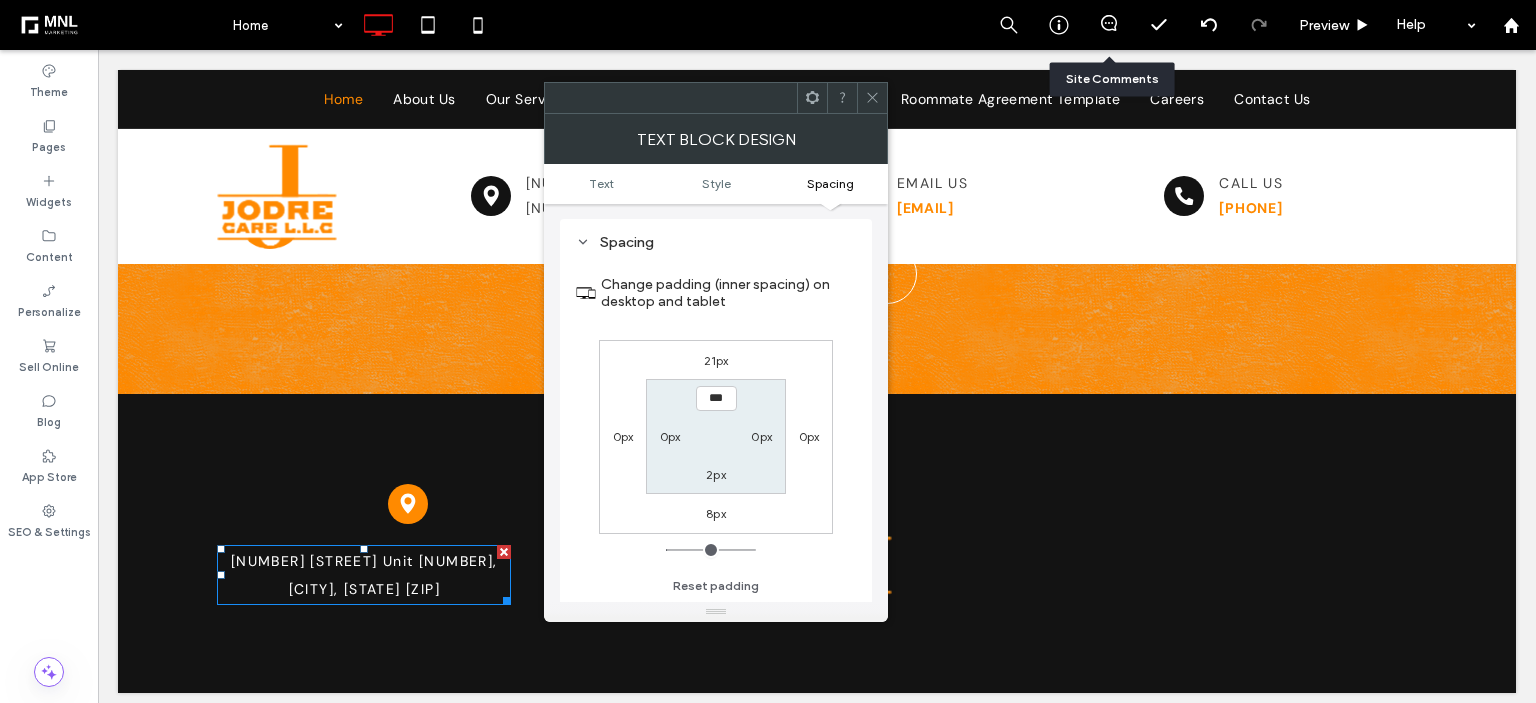click on "21px" at bounding box center [716, 360] 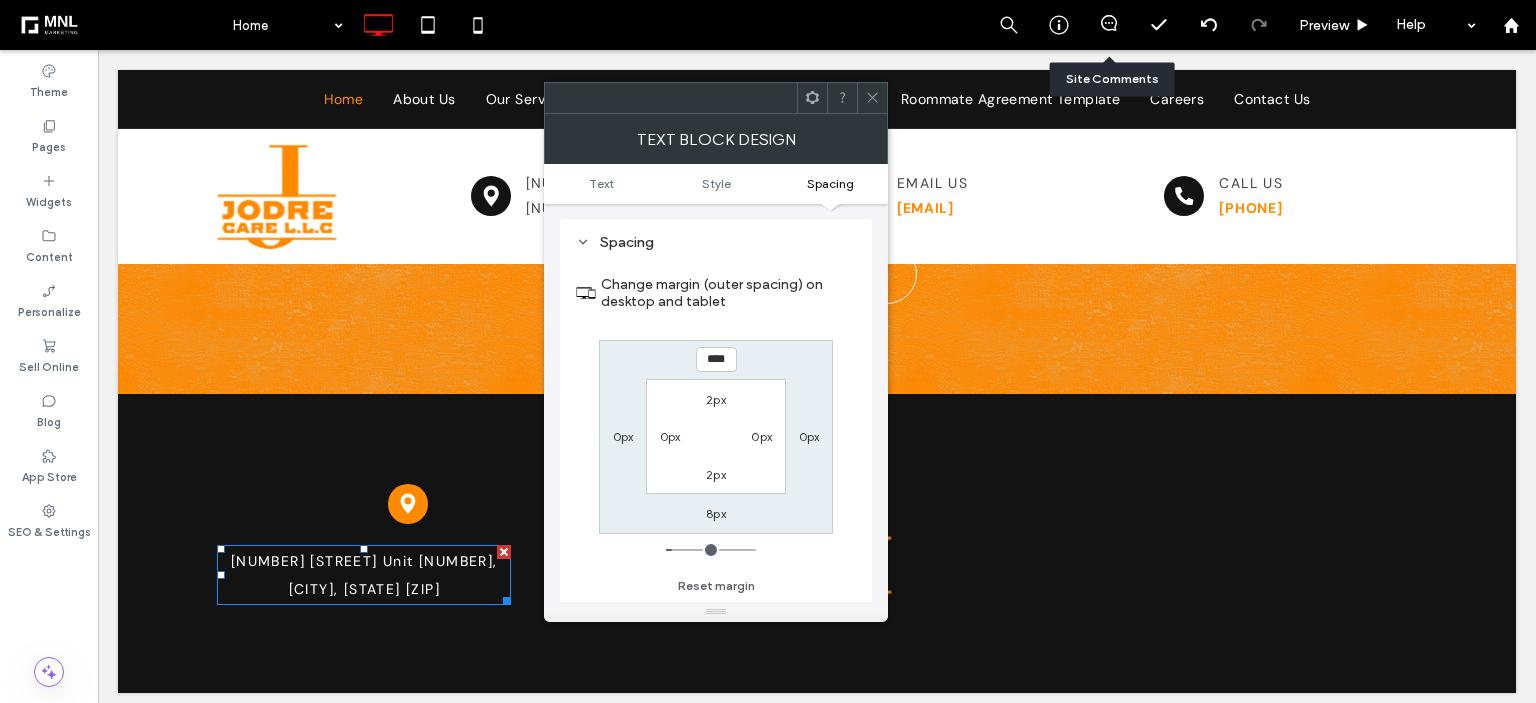 type on "**" 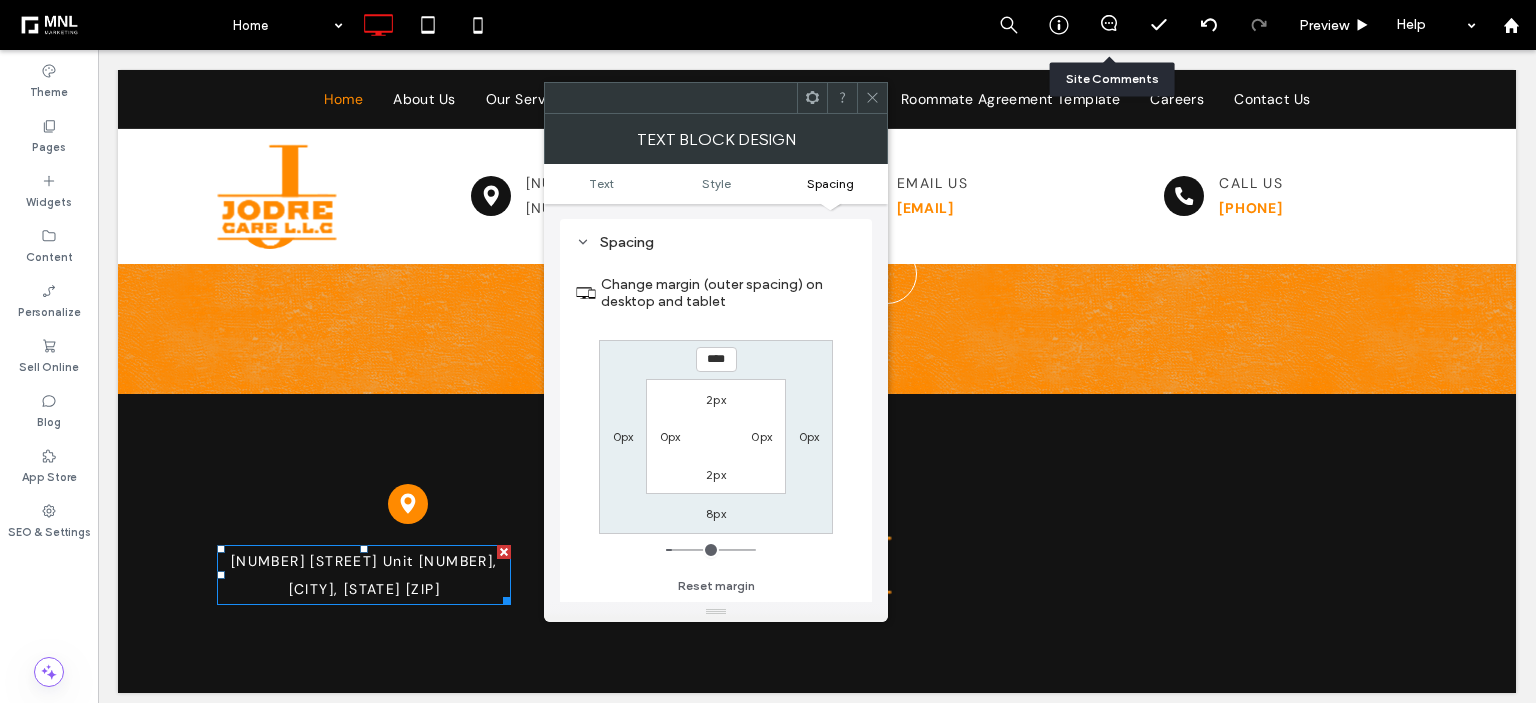 type on "****" 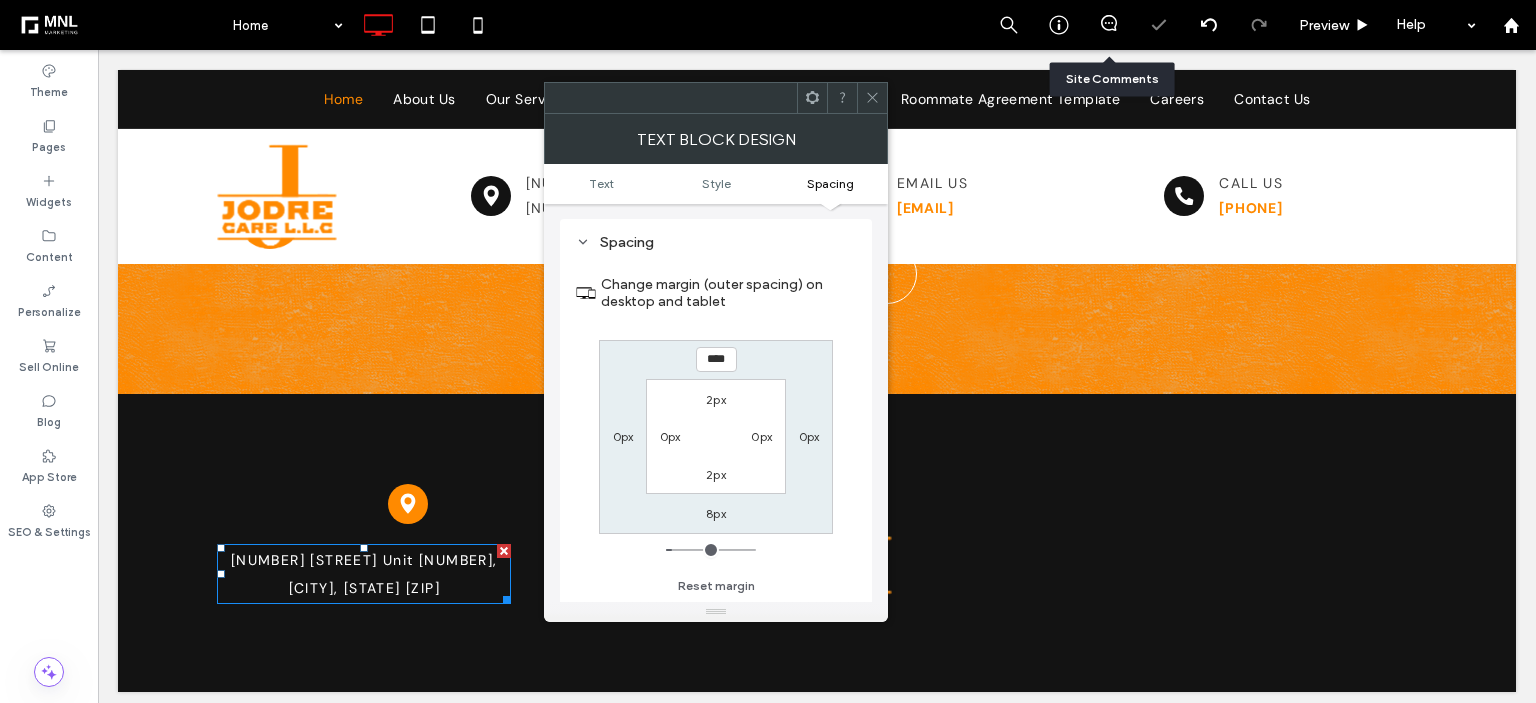 click 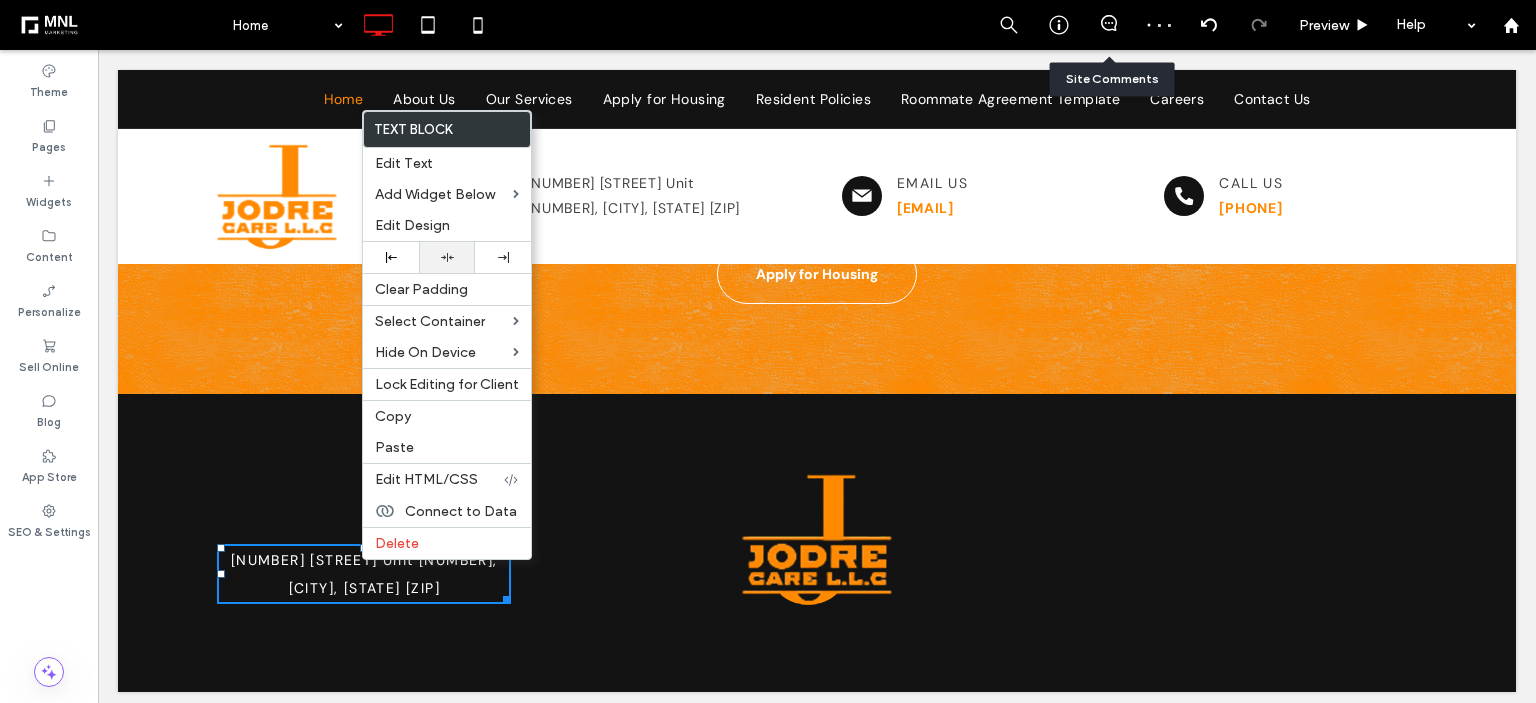 click at bounding box center [447, 257] 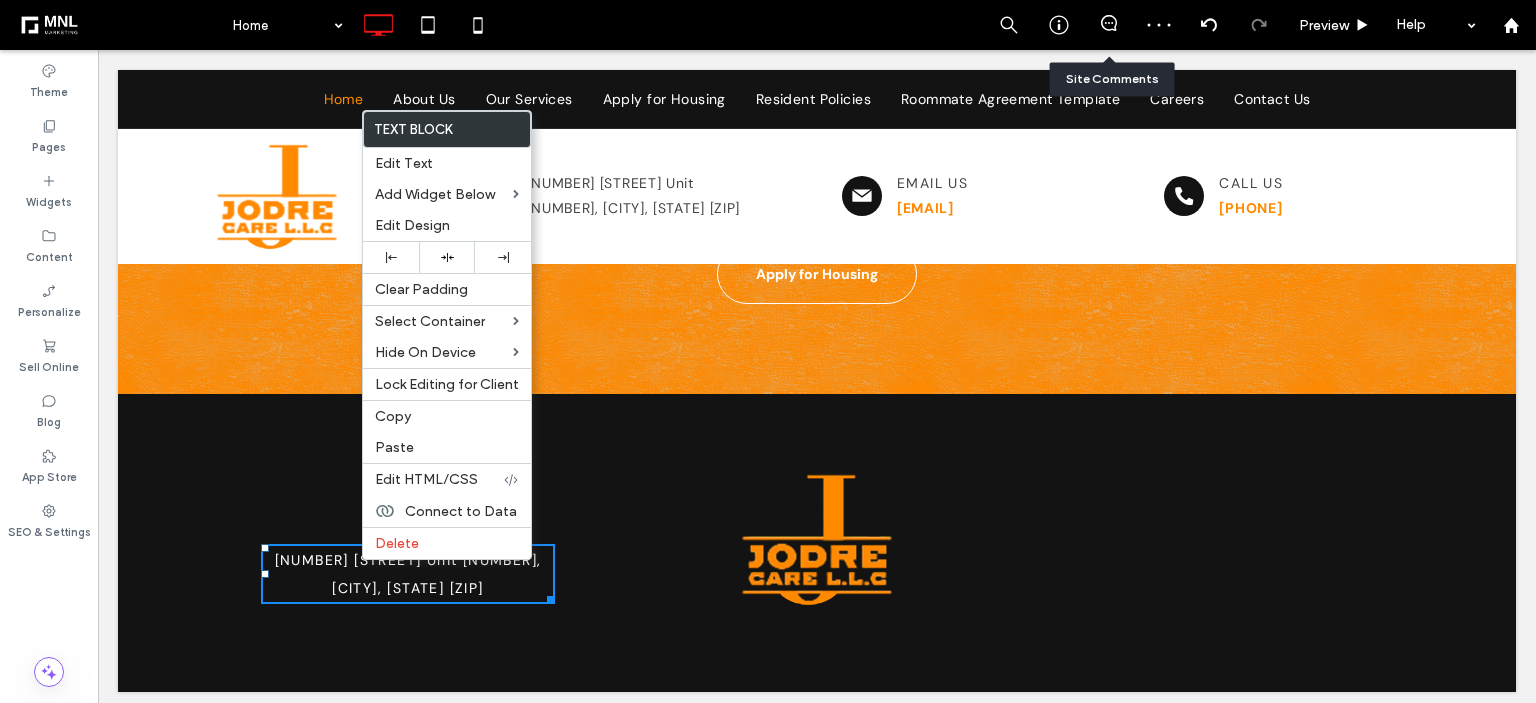 click on "[NUMBER] [STREET] Unit [NUMBER], [CITY], [STATE] [ZIP]" at bounding box center (417, 543) 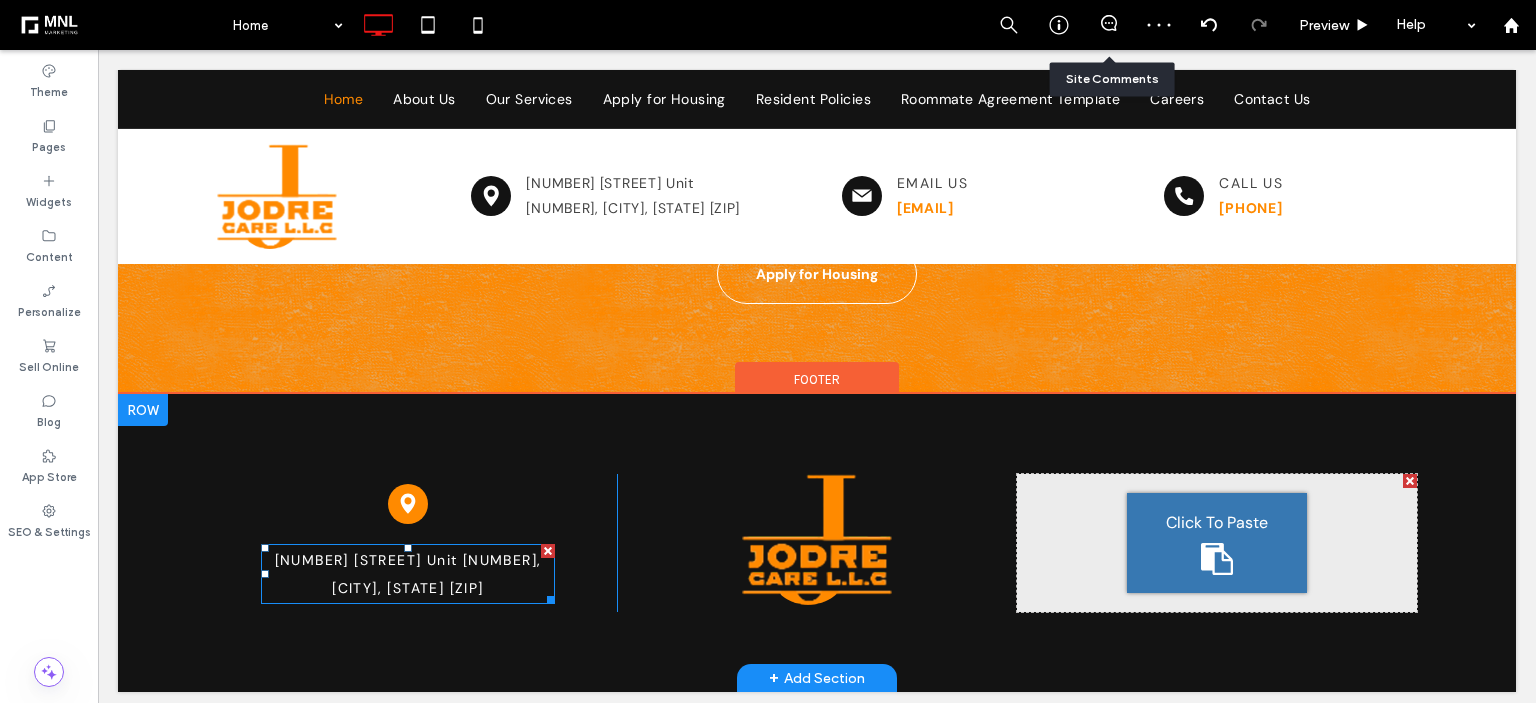 drag, startPoint x: 578, startPoint y: 528, endPoint x: 588, endPoint y: 541, distance: 16.40122 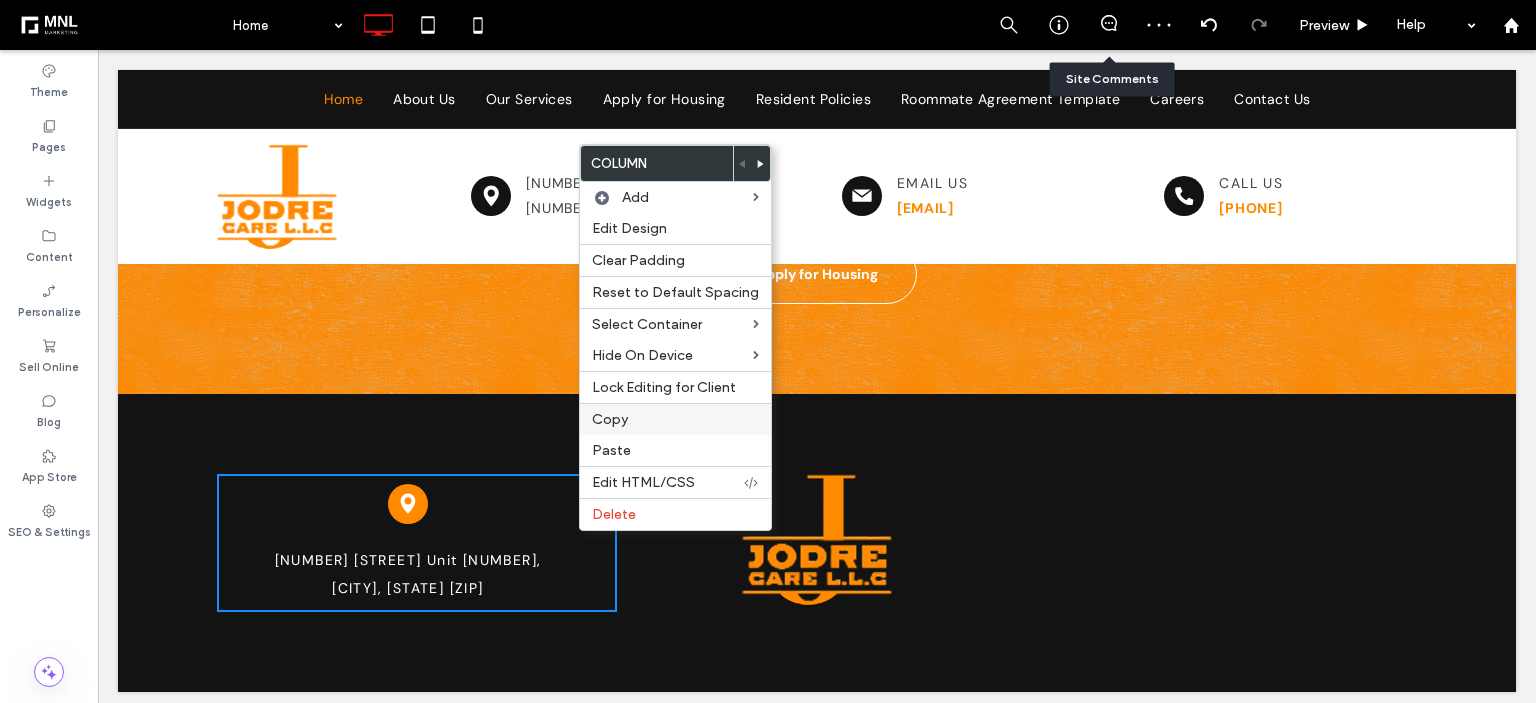 click on "Copy" at bounding box center (610, 419) 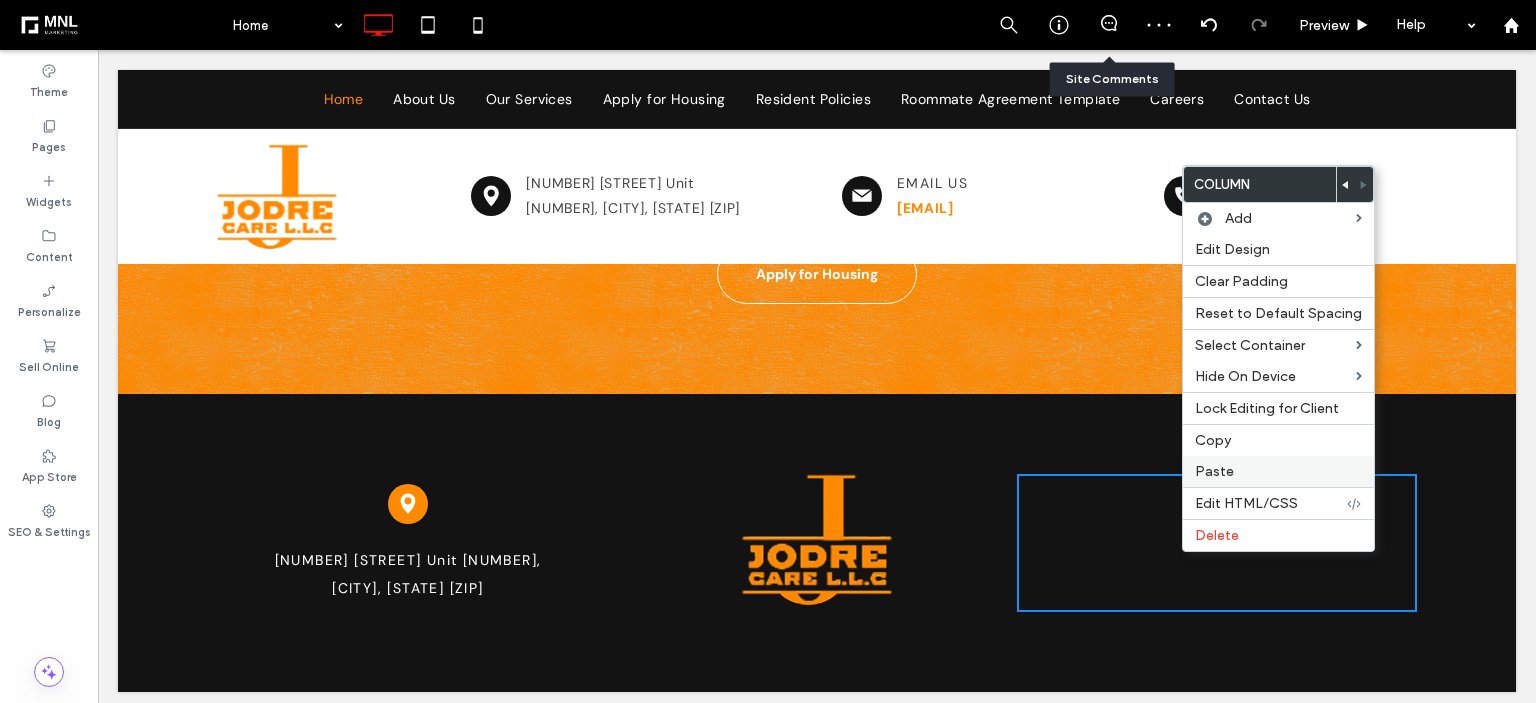 click on "Paste" at bounding box center (1278, 471) 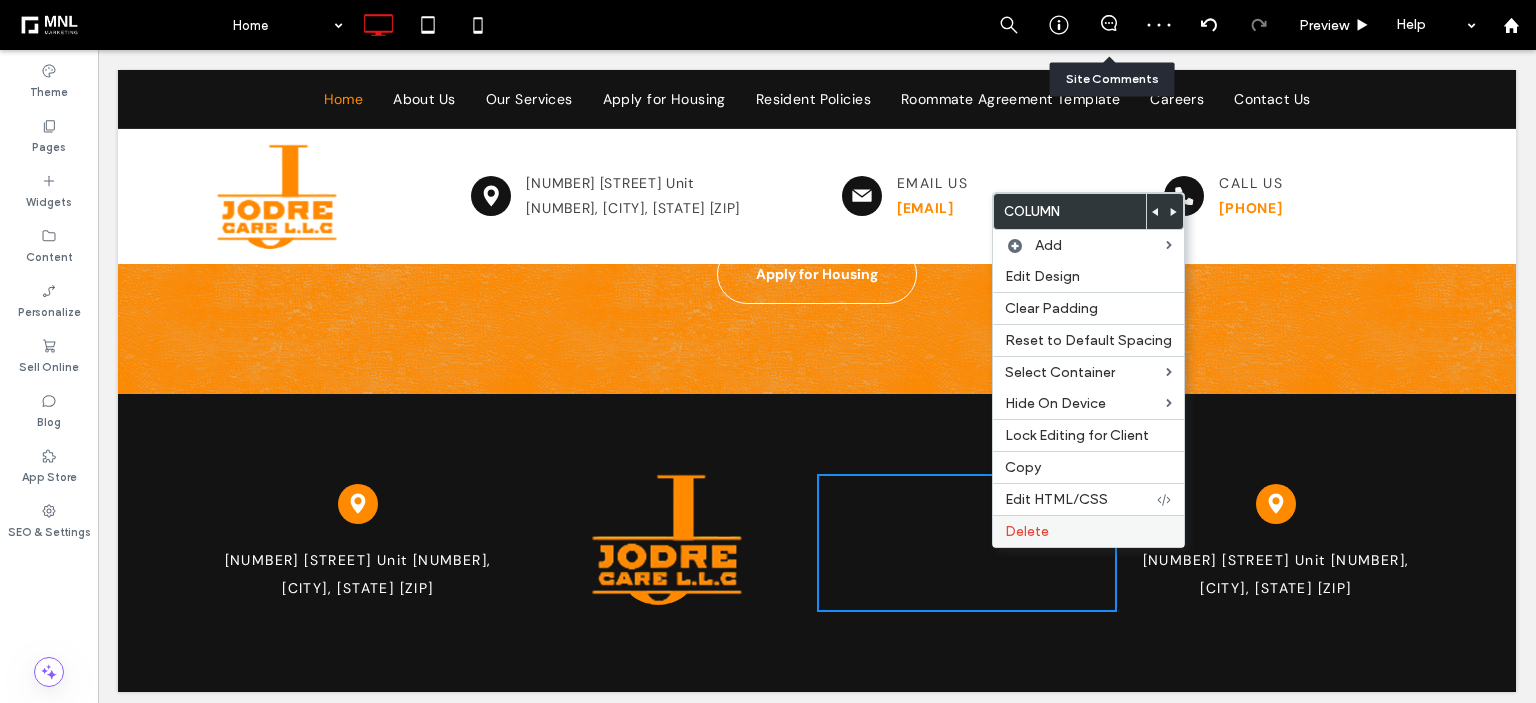 click on "Delete" at bounding box center (1088, 531) 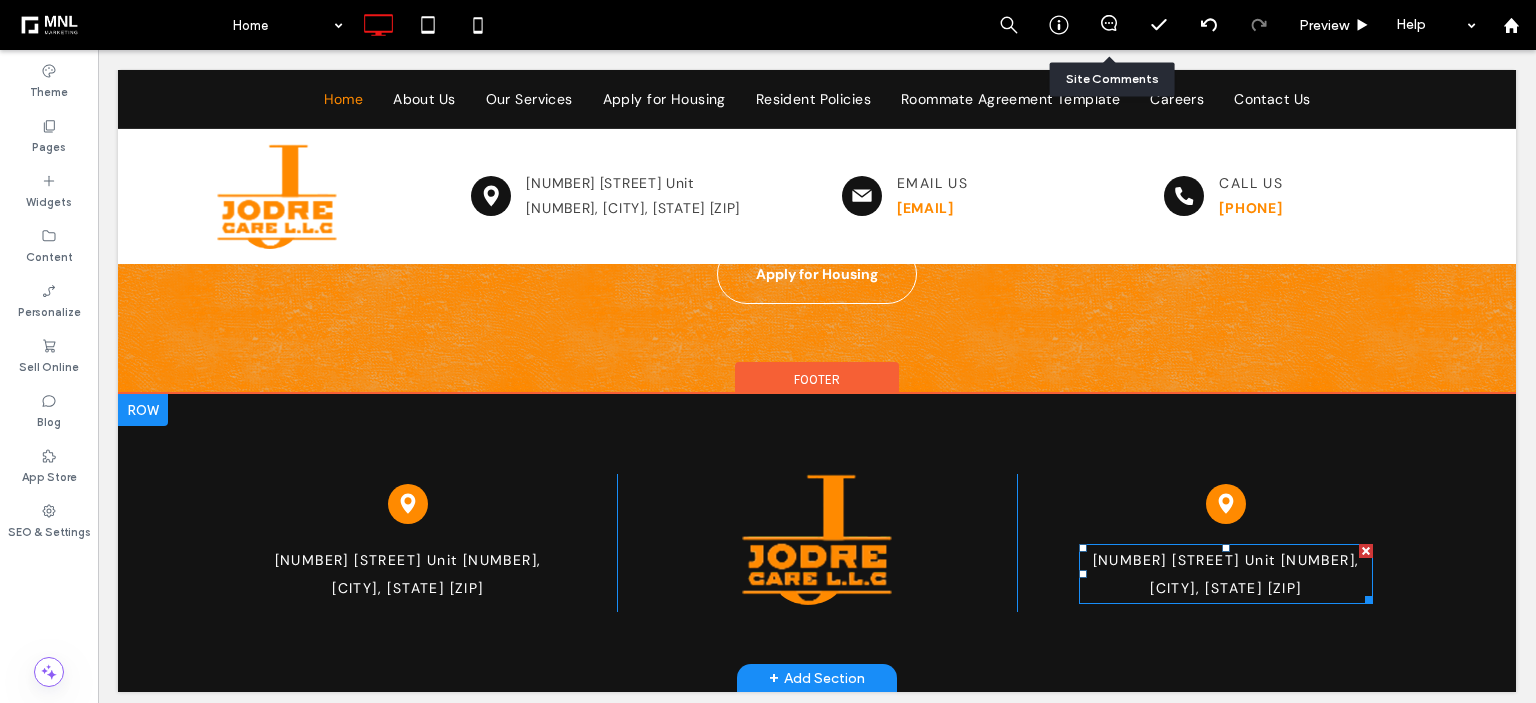 click on "[NUMBER] [STREET] Unit [NUMBER], [CITY], [STATE] [ZIP]" at bounding box center [1226, 574] 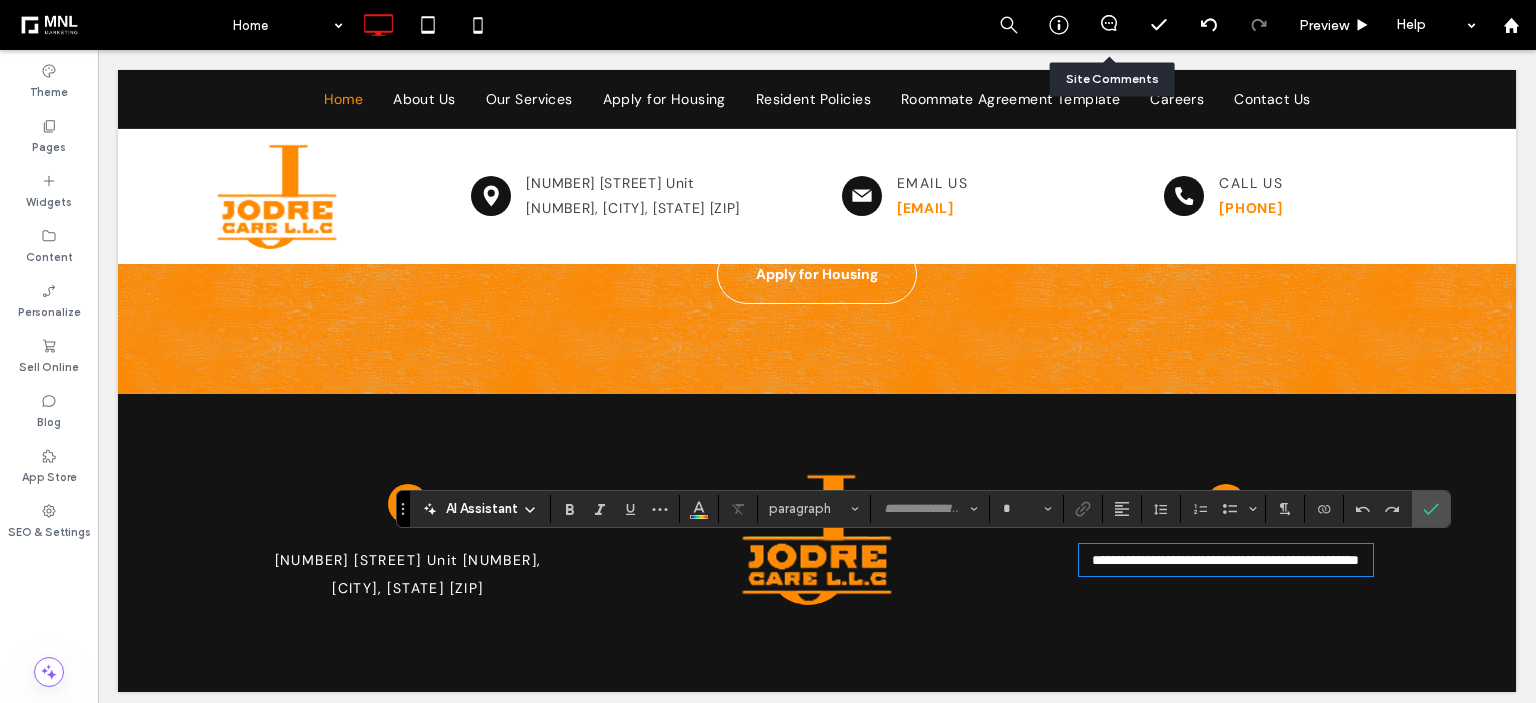 type on "*******" 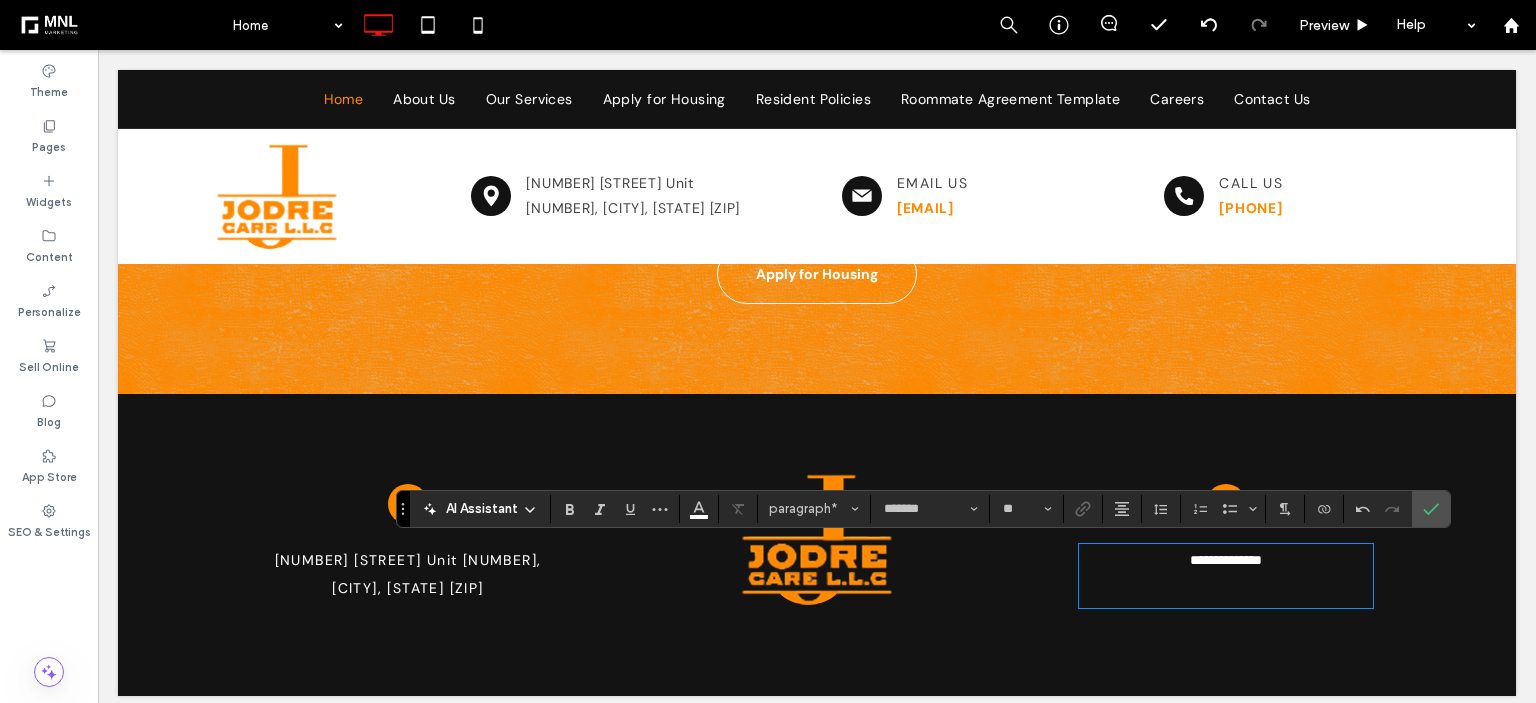 click on "﻿" at bounding box center (1226, 590) 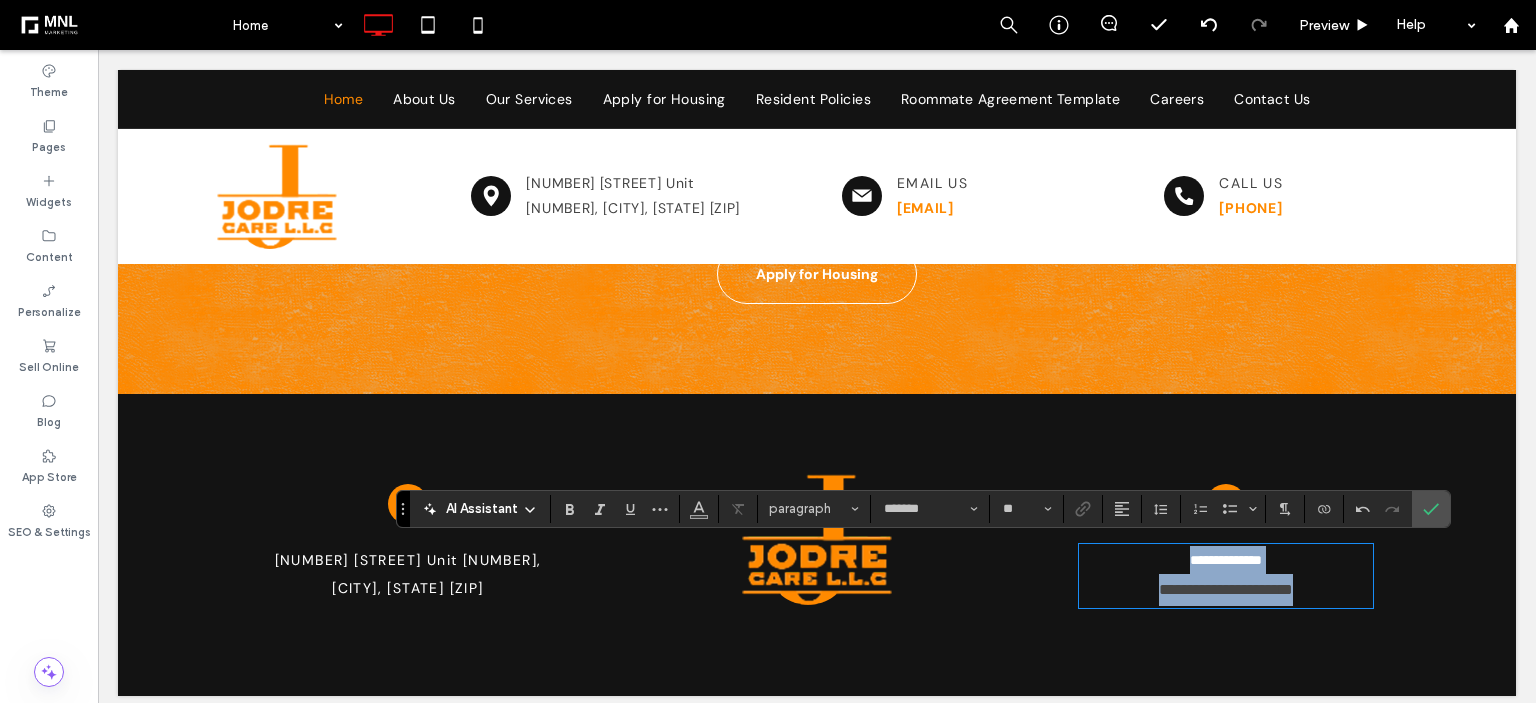 type on "*" 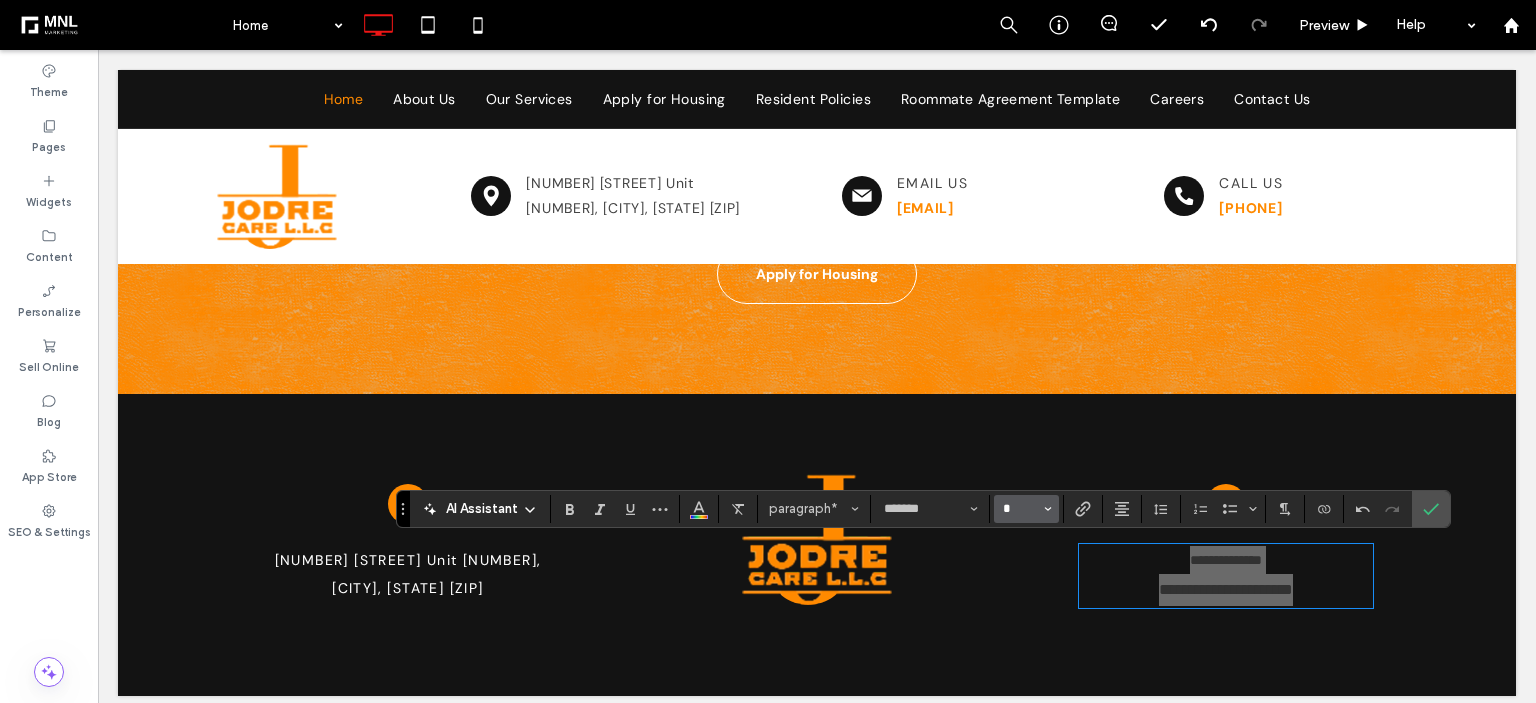 click on "*" at bounding box center [1020, 509] 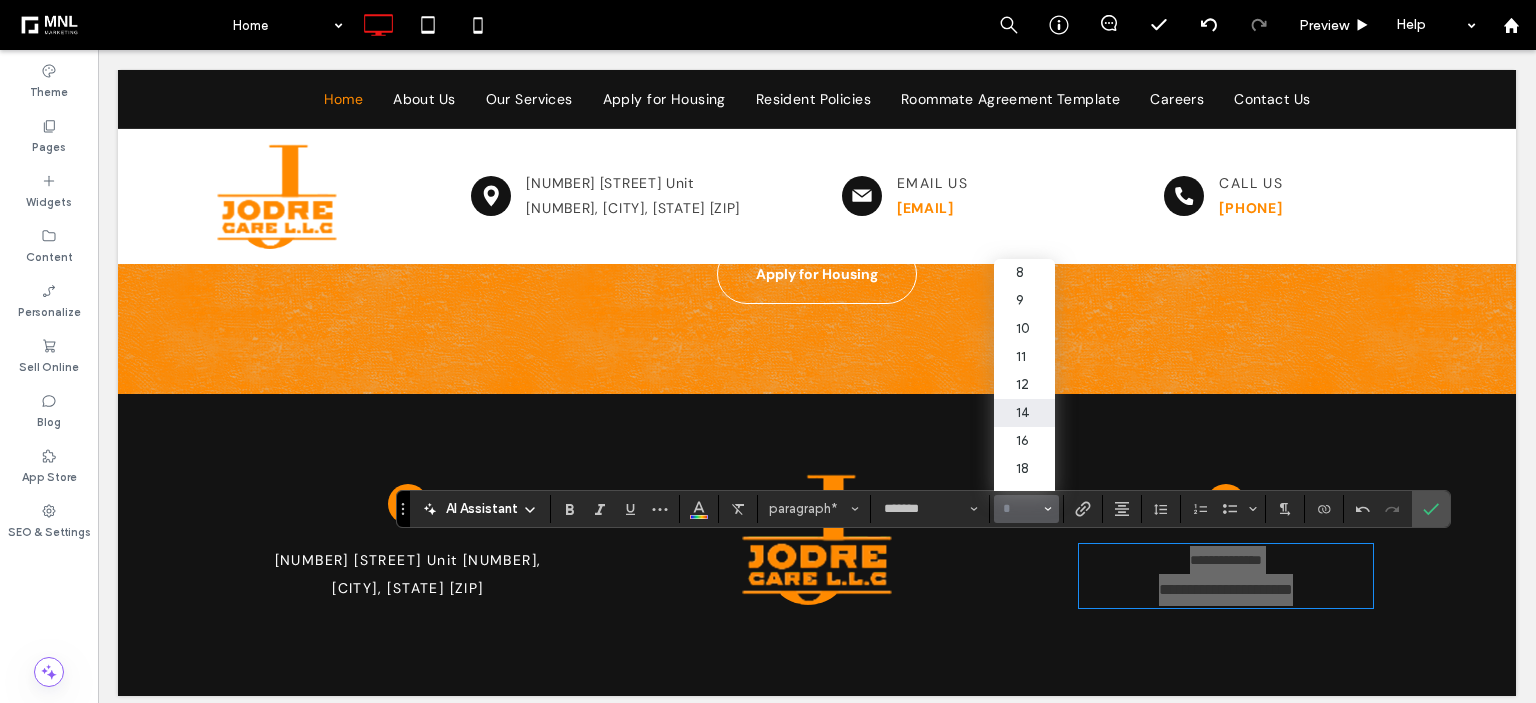 click on "14" at bounding box center [1024, 413] 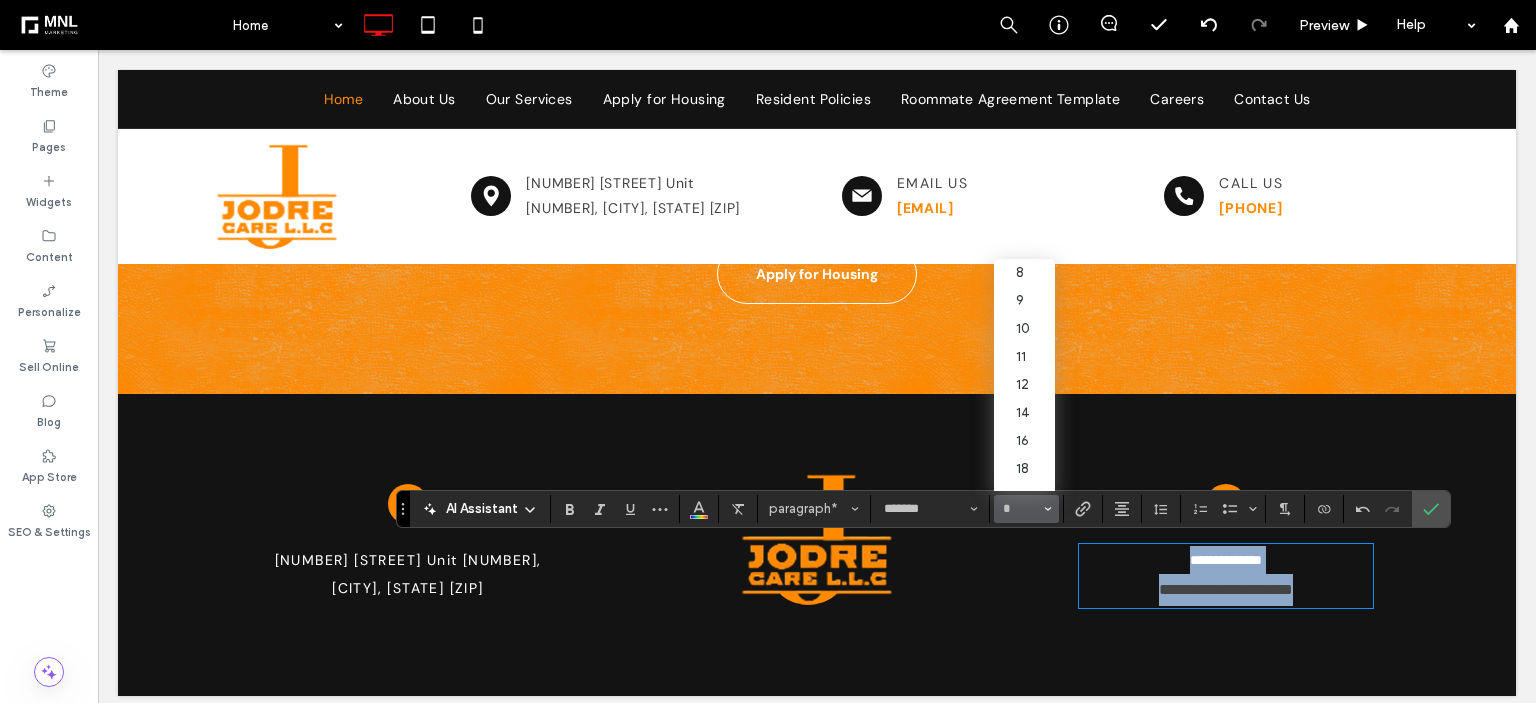 type on "**" 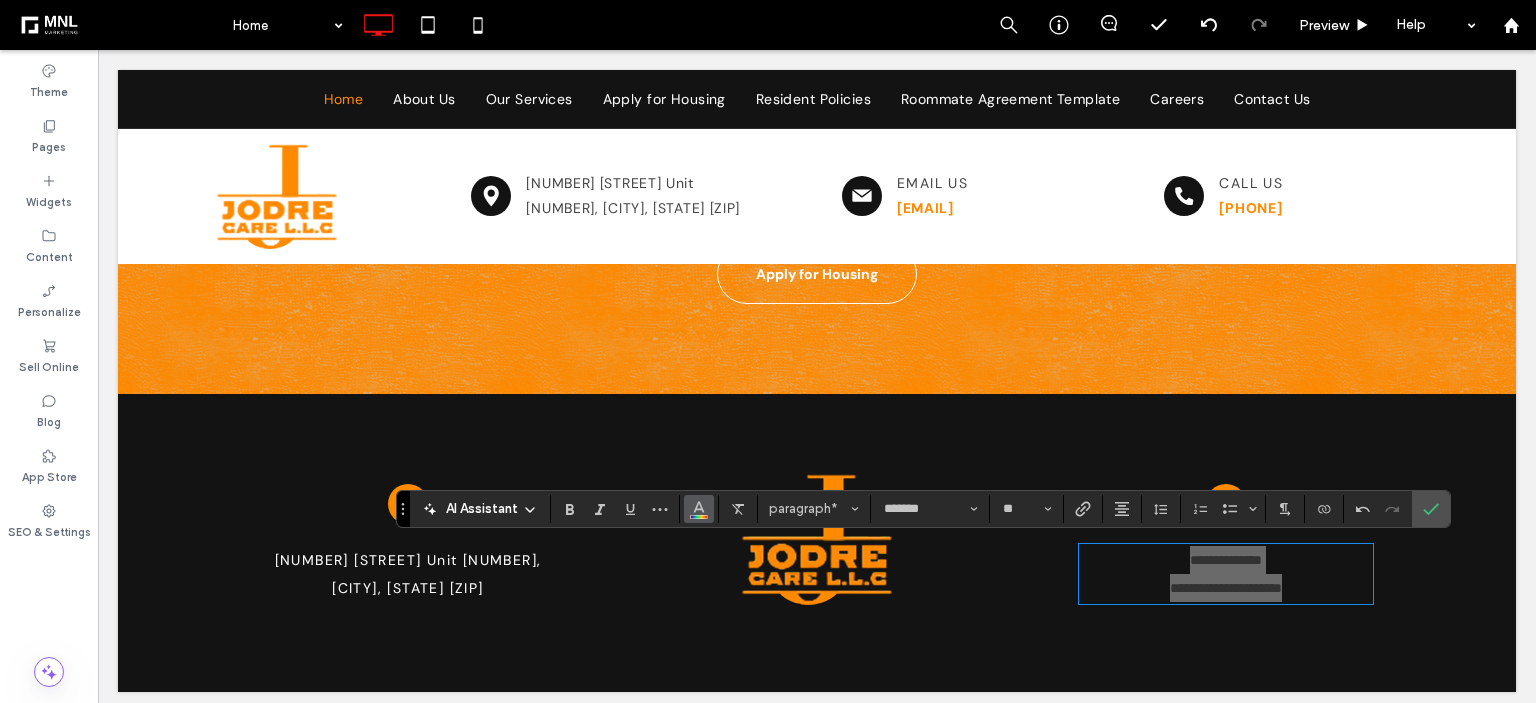 click 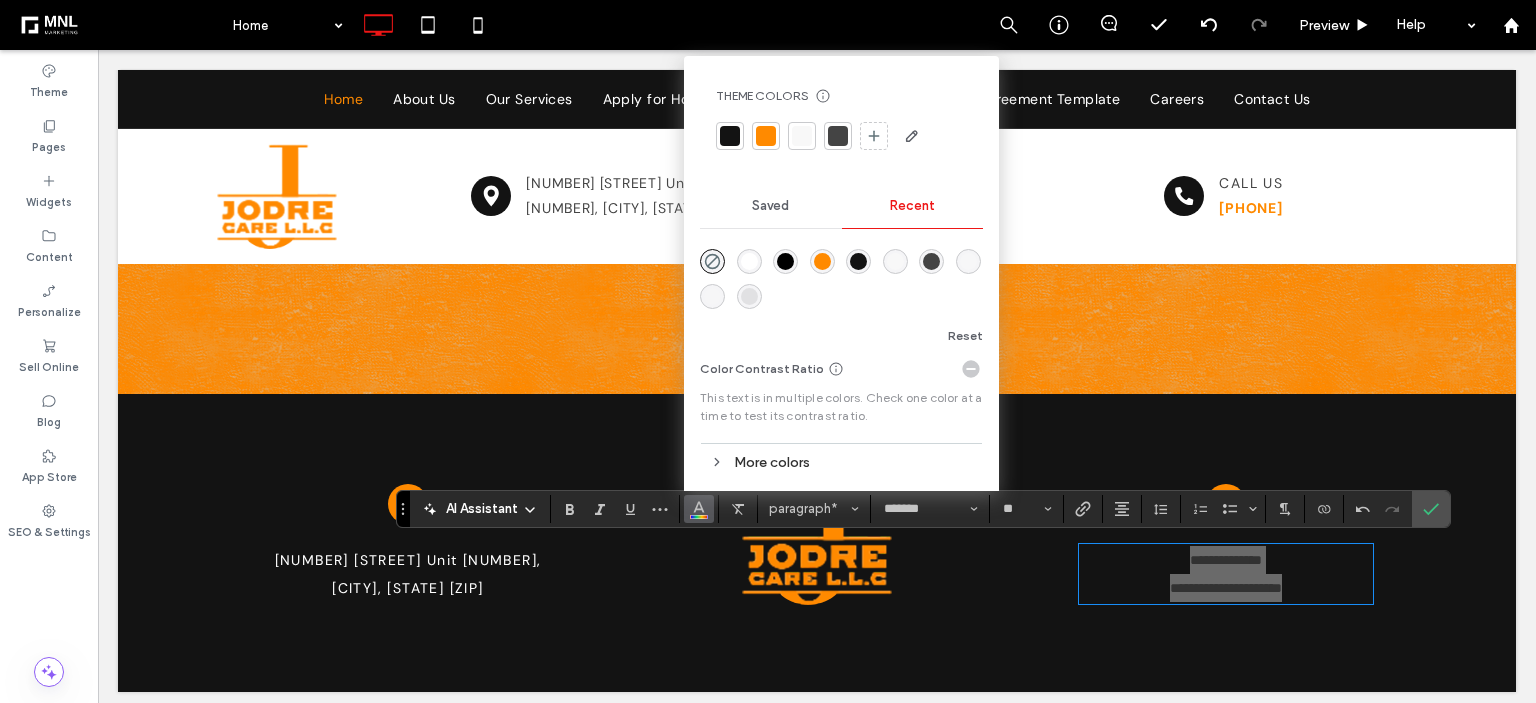 drag, startPoint x: 748, startPoint y: 269, endPoint x: 542, endPoint y: 385, distance: 236.41489 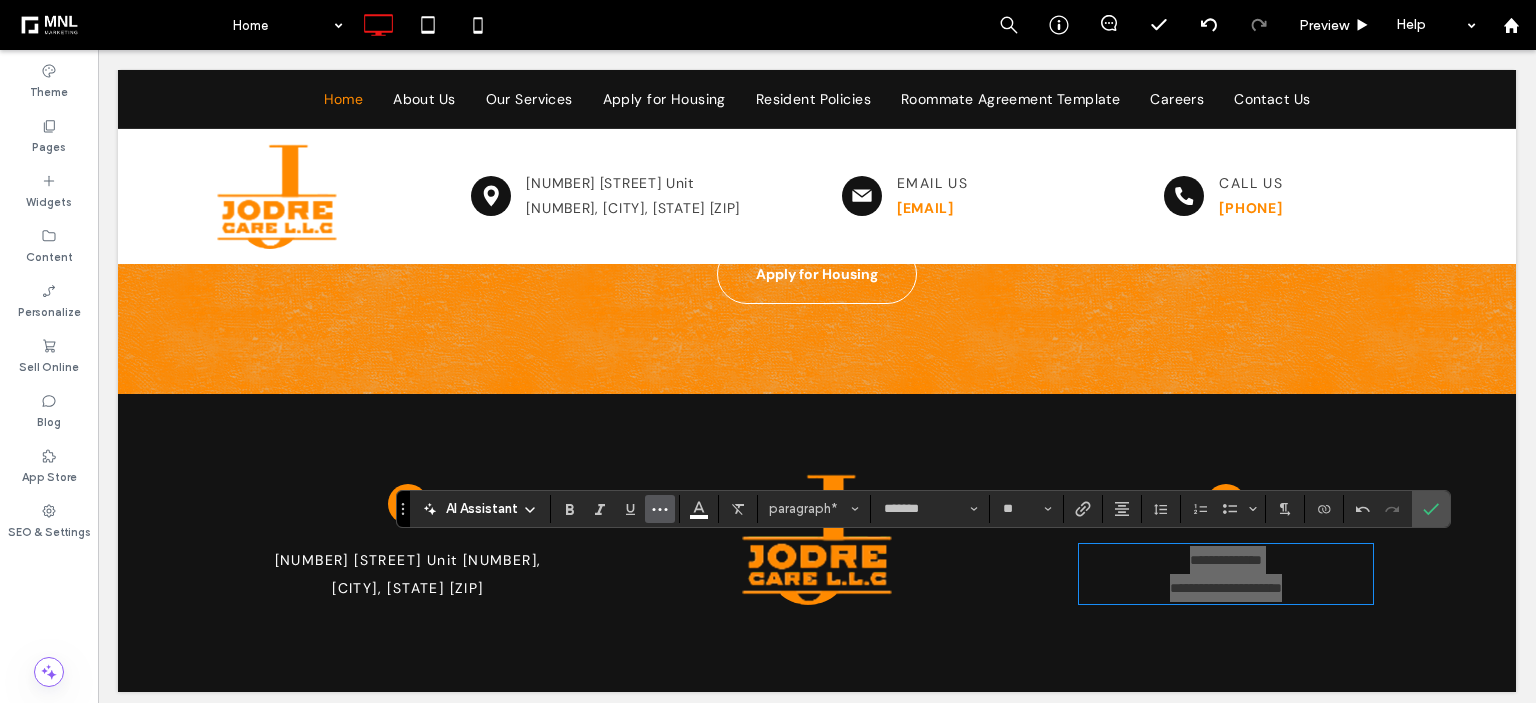 click 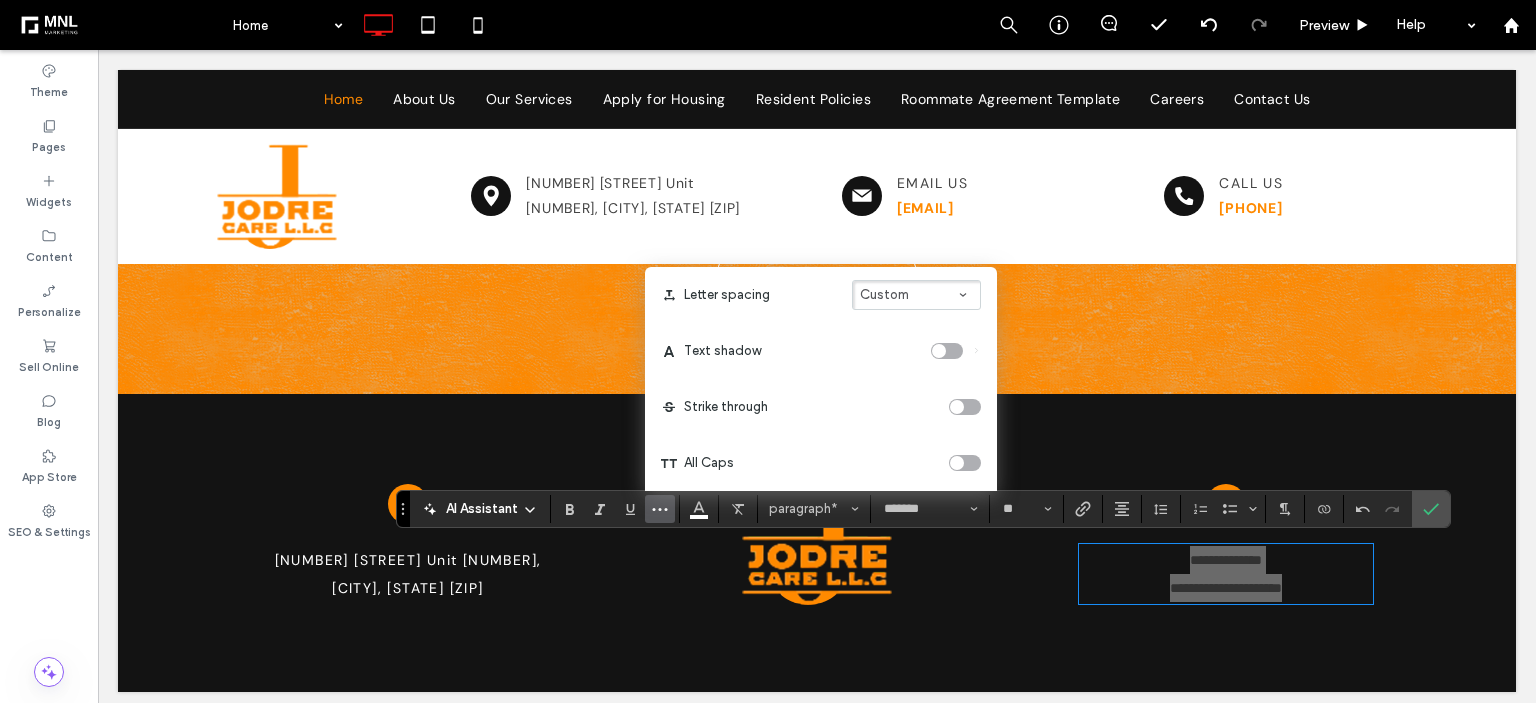 click on "Custom" at bounding box center (916, 295) 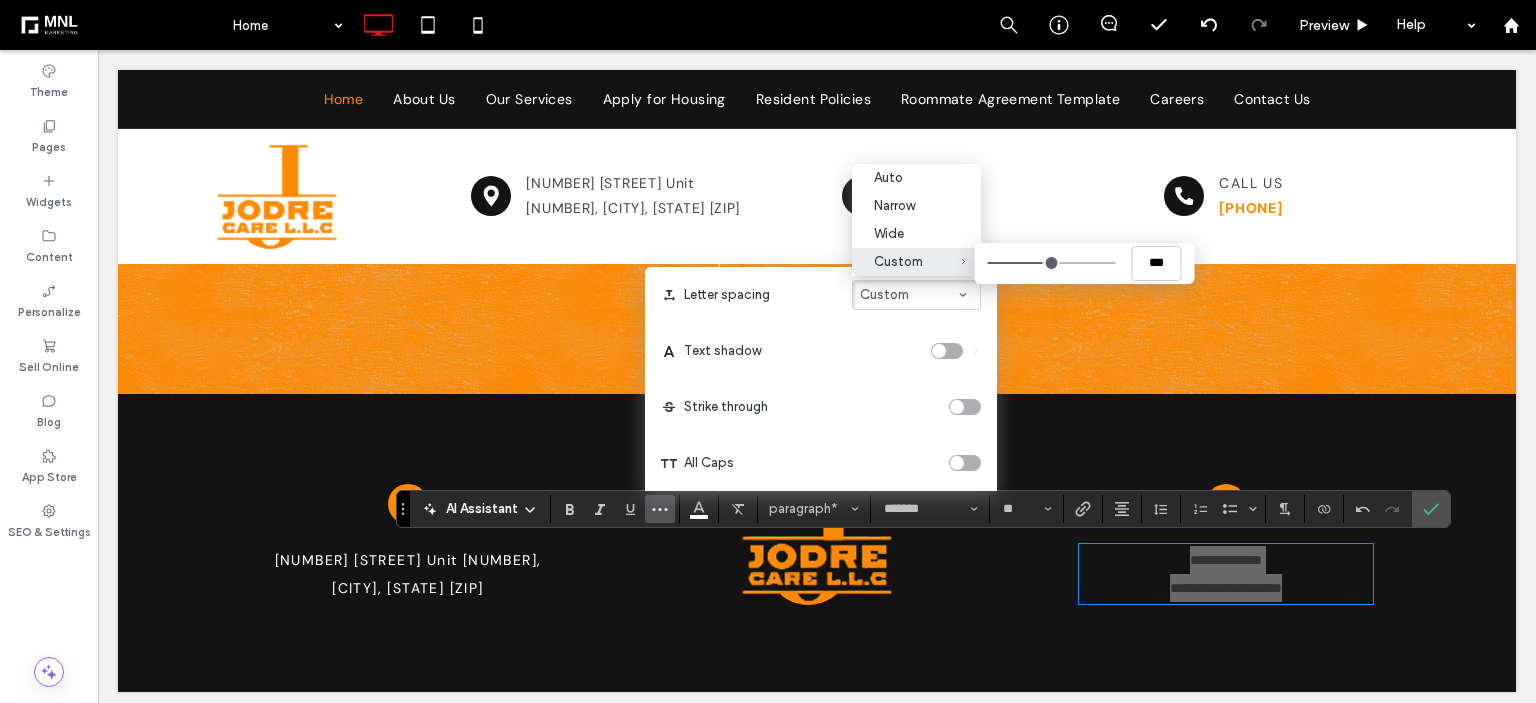 type on "****" 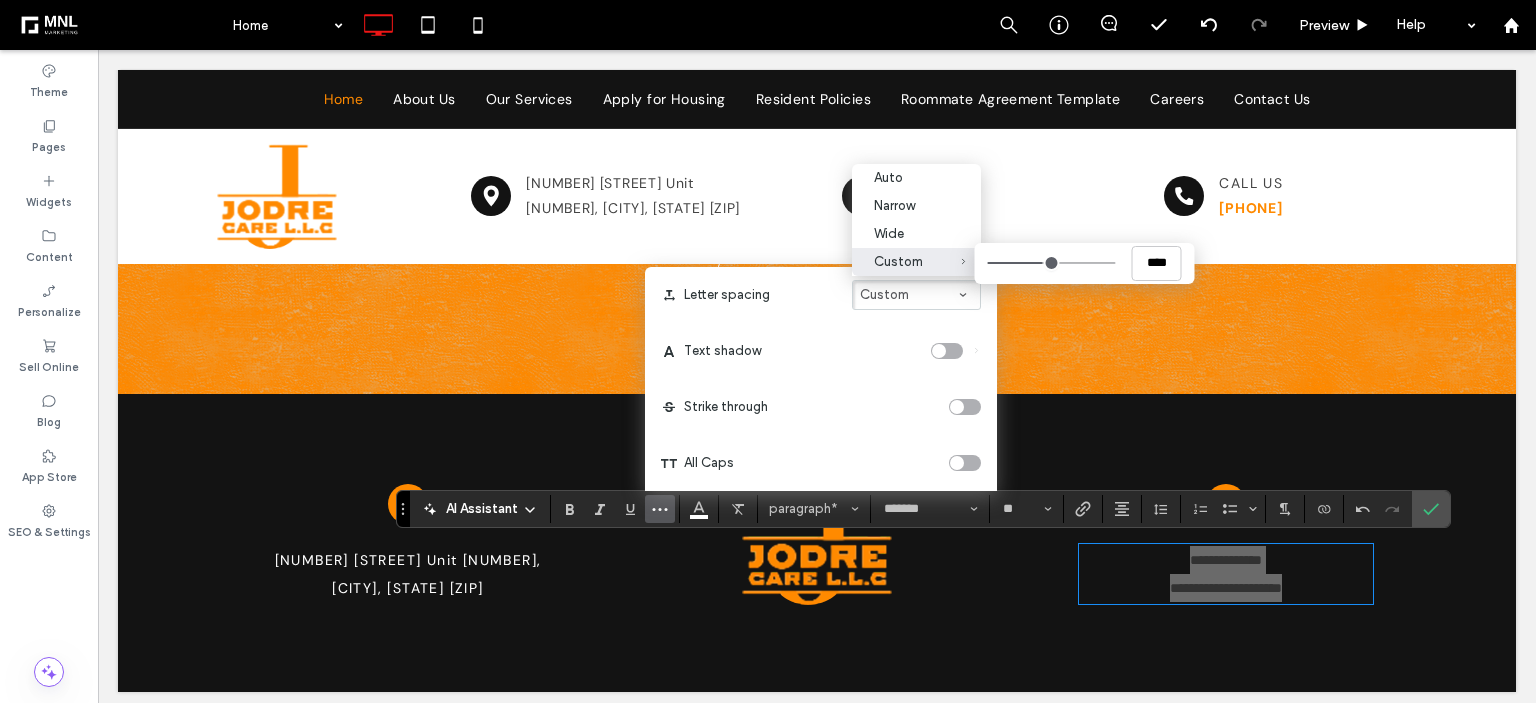 type on "****" 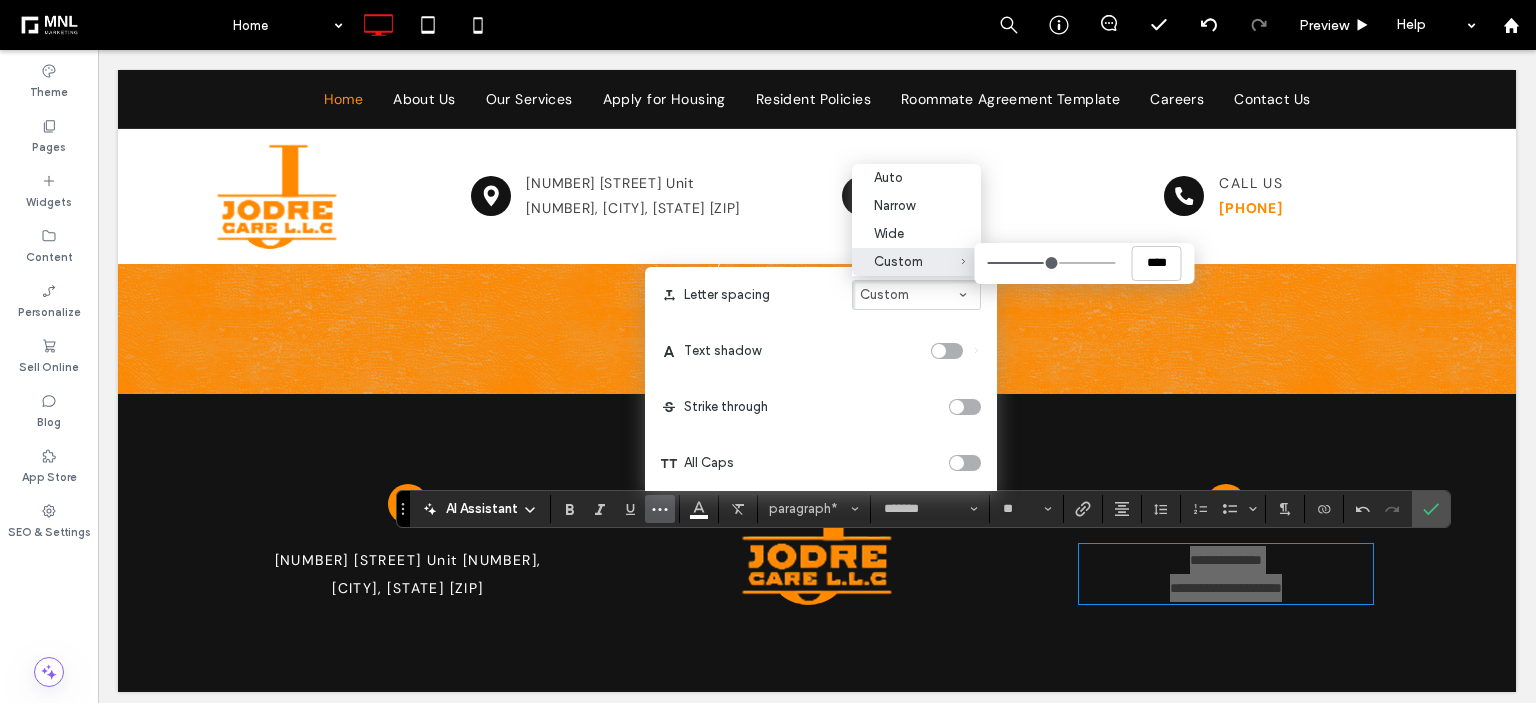 type on "****" 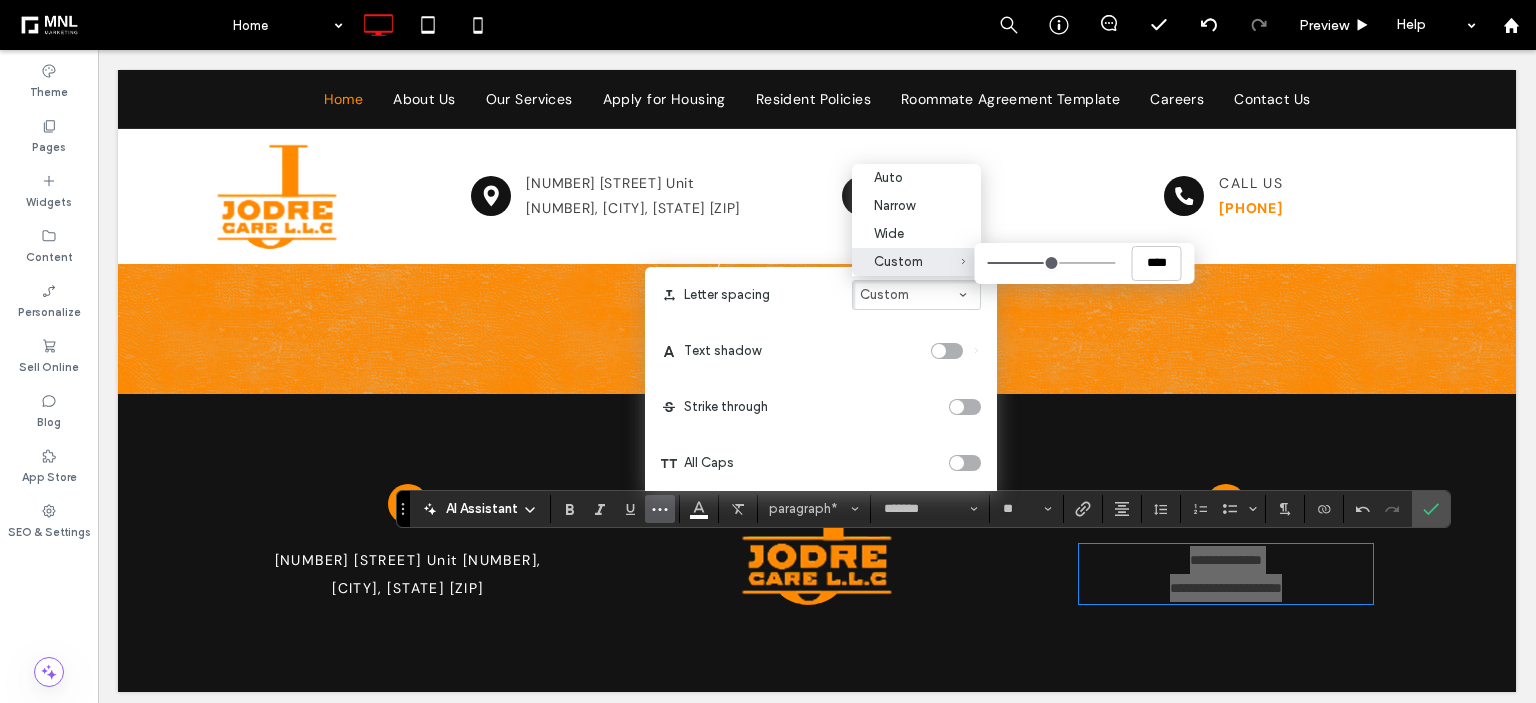 type on "****" 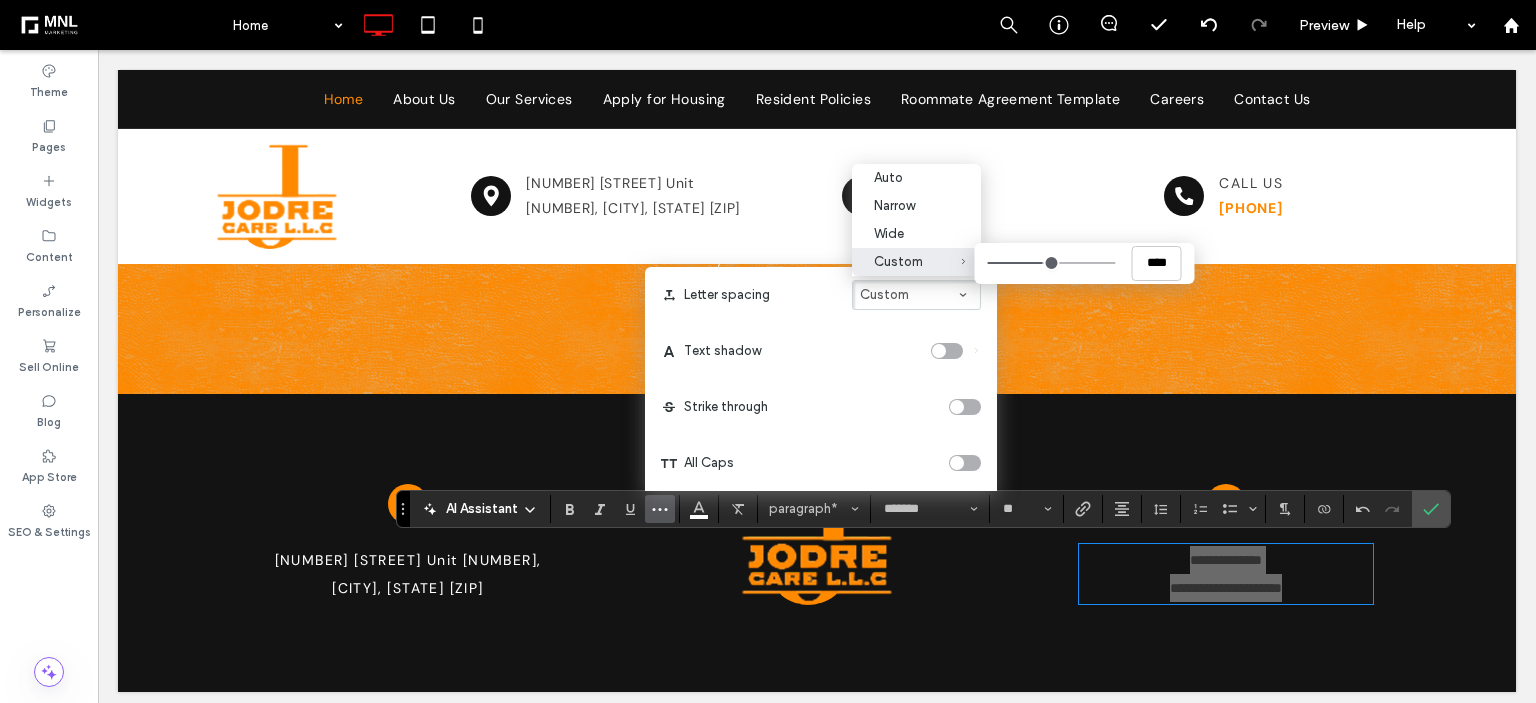 type on "***" 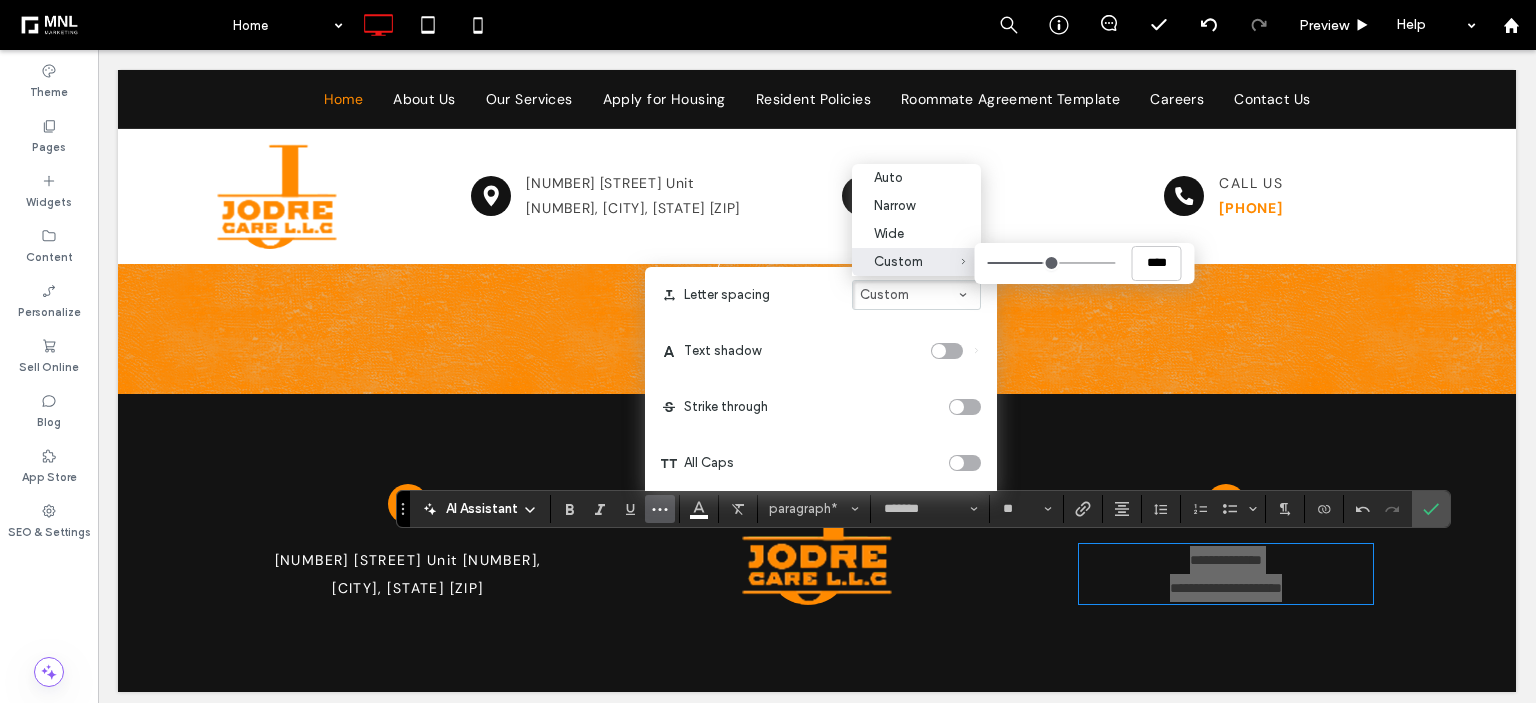 type on "***" 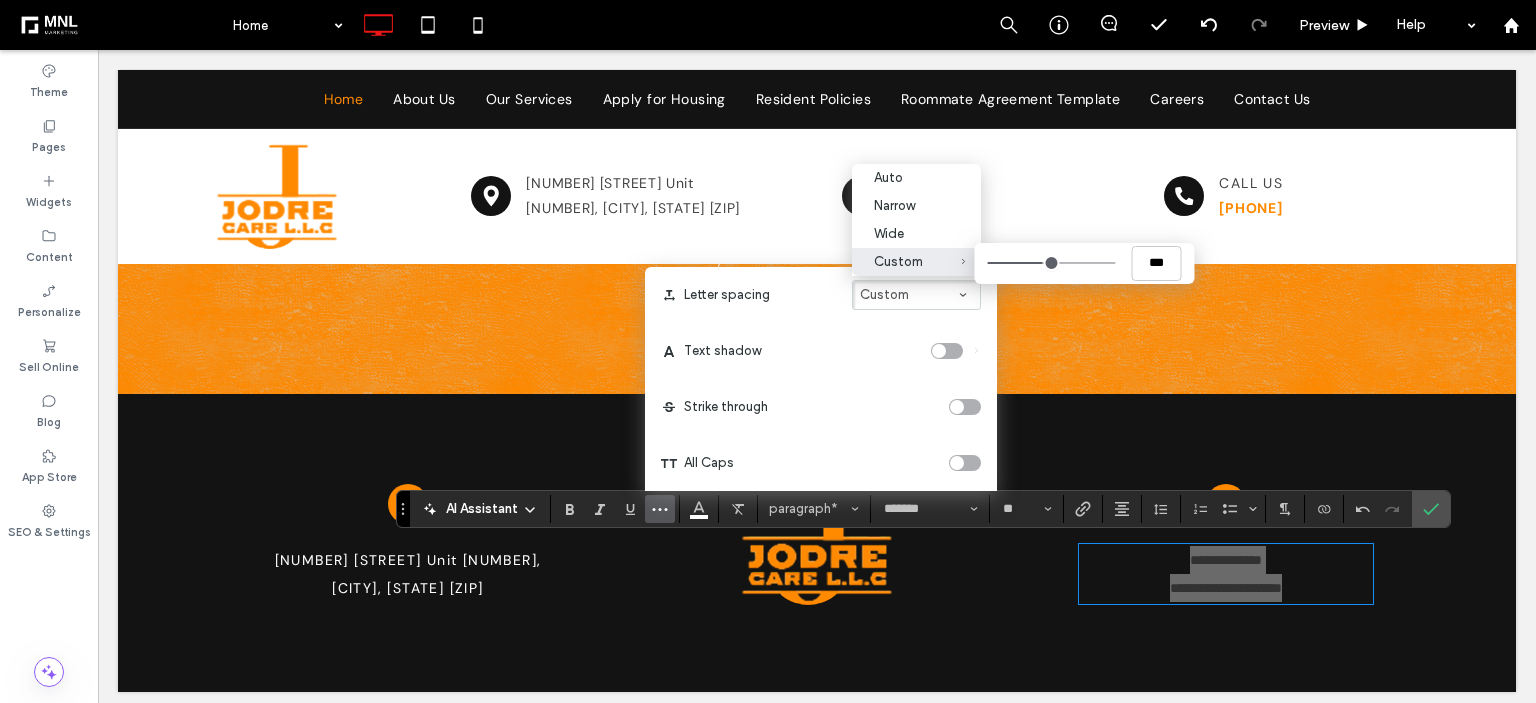 type on "****" 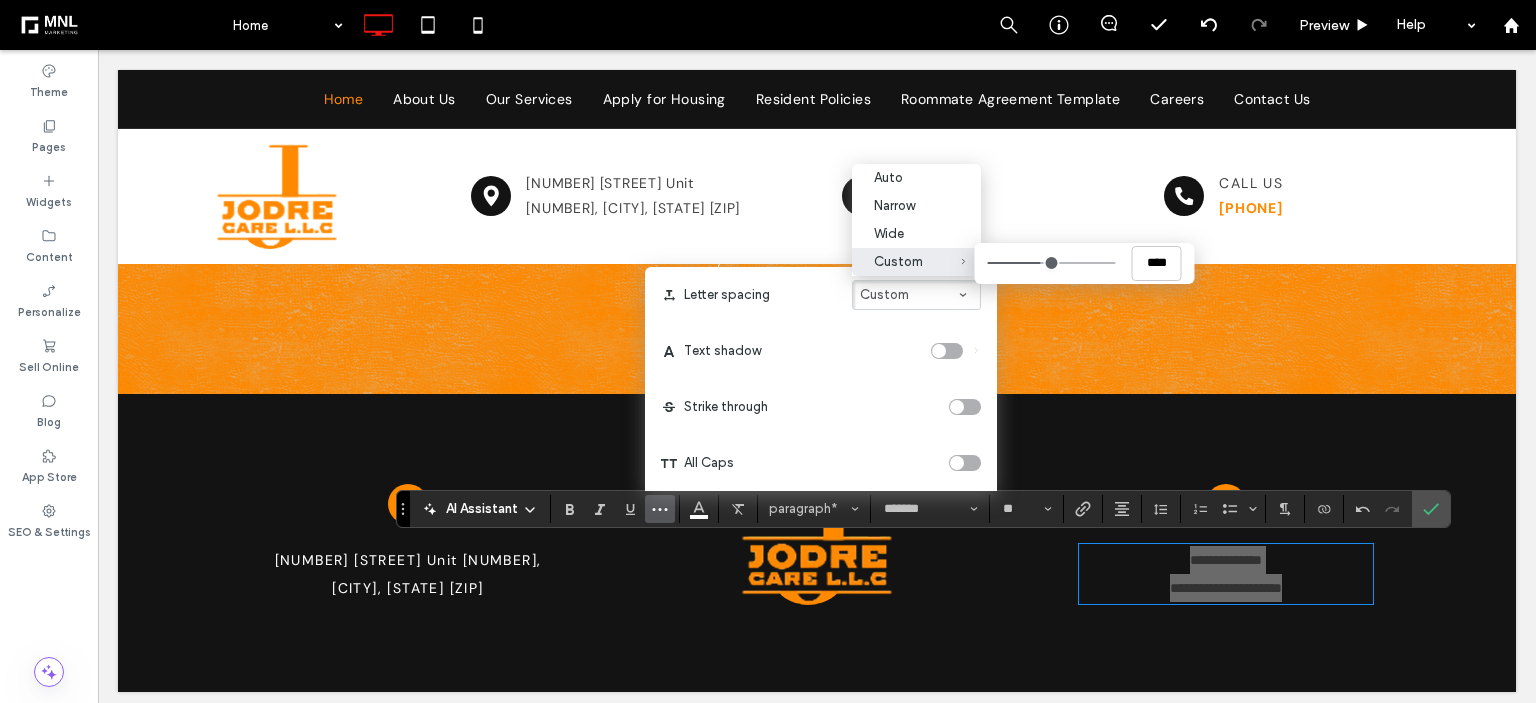 type on "***" 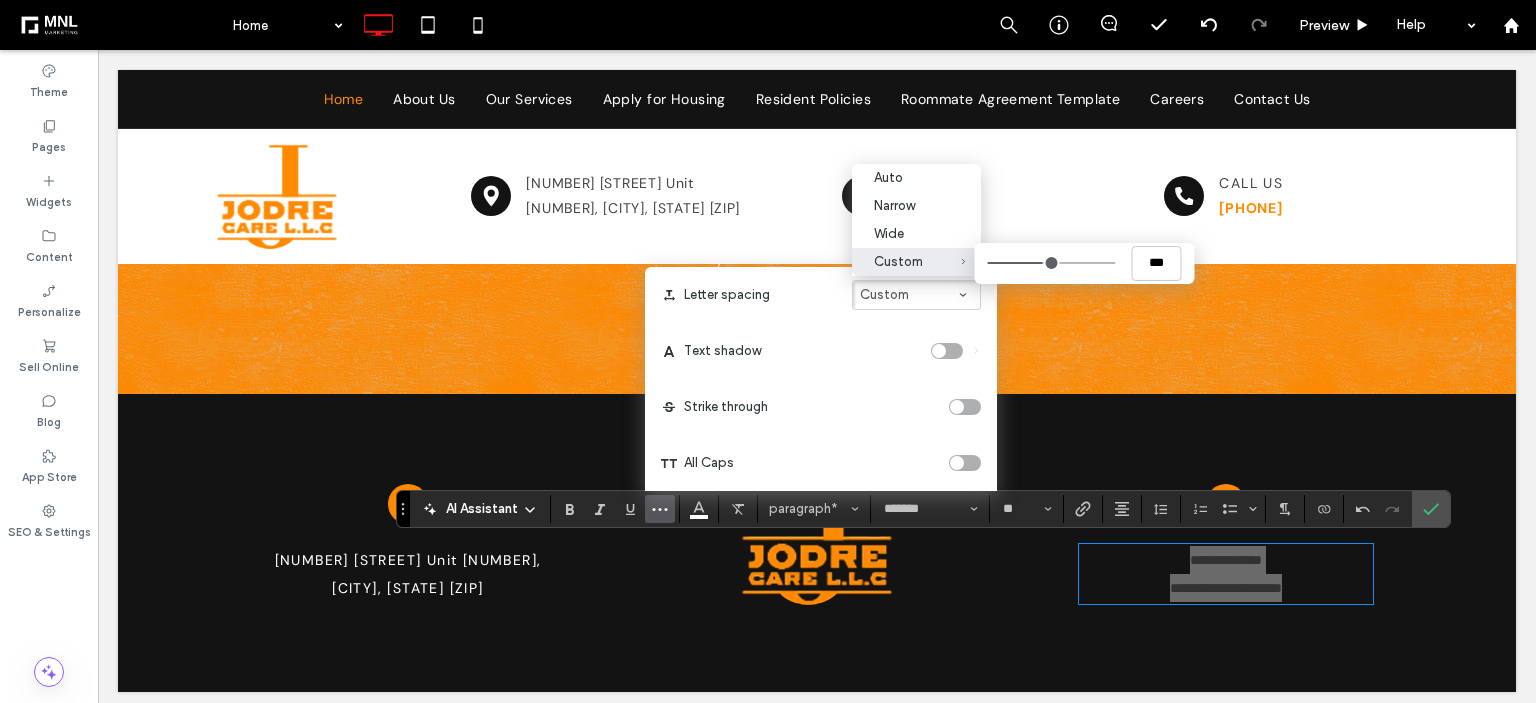 type on "****" 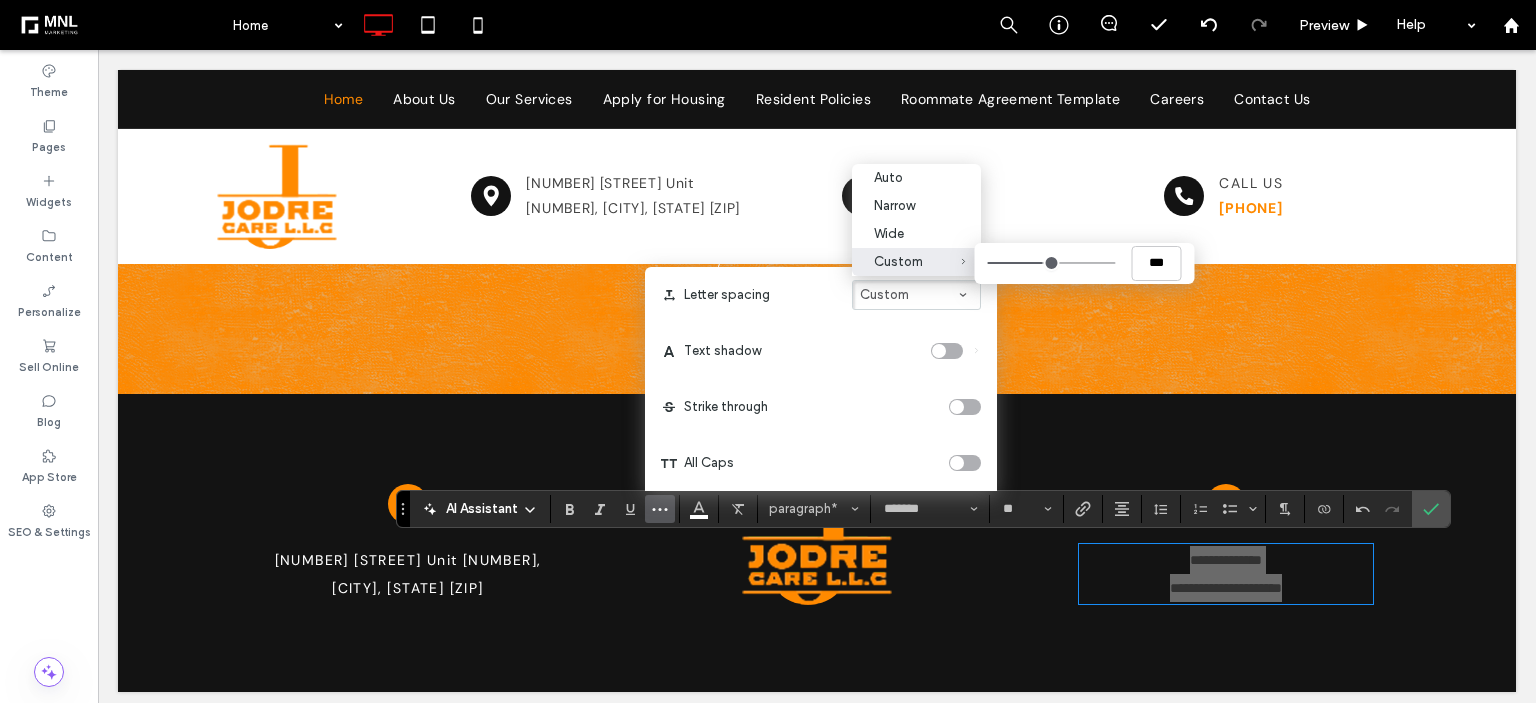 type on "****" 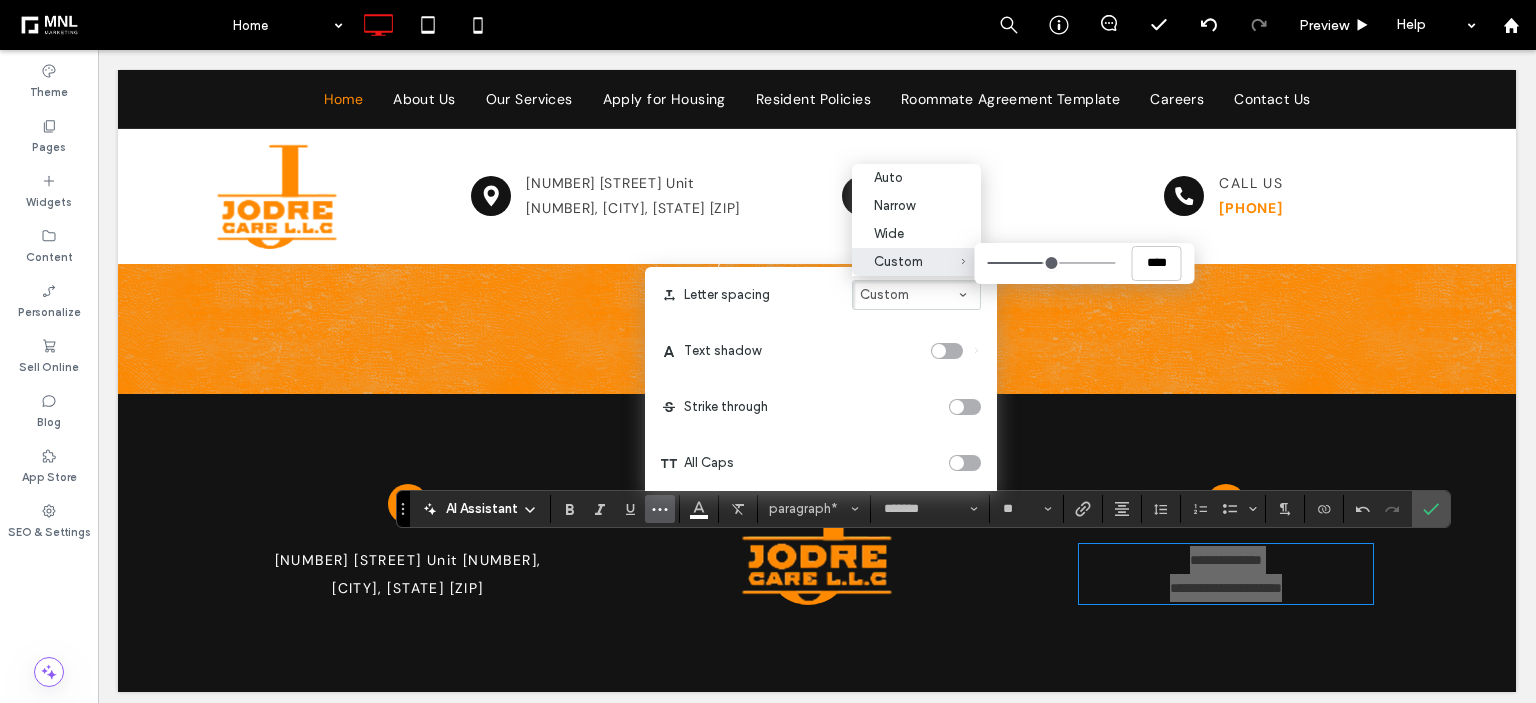 type on "****" 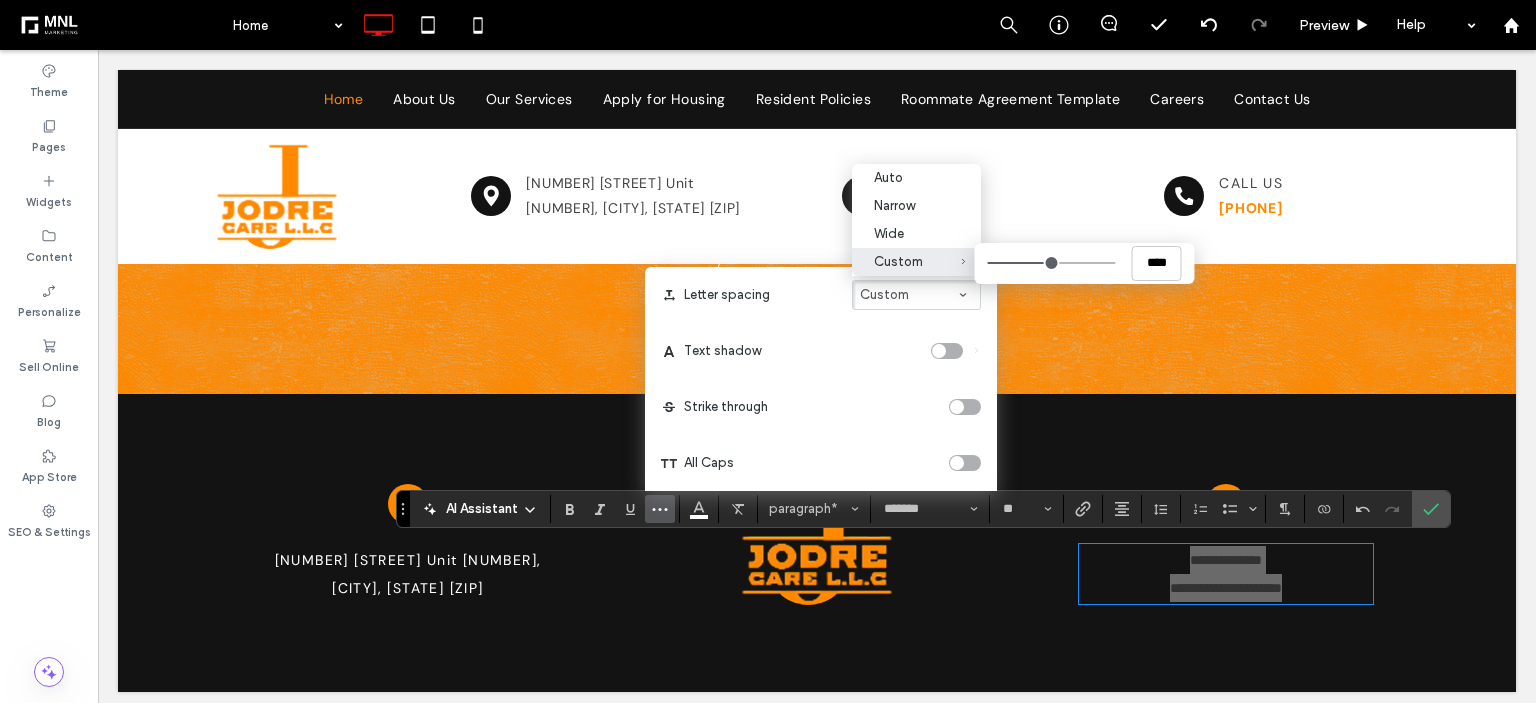 click on "Custom ****" at bounding box center [904, 261] 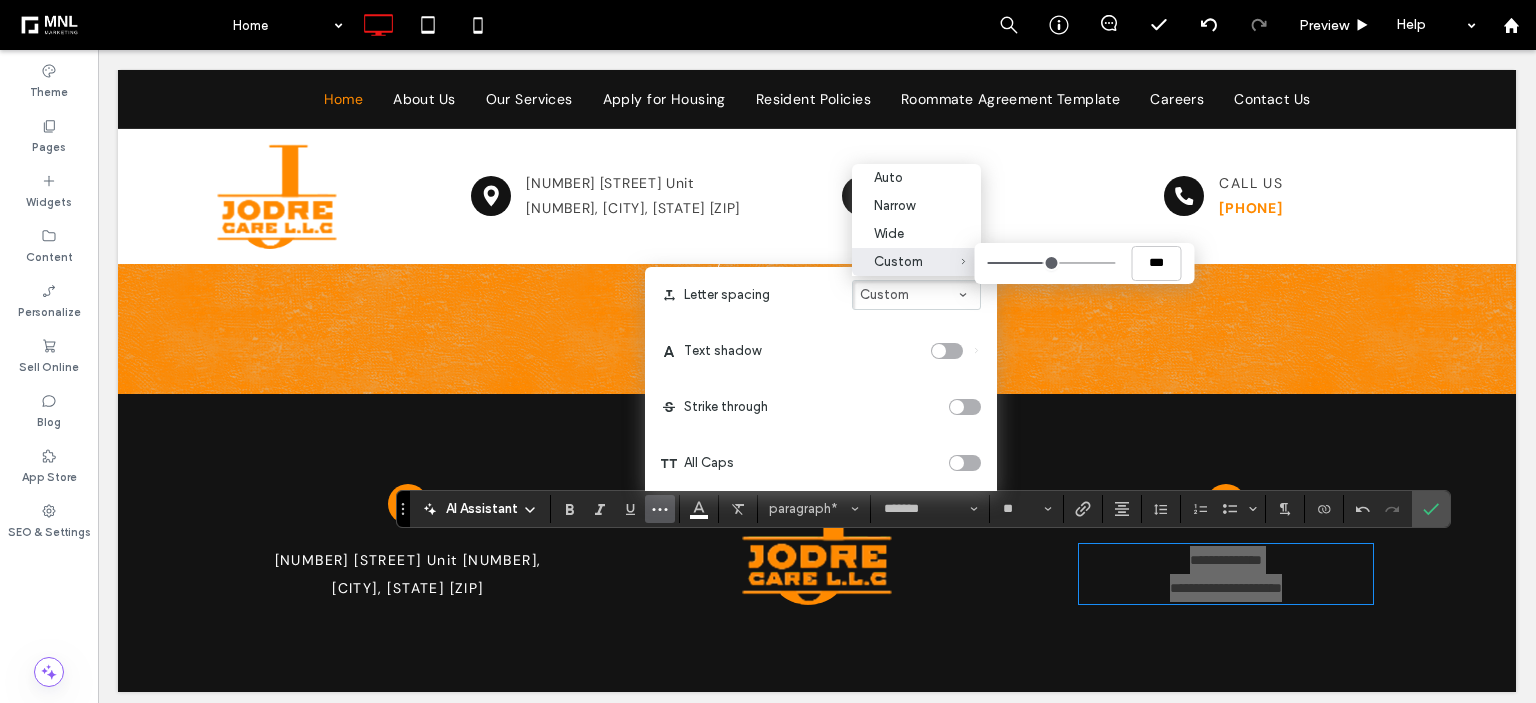 type on "***" 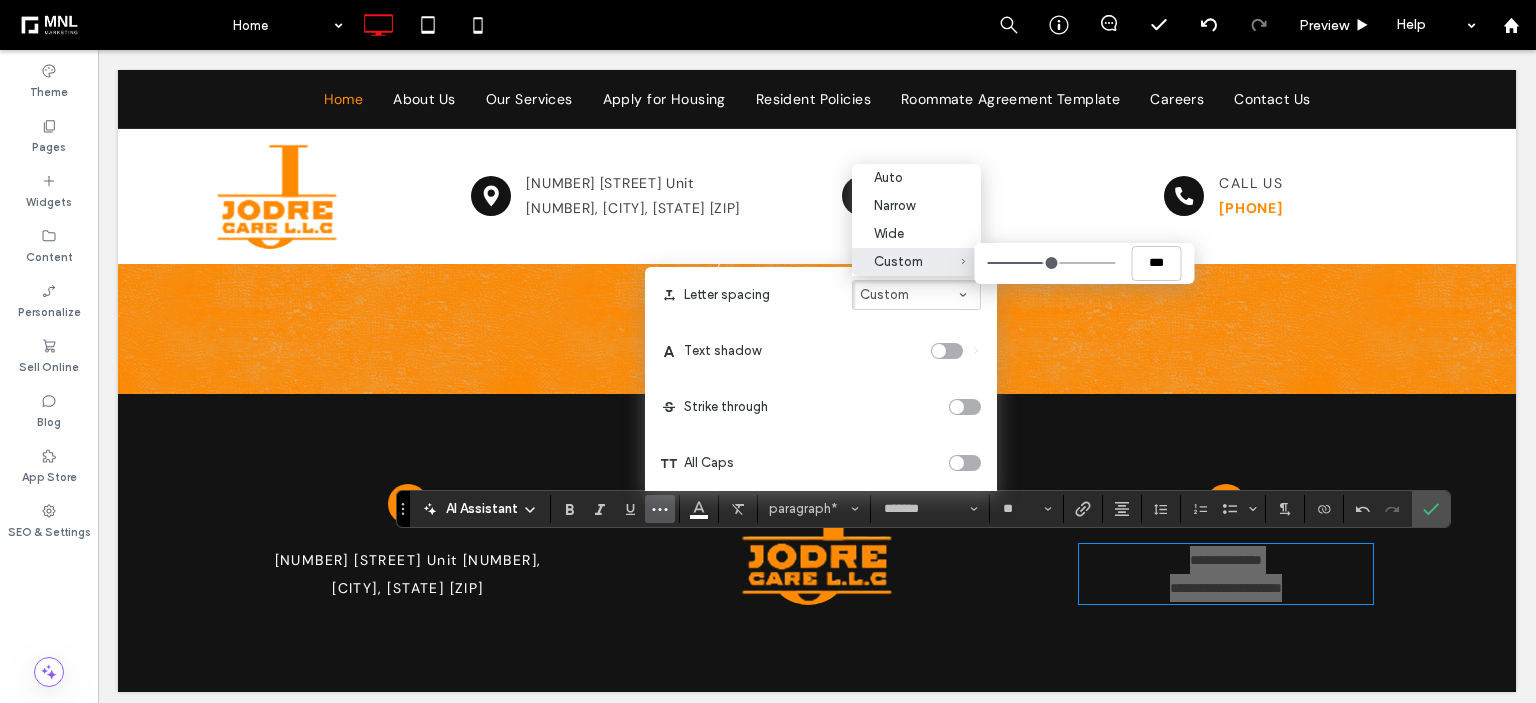 click on "Custom ***" at bounding box center (1052, 263) 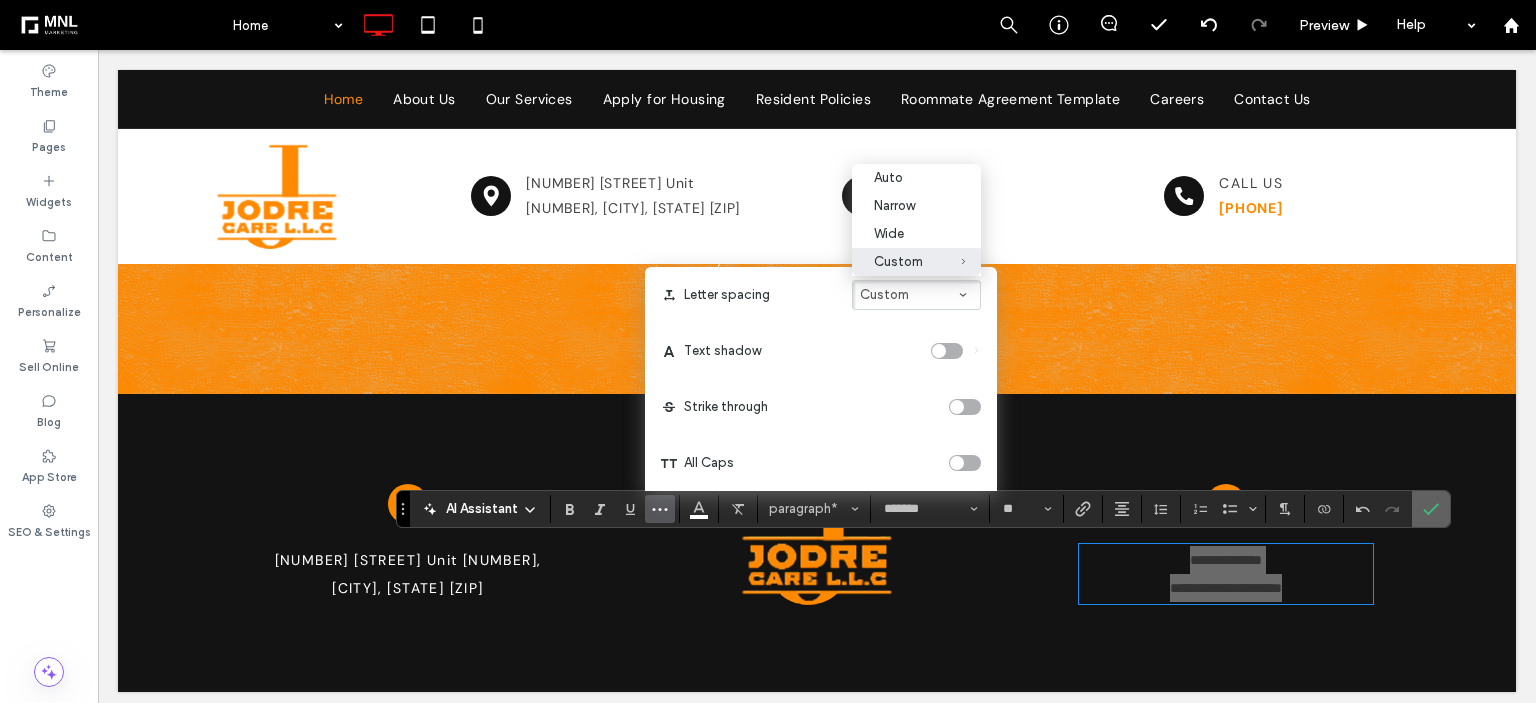 click 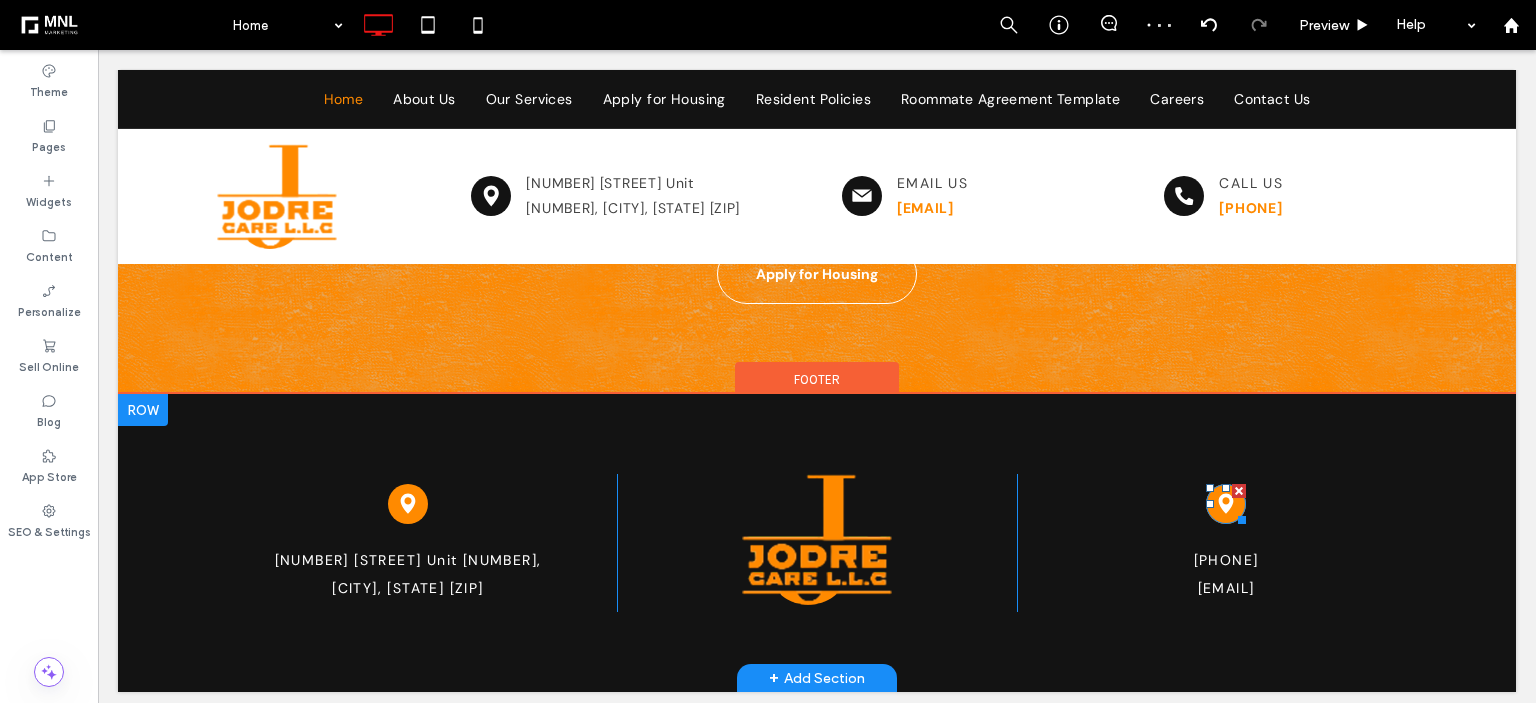 click 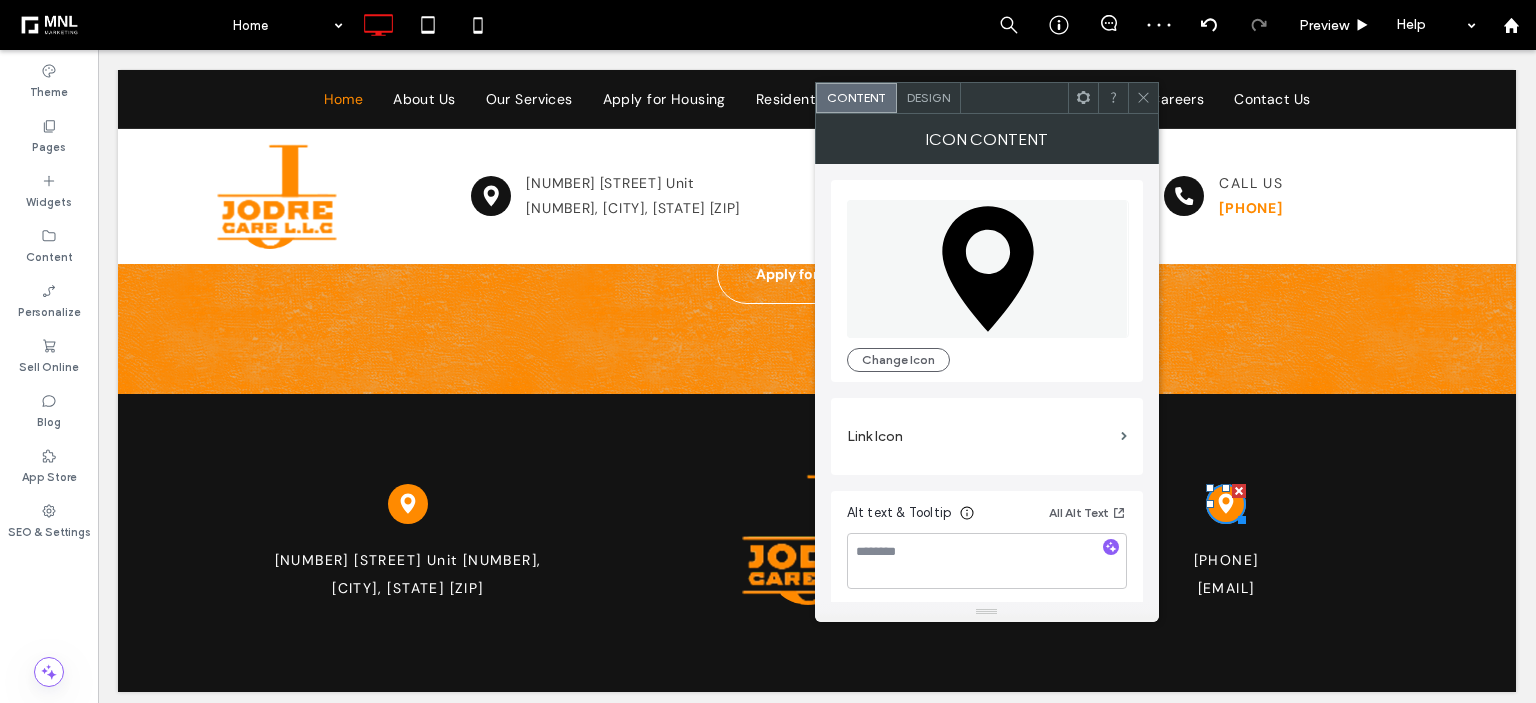 click 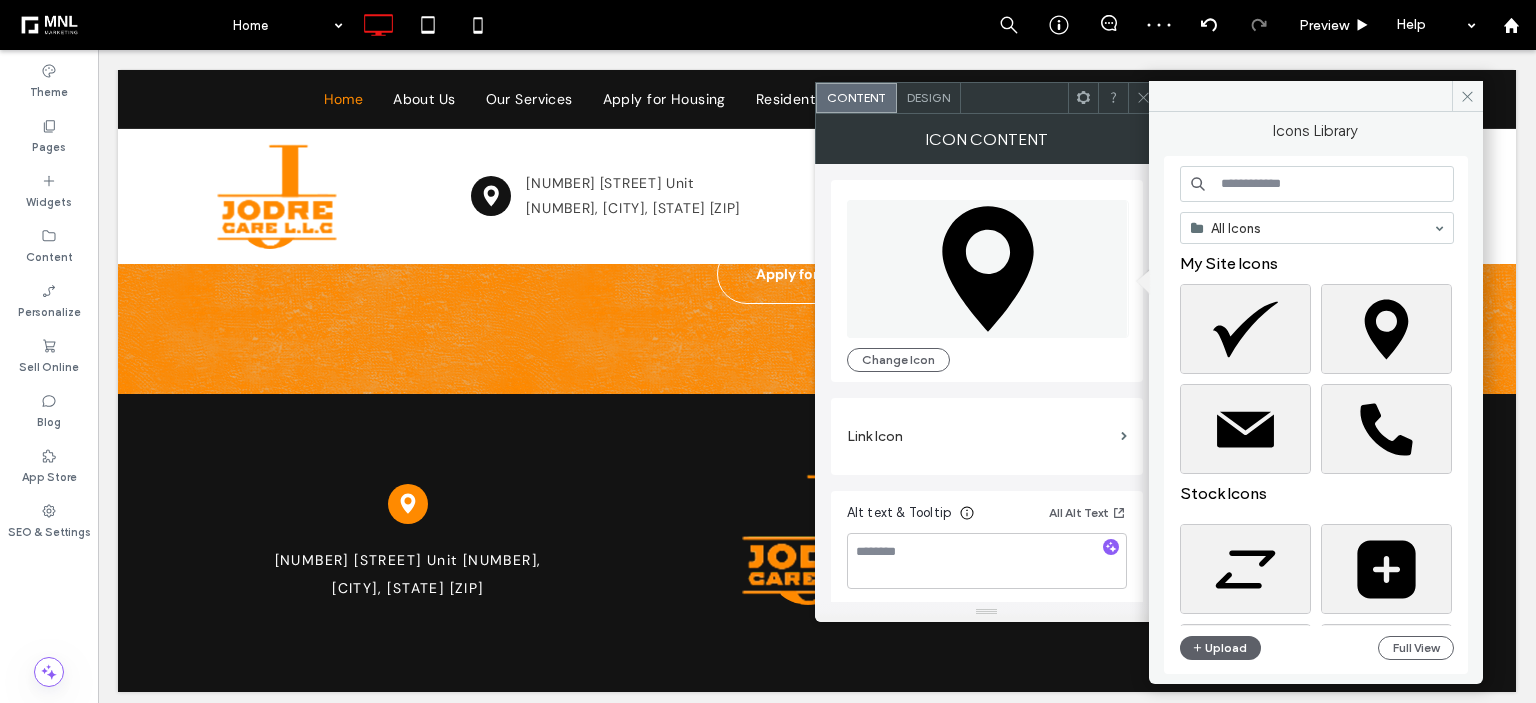 click at bounding box center [1317, 184] 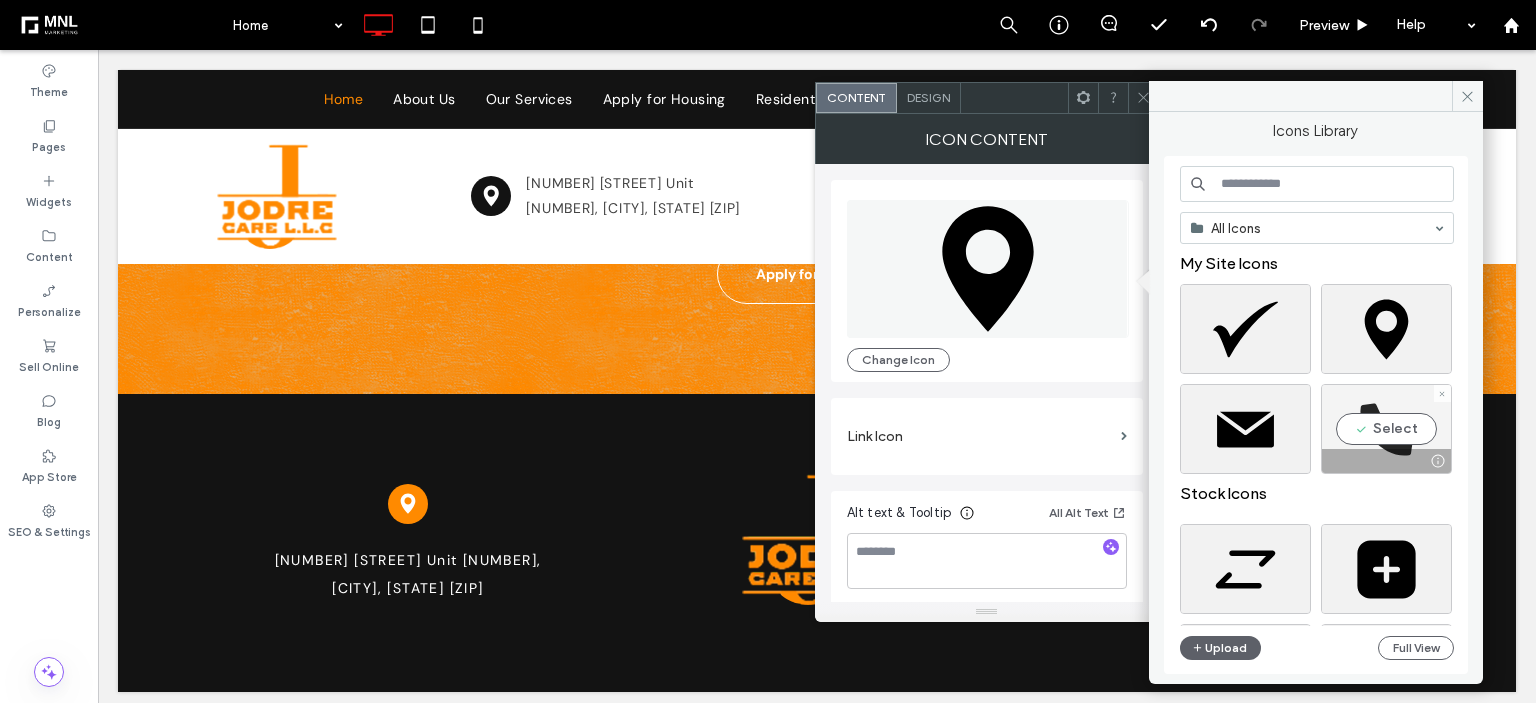 click on "Select" at bounding box center (1386, 429) 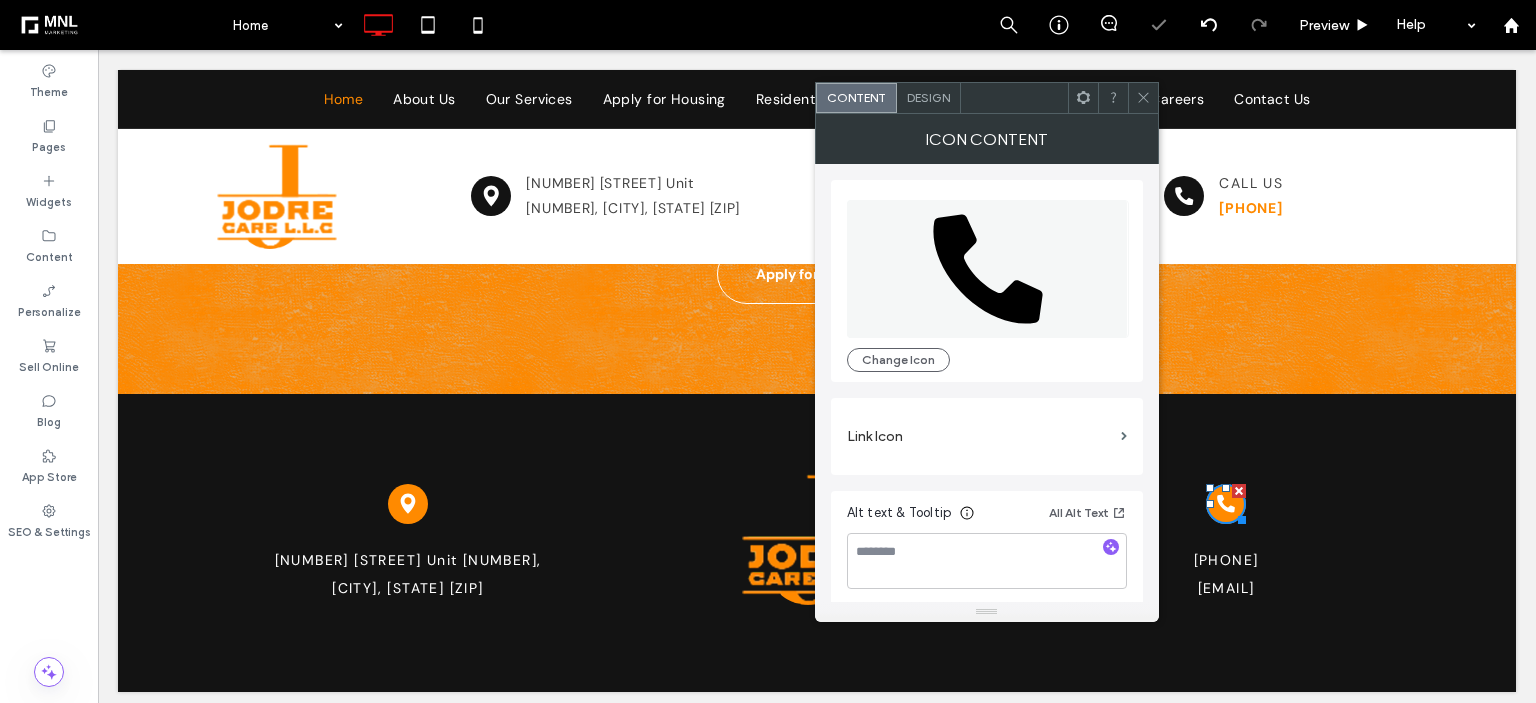 click at bounding box center (1143, 98) 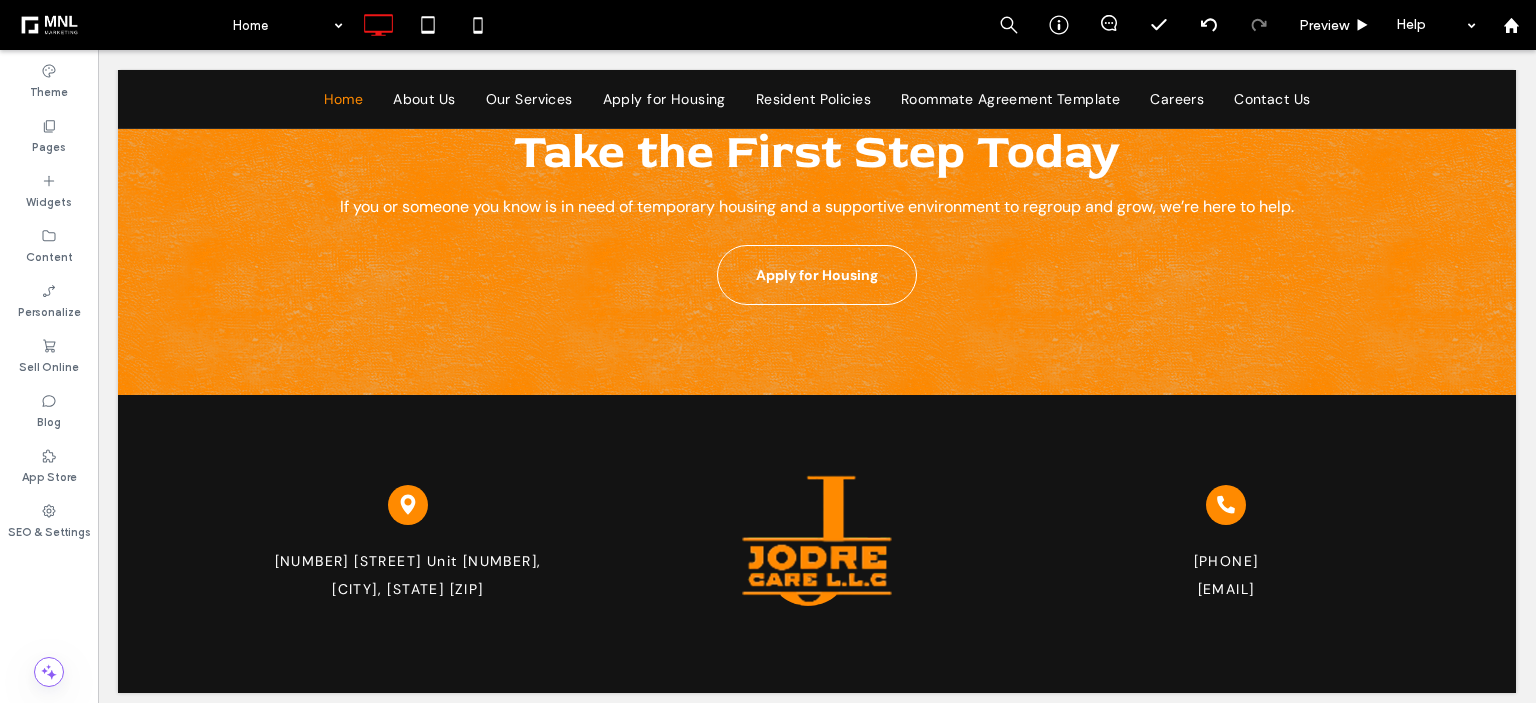 scroll, scrollTop: 3344, scrollLeft: 0, axis: vertical 